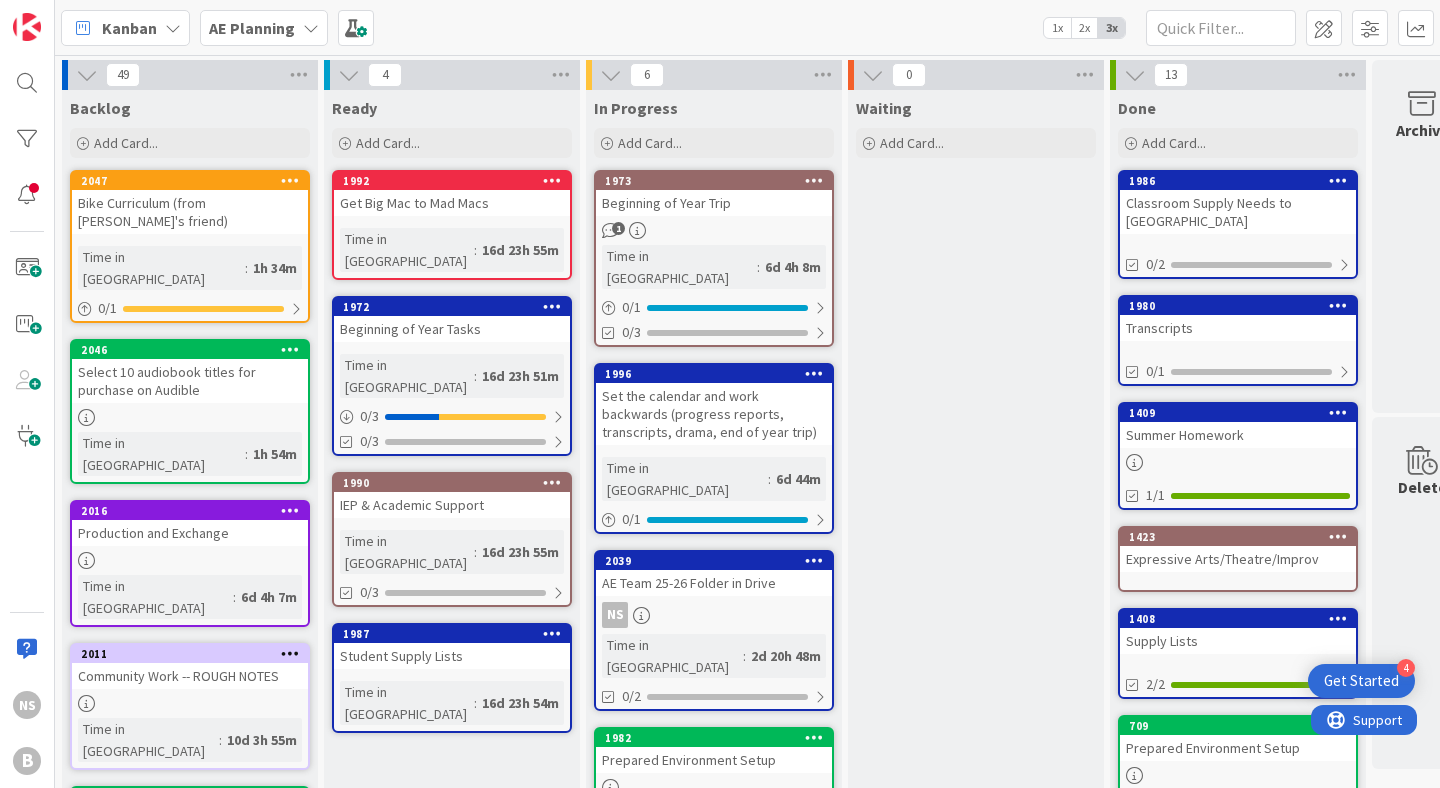scroll, scrollTop: 0, scrollLeft: 0, axis: both 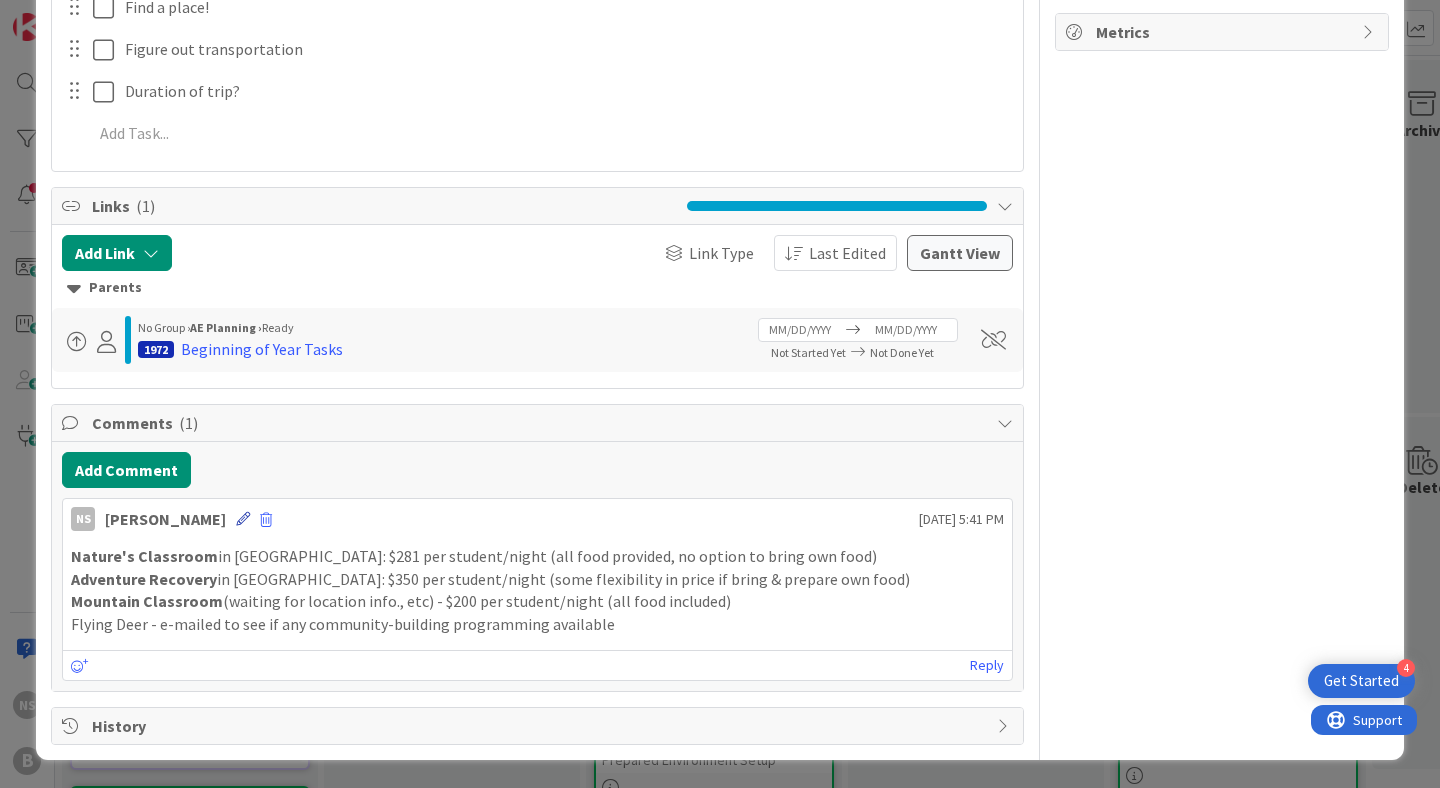 click at bounding box center [243, 519] 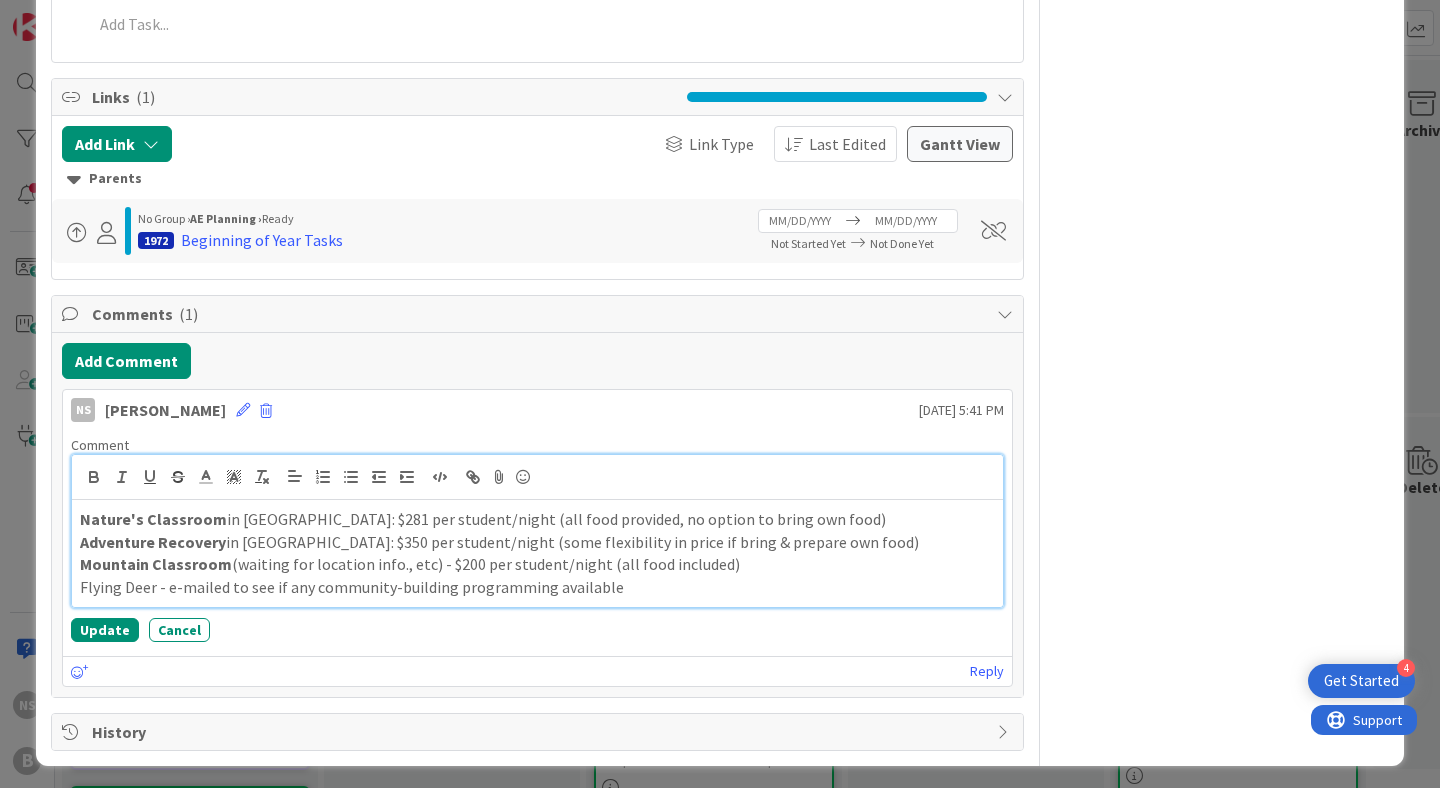 scroll, scrollTop: 565, scrollLeft: 0, axis: vertical 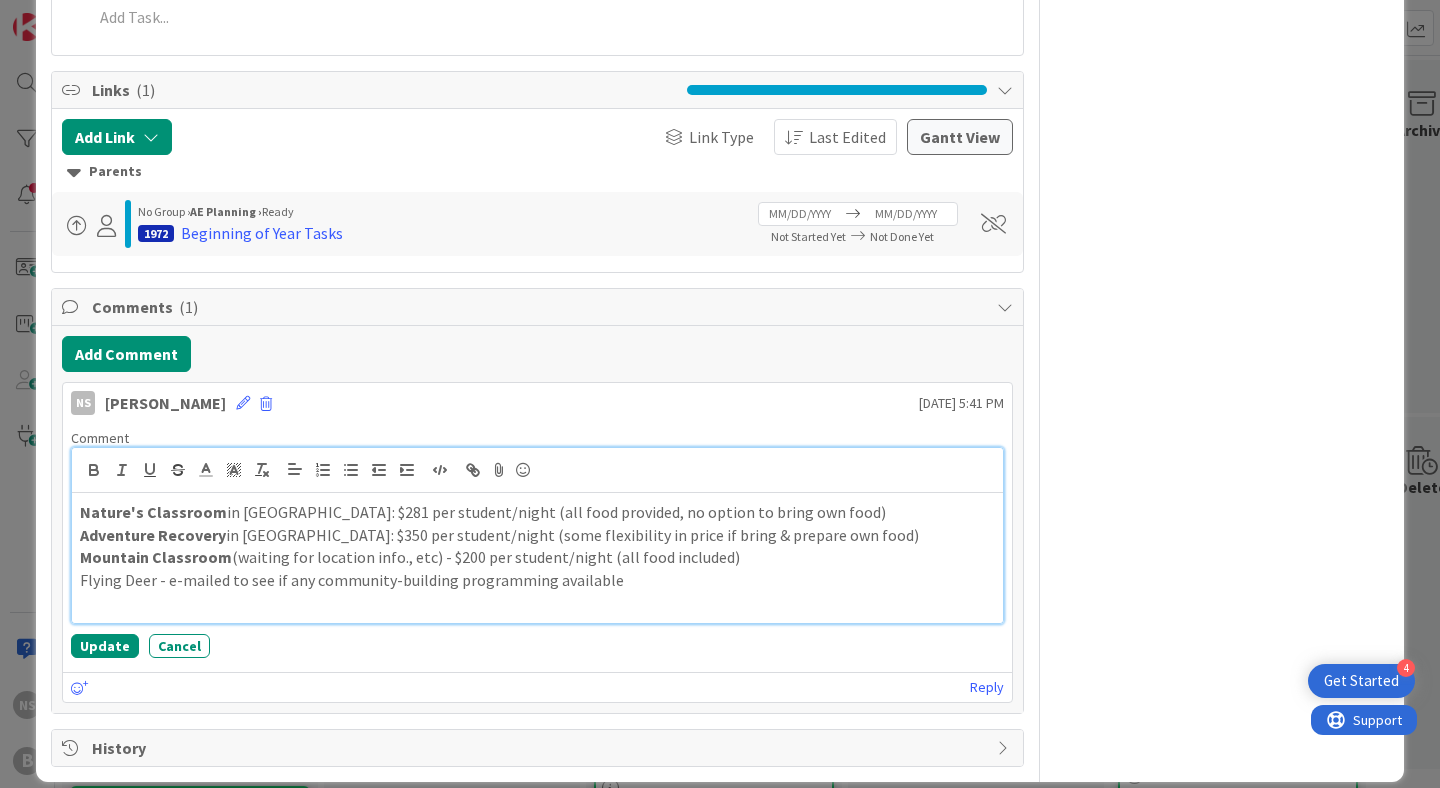 click on "Flying Deer - e-mailed to see if any community-building programming available" at bounding box center (537, 580) 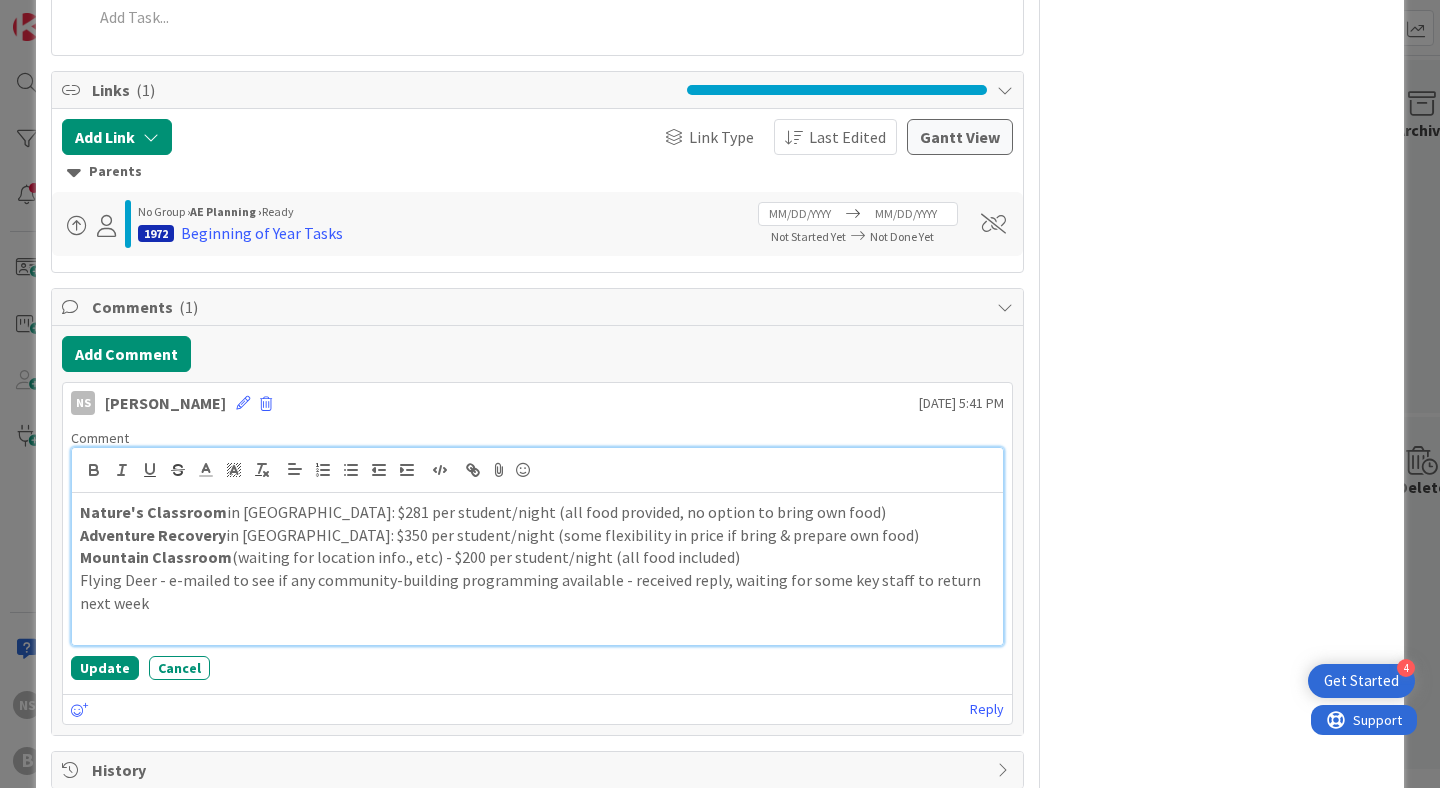 click on "Flying Deer - e-mailed to see if any community-building programming available - received reply, waiting for some key staff to return next week" at bounding box center [537, 591] 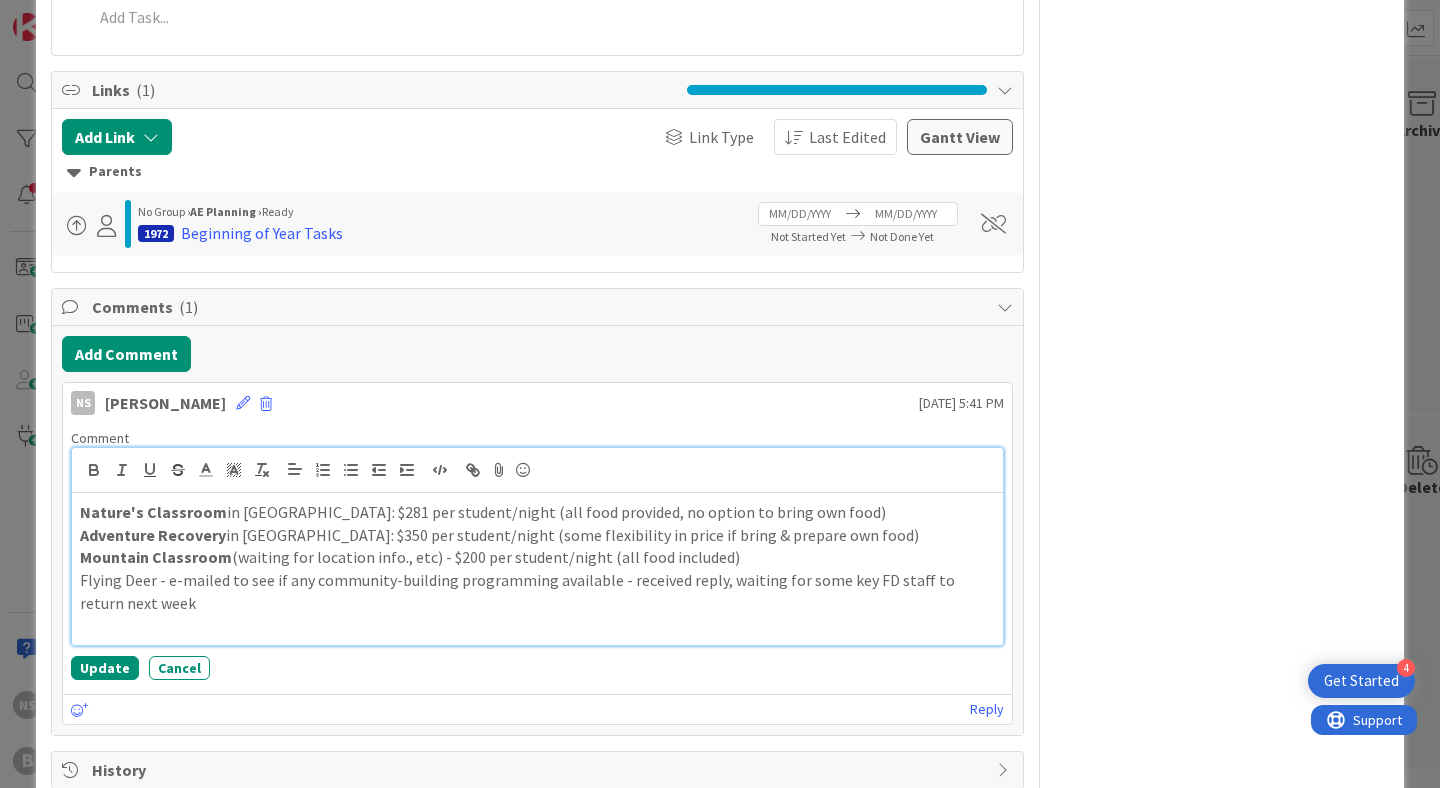 click at bounding box center [537, 626] 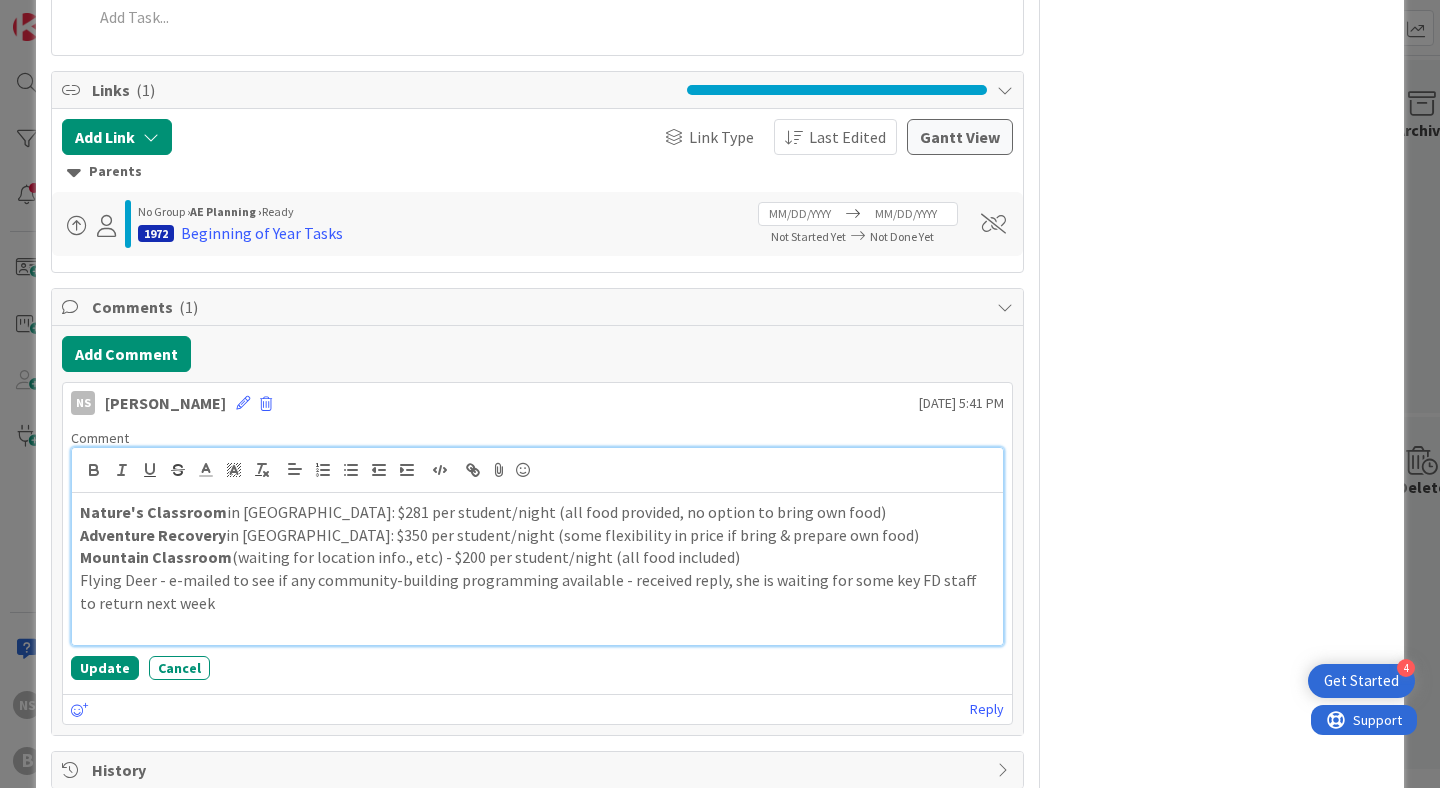 scroll, scrollTop: 570, scrollLeft: 0, axis: vertical 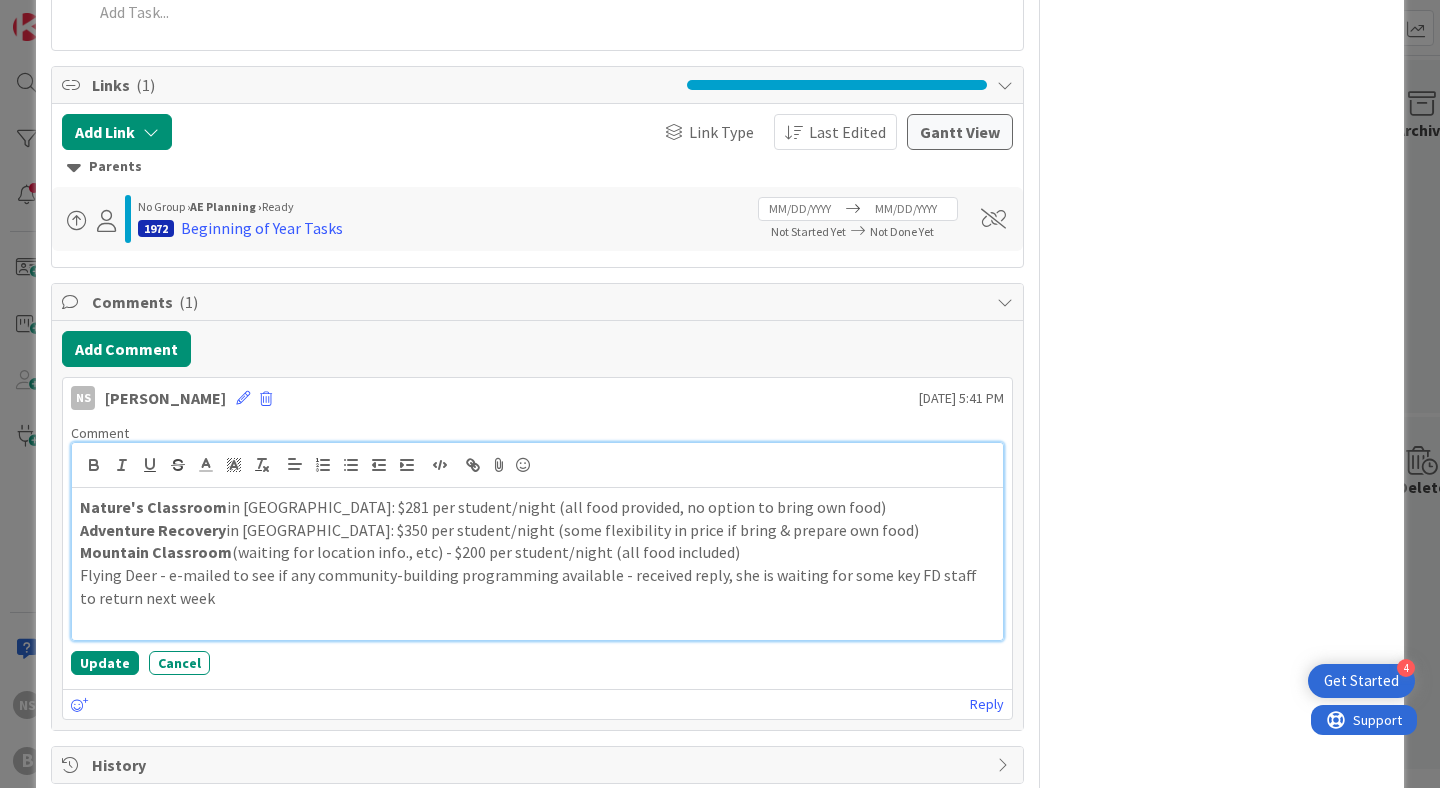 click on "Flying Deer - e-mailed to see if any community-building programming available - received reply, she is waiting for some key FD staff to return next week" at bounding box center [537, 586] 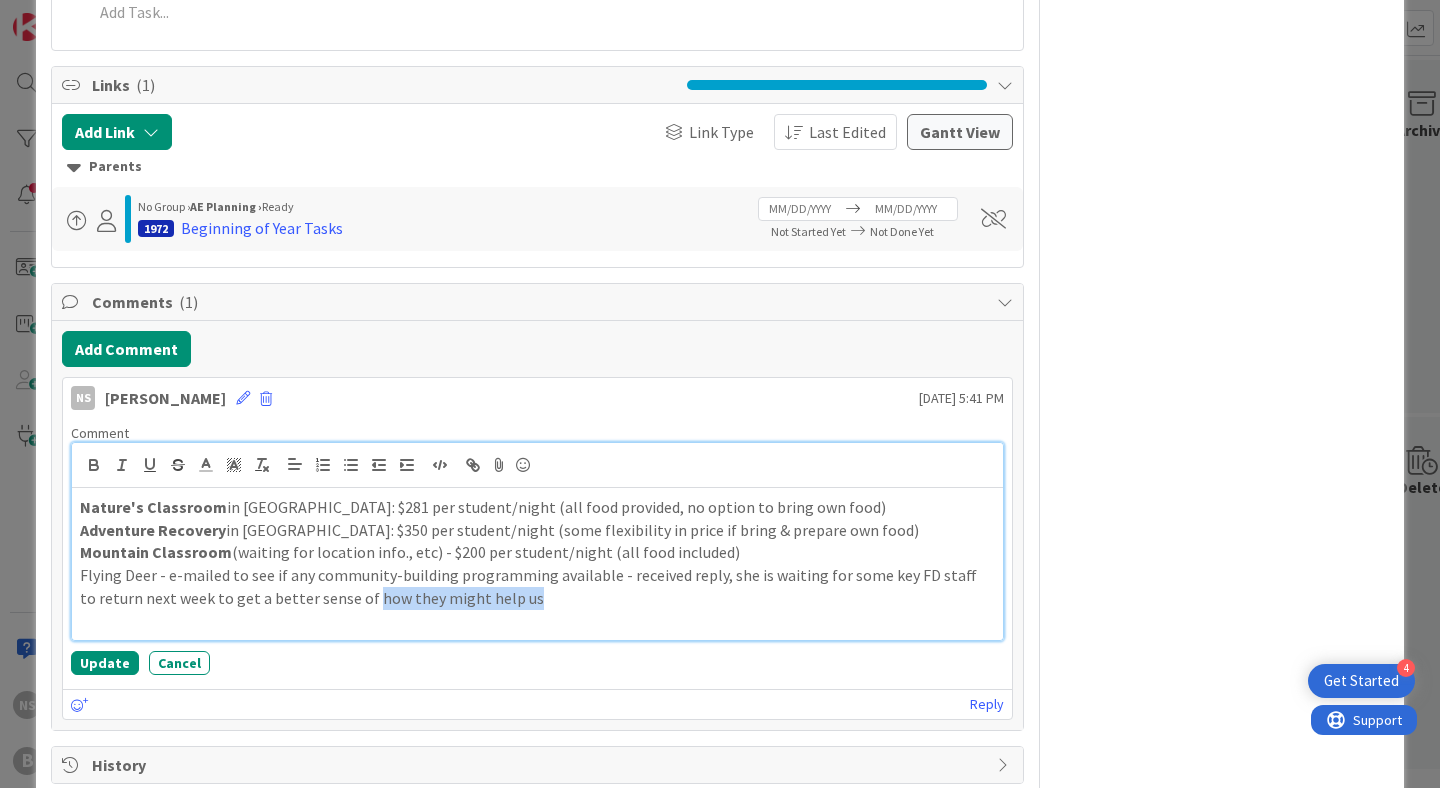 drag, startPoint x: 513, startPoint y: 598, endPoint x: 351, endPoint y: 592, distance: 162.11107 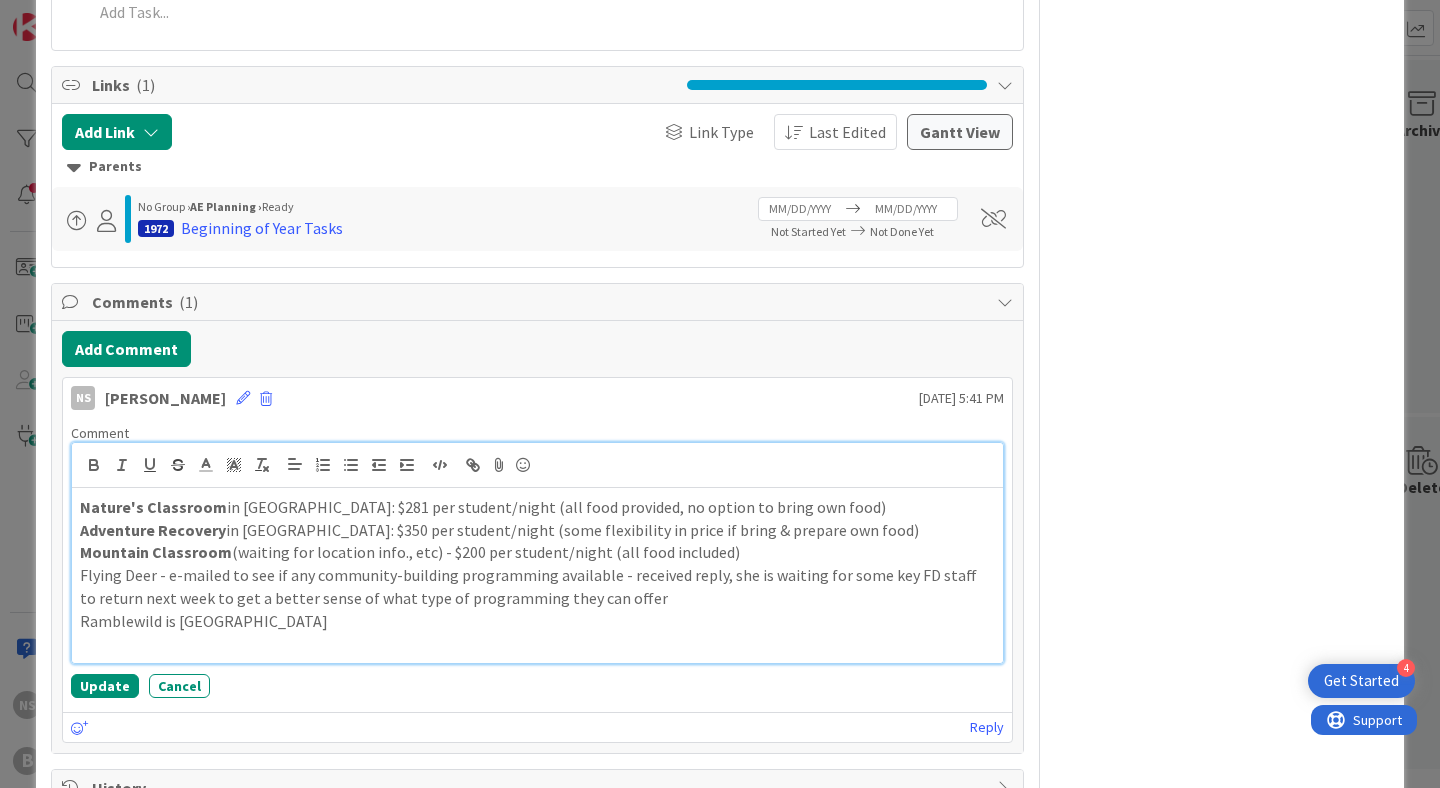 click on "Ramblewild is [GEOGRAPHIC_DATA]" at bounding box center [537, 621] 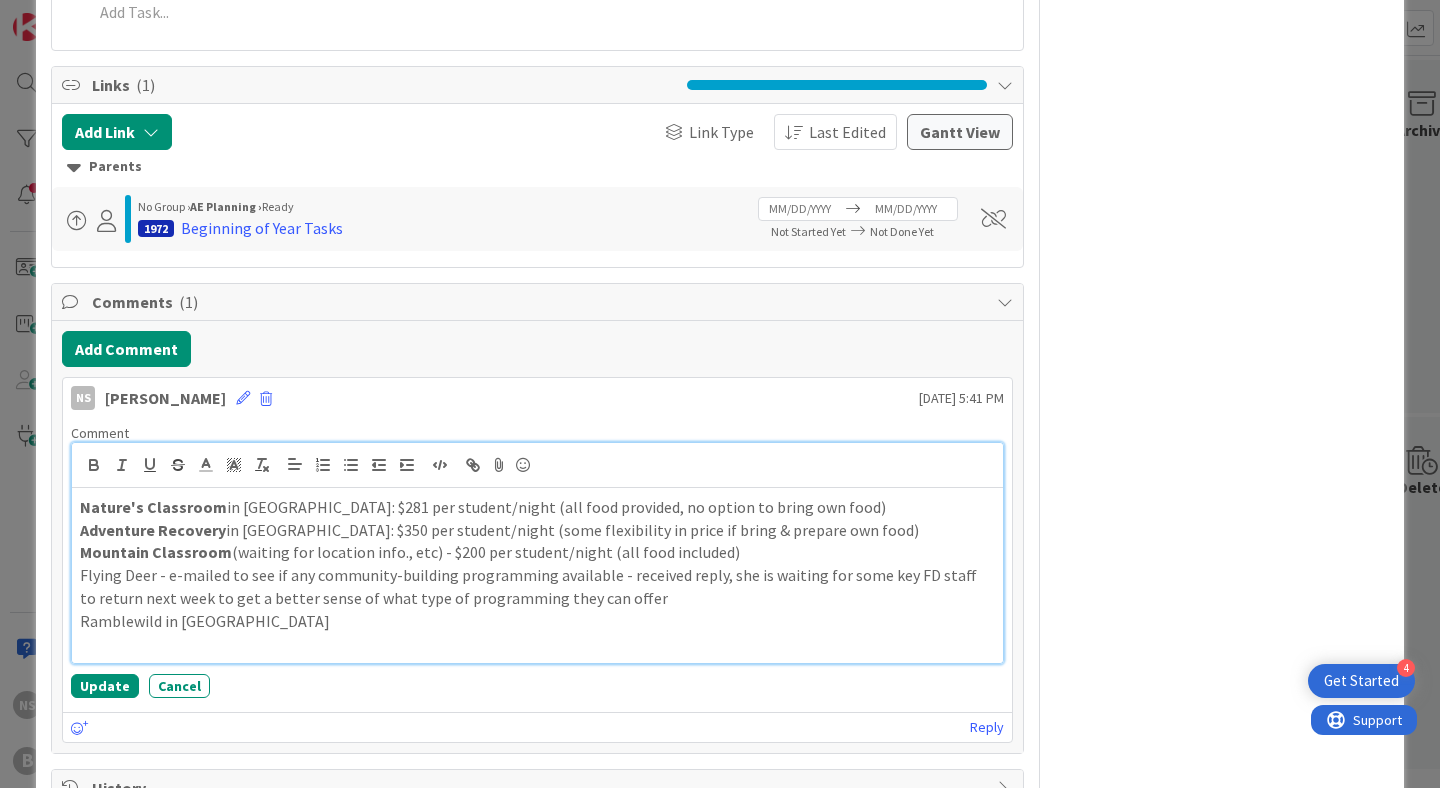 click on "Ramblewild in [GEOGRAPHIC_DATA]" at bounding box center (537, 621) 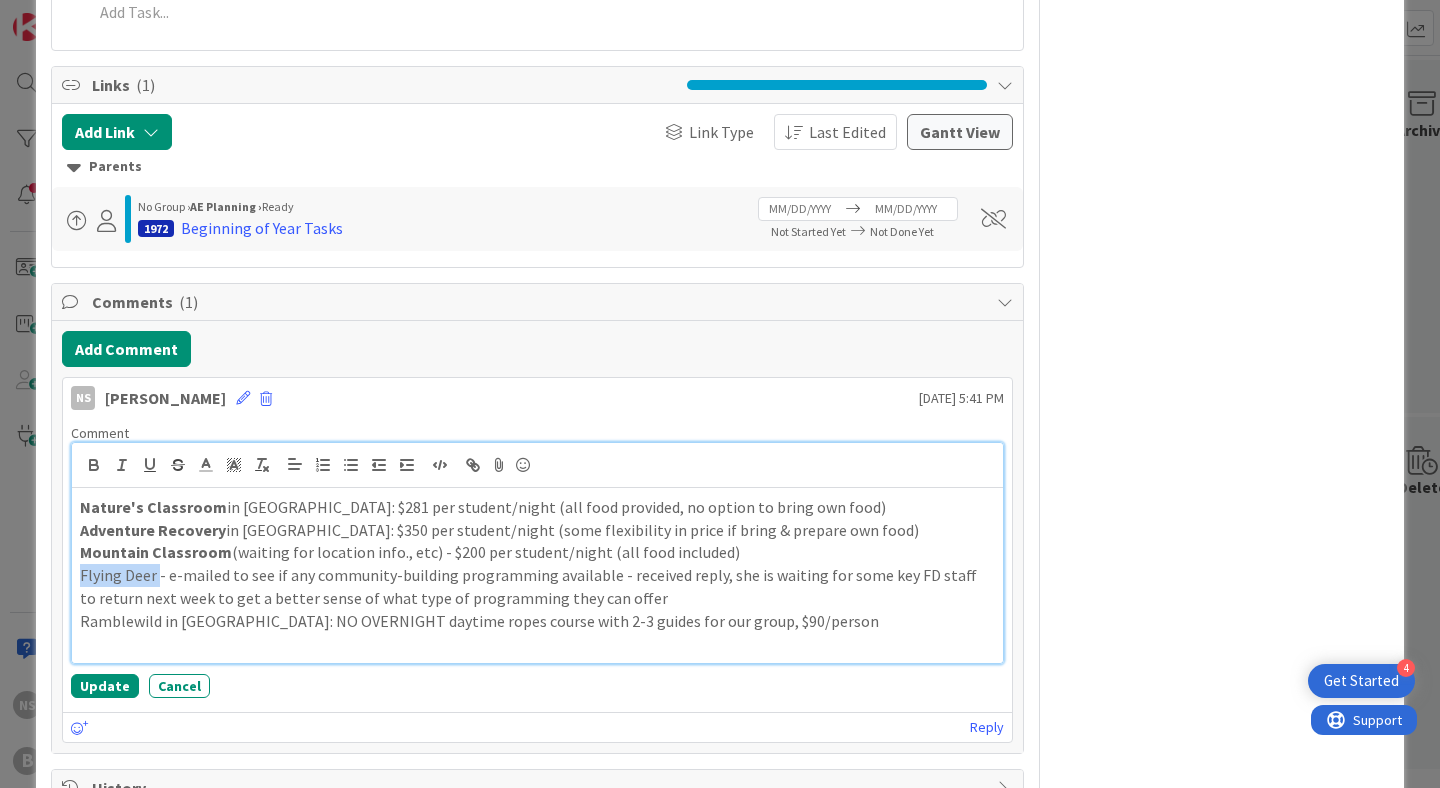 drag, startPoint x: 158, startPoint y: 572, endPoint x: 73, endPoint y: 568, distance: 85.09406 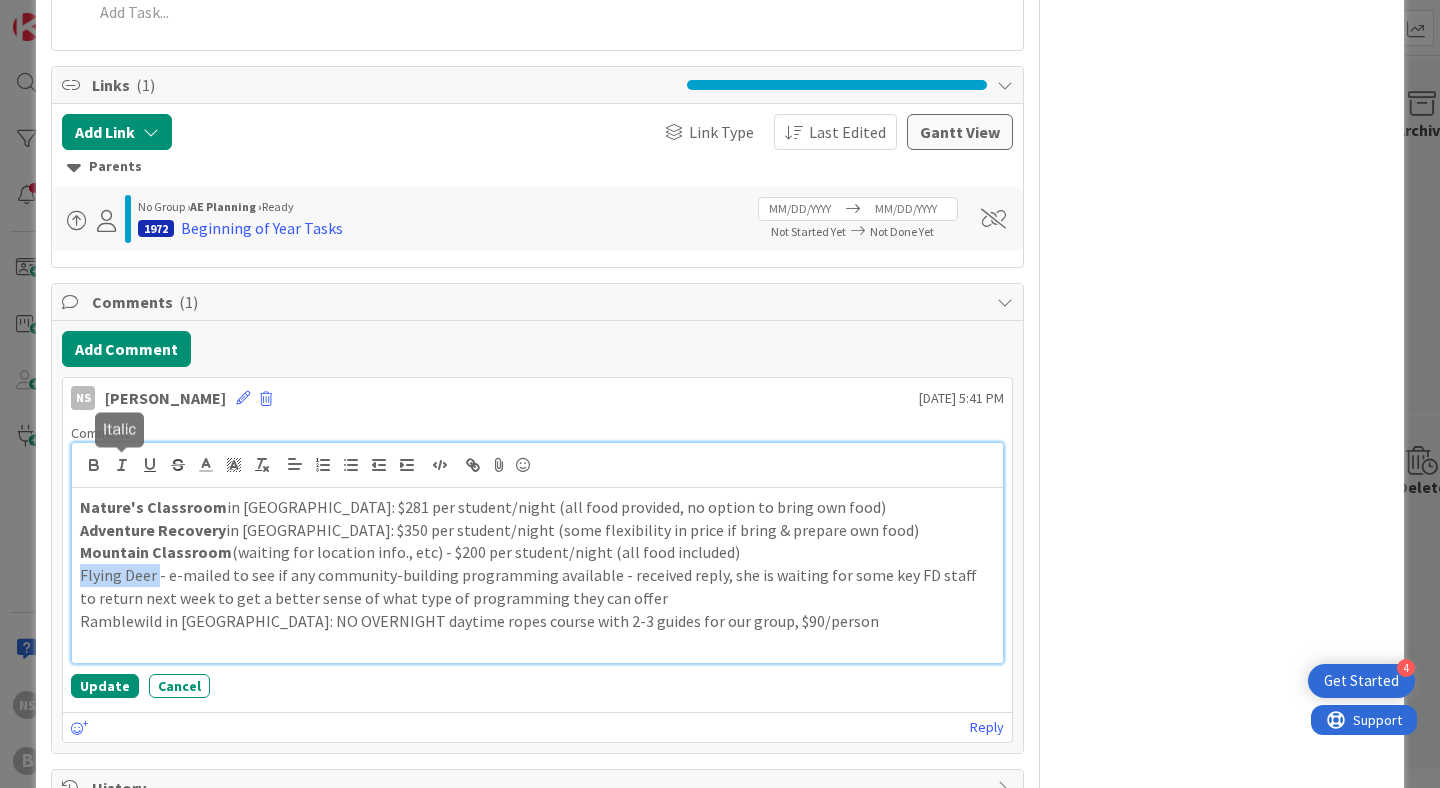 click 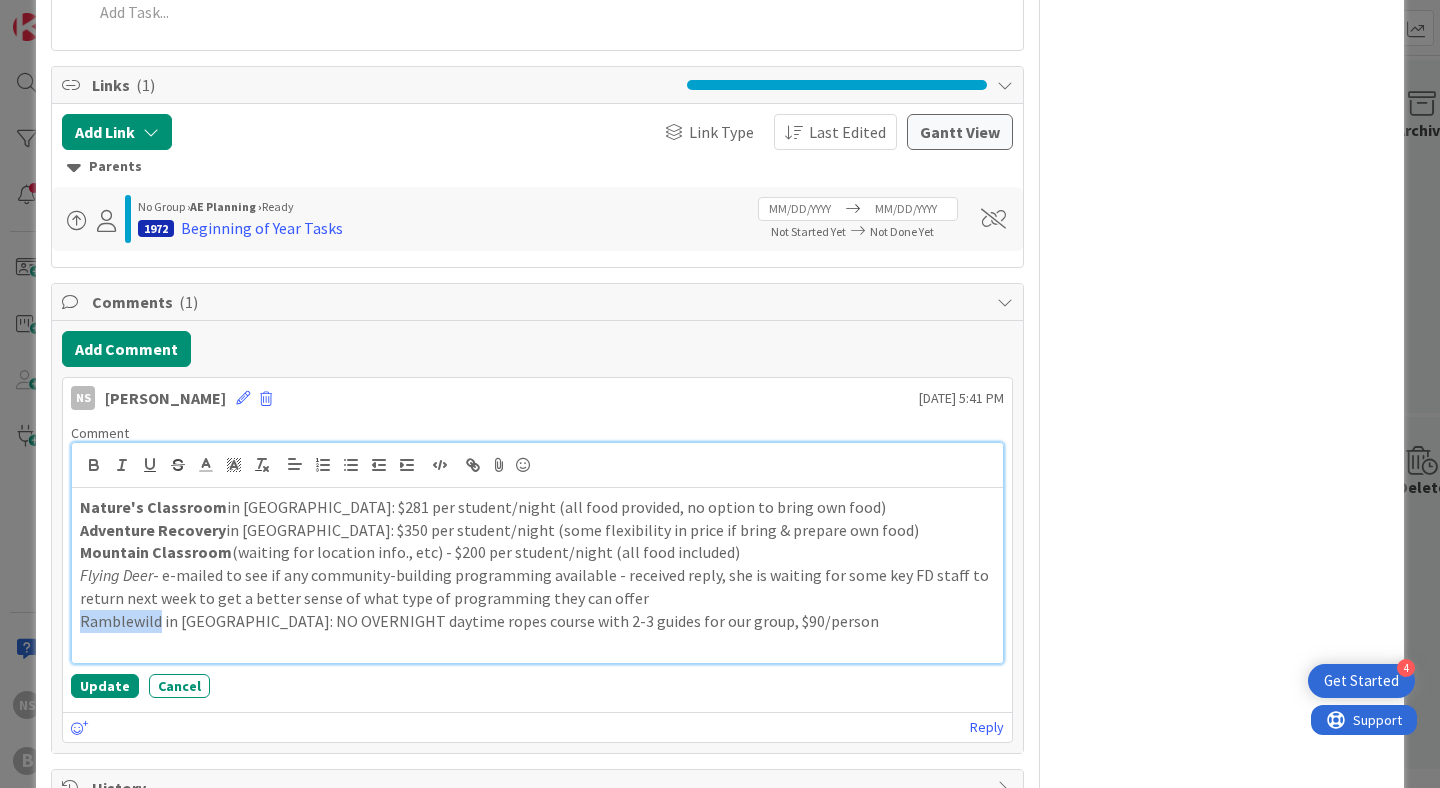 drag, startPoint x: 161, startPoint y: 627, endPoint x: 68, endPoint y: 621, distance: 93.193344 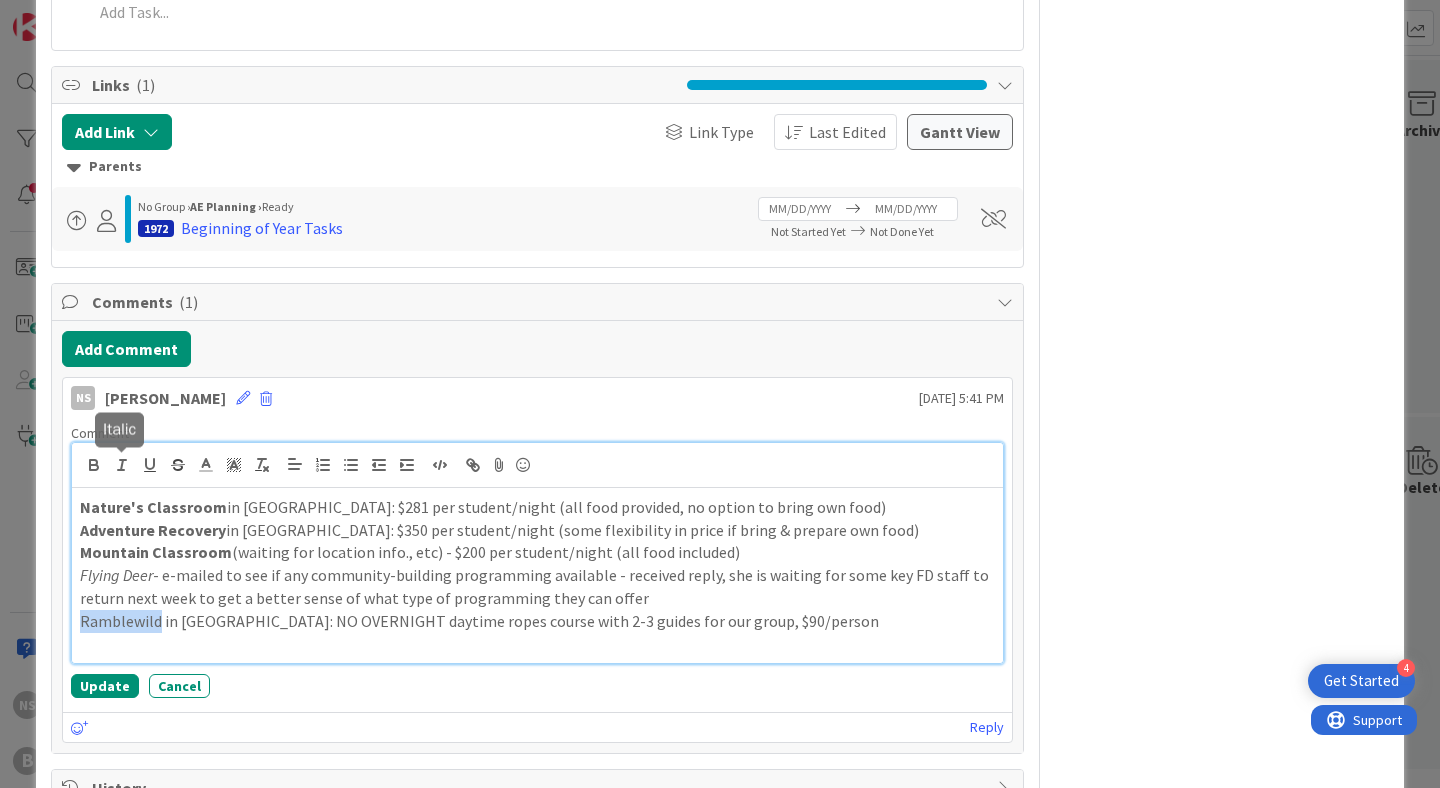 click 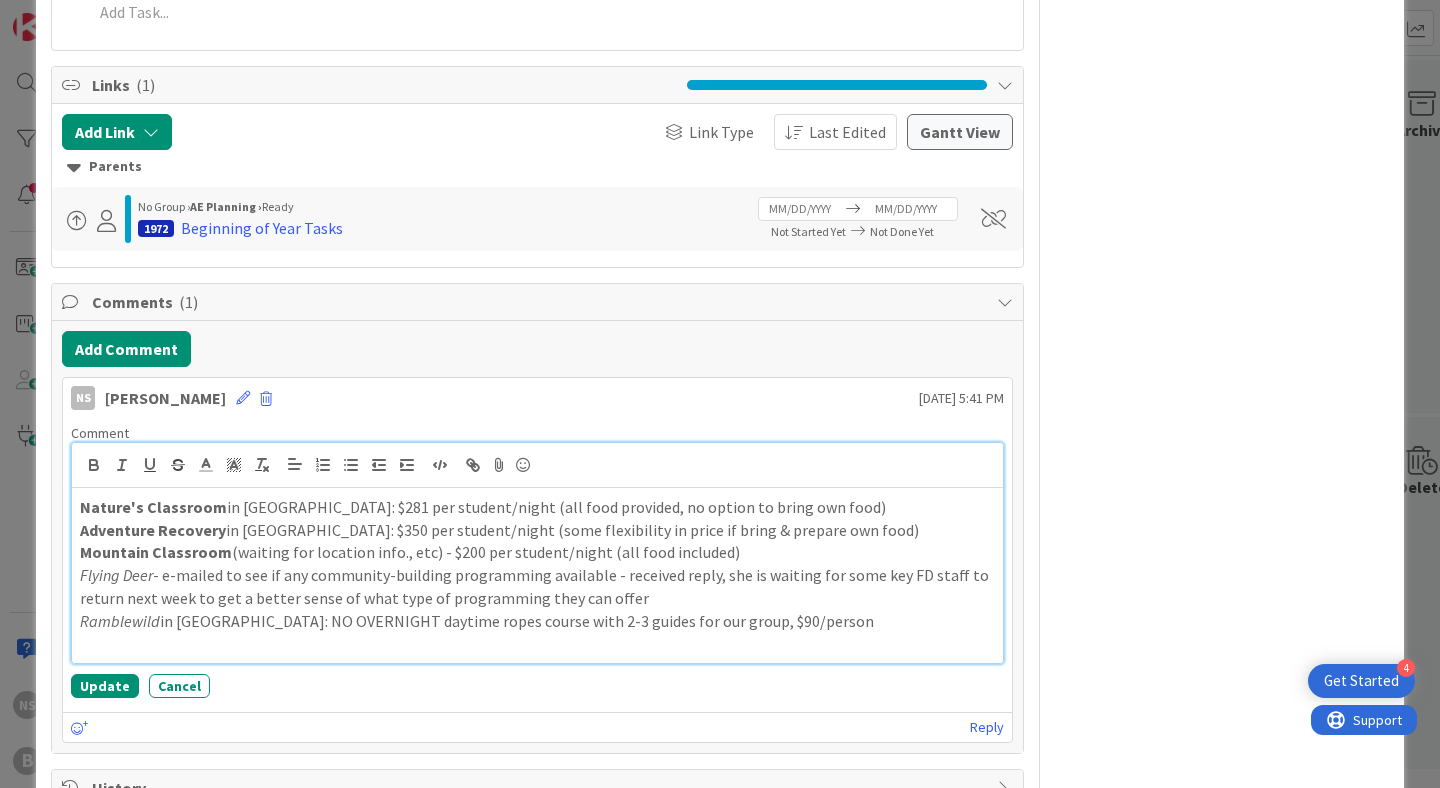 click on "Nature's Classroom  in [GEOGRAPHIC_DATA]: $281 per student/night (all food provided, no option to bring own food) Adventure Recovery  in [GEOGRAPHIC_DATA]: $350 per student/night (some flexibility in price if bring & prepare own food) Mountain Classroom  (waiting for location info., etc) - $200 per student/night (all food included) Flying Deer  - e-mailed to see if any community-building programming available - received reply, she is waiting for some key FD staff to return next week to get a better sense of what type of programming they can offer Ramblewild  in [GEOGRAPHIC_DATA]: NO OVERNIGHT daytime ropes course with 2-3 guides for our group, $90/person" at bounding box center [537, 575] 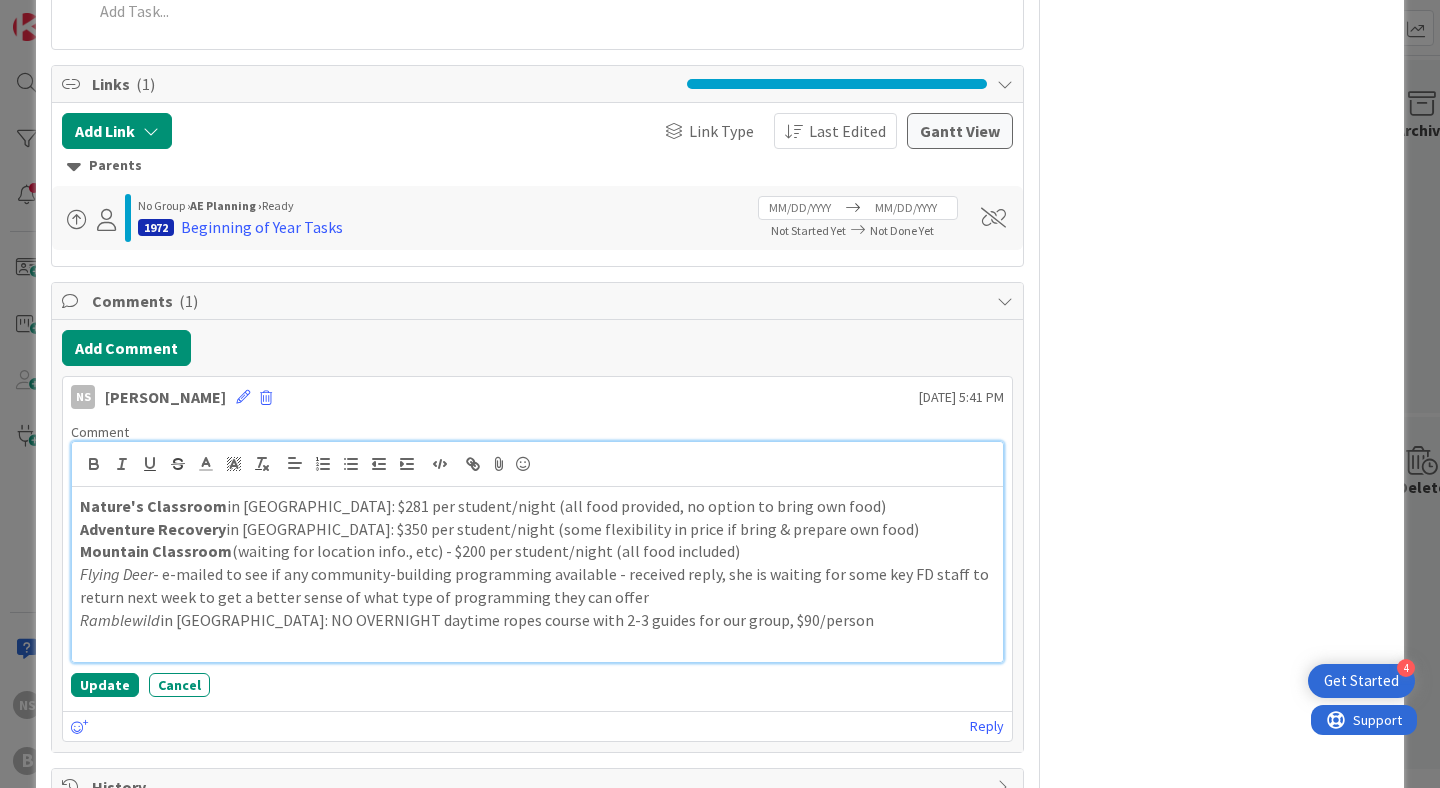 scroll, scrollTop: 572, scrollLeft: 0, axis: vertical 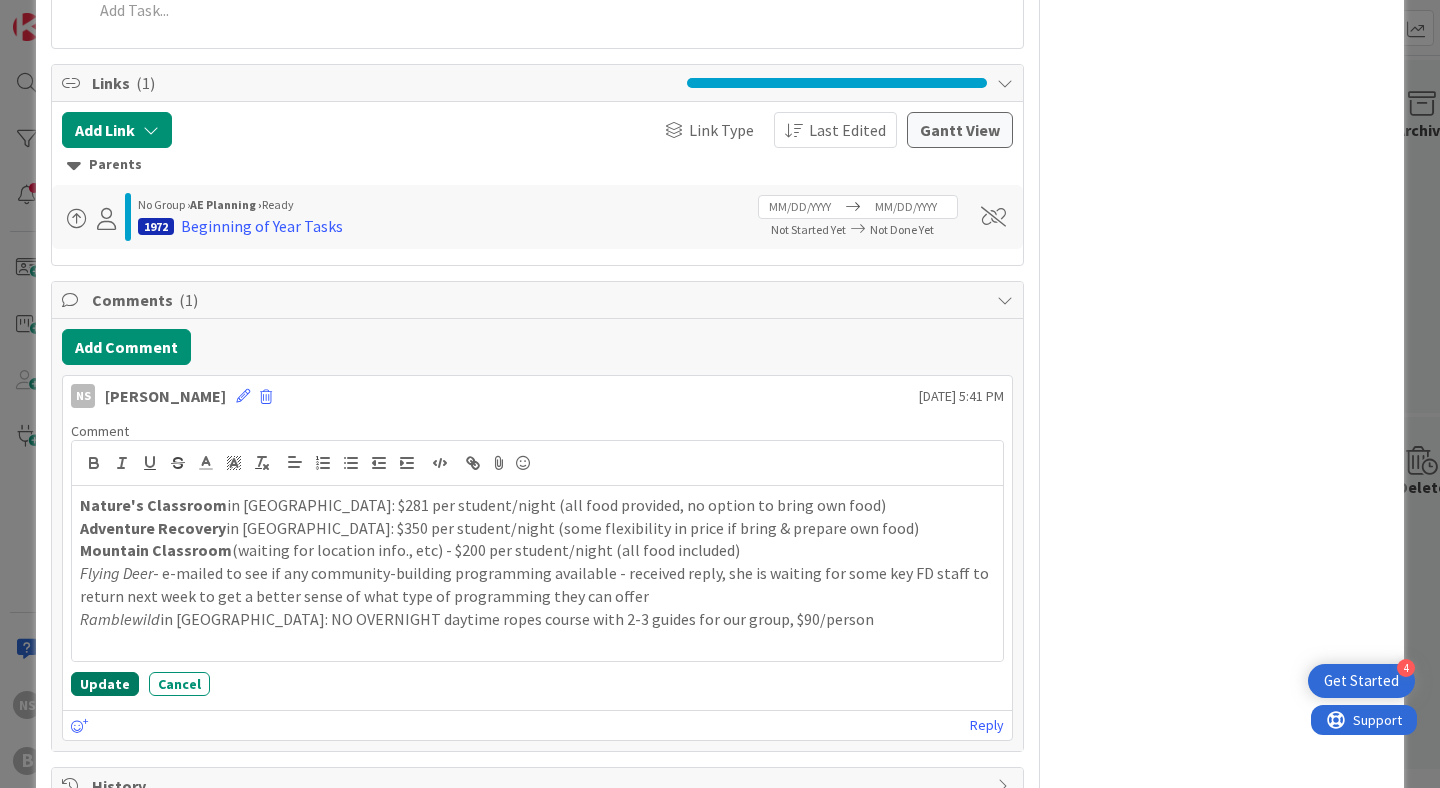 click on "Update" at bounding box center [105, 684] 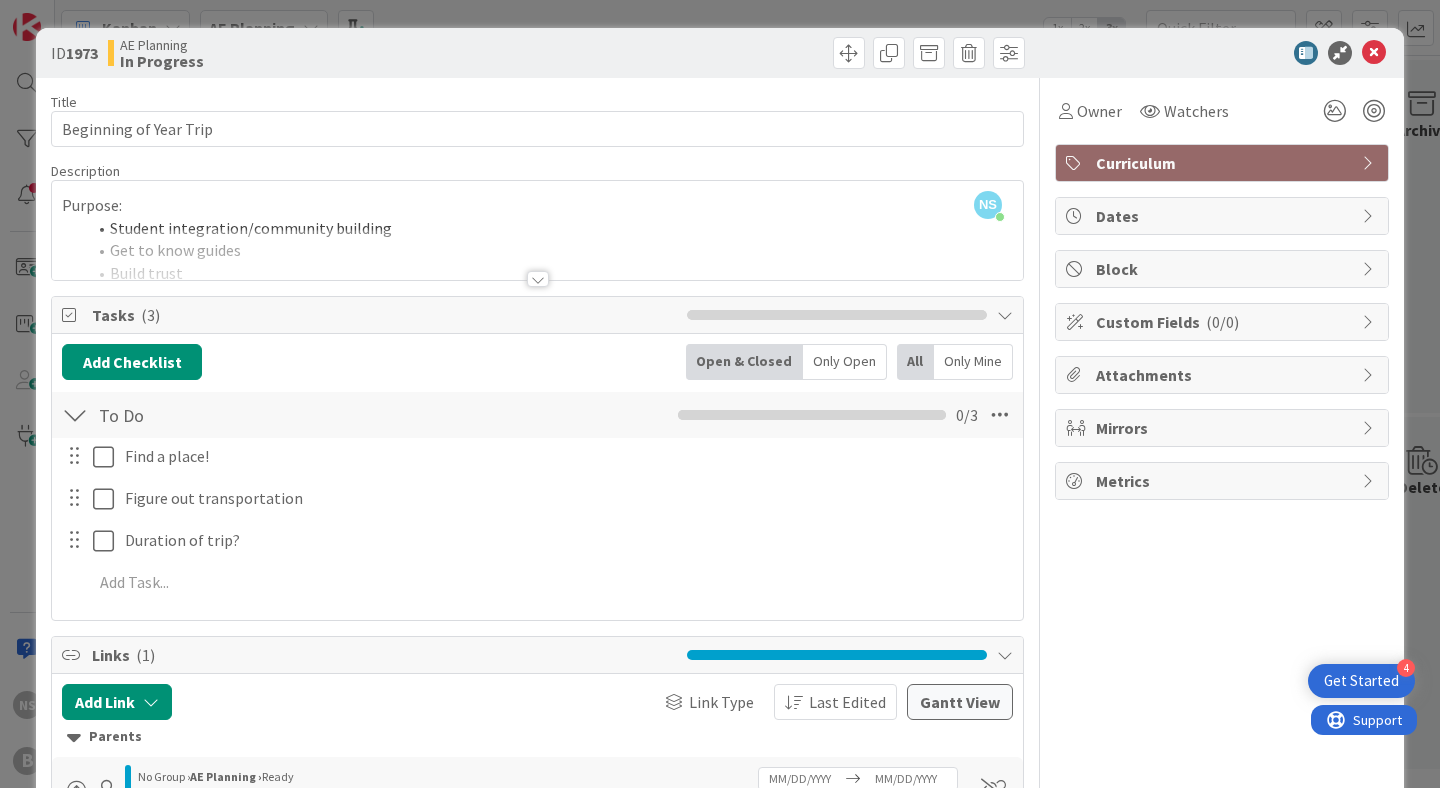 scroll, scrollTop: 85, scrollLeft: 0, axis: vertical 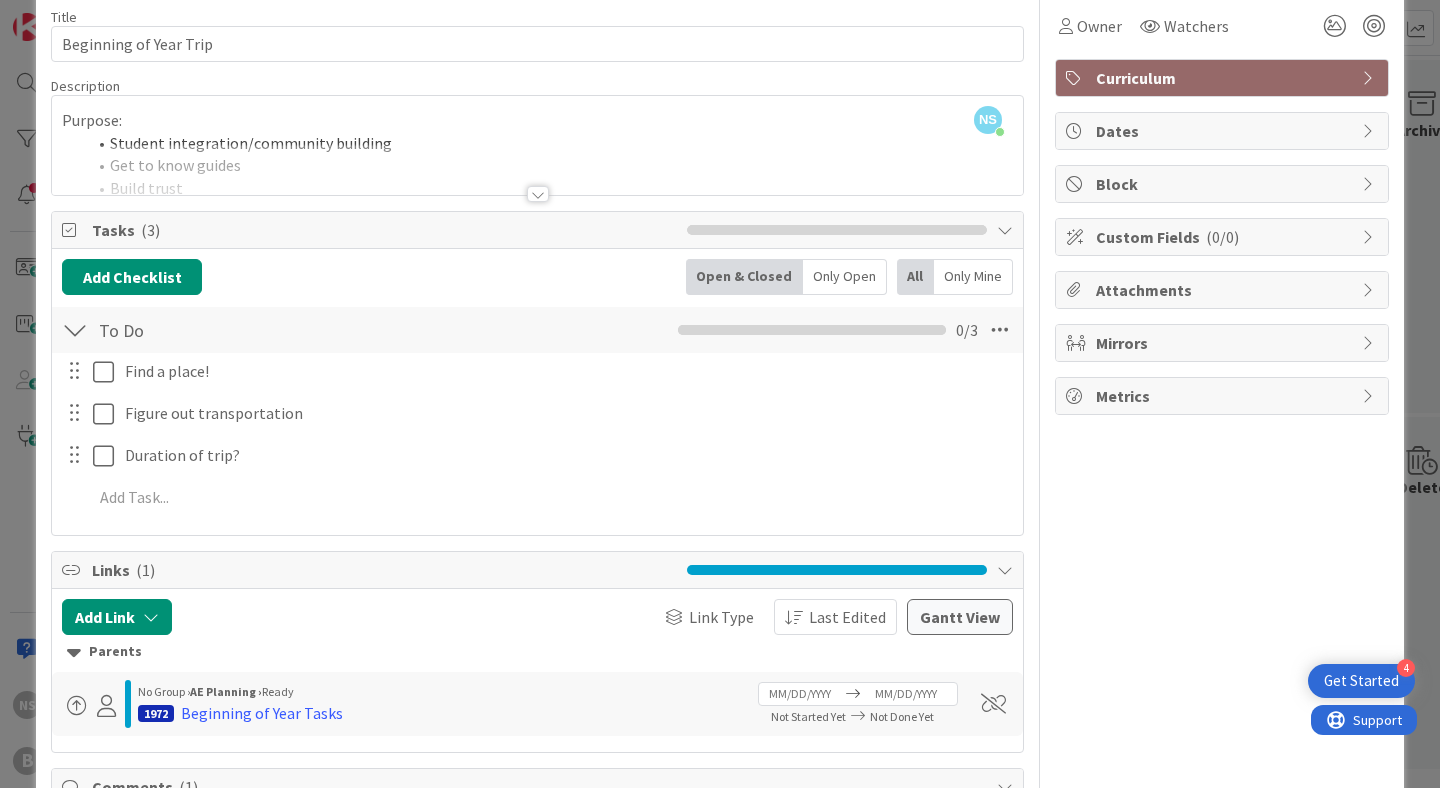 click at bounding box center [537, 169] 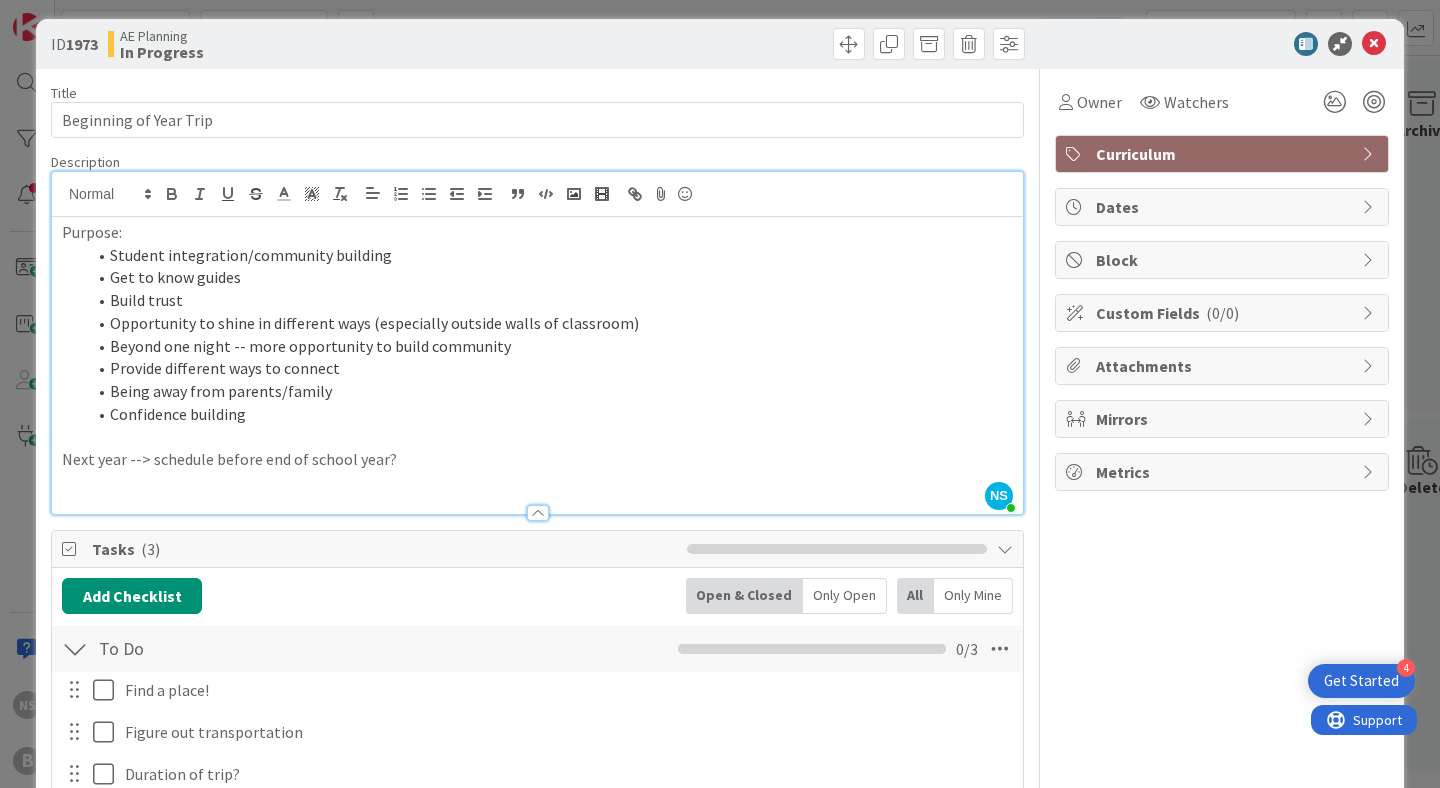 scroll, scrollTop: 5, scrollLeft: 0, axis: vertical 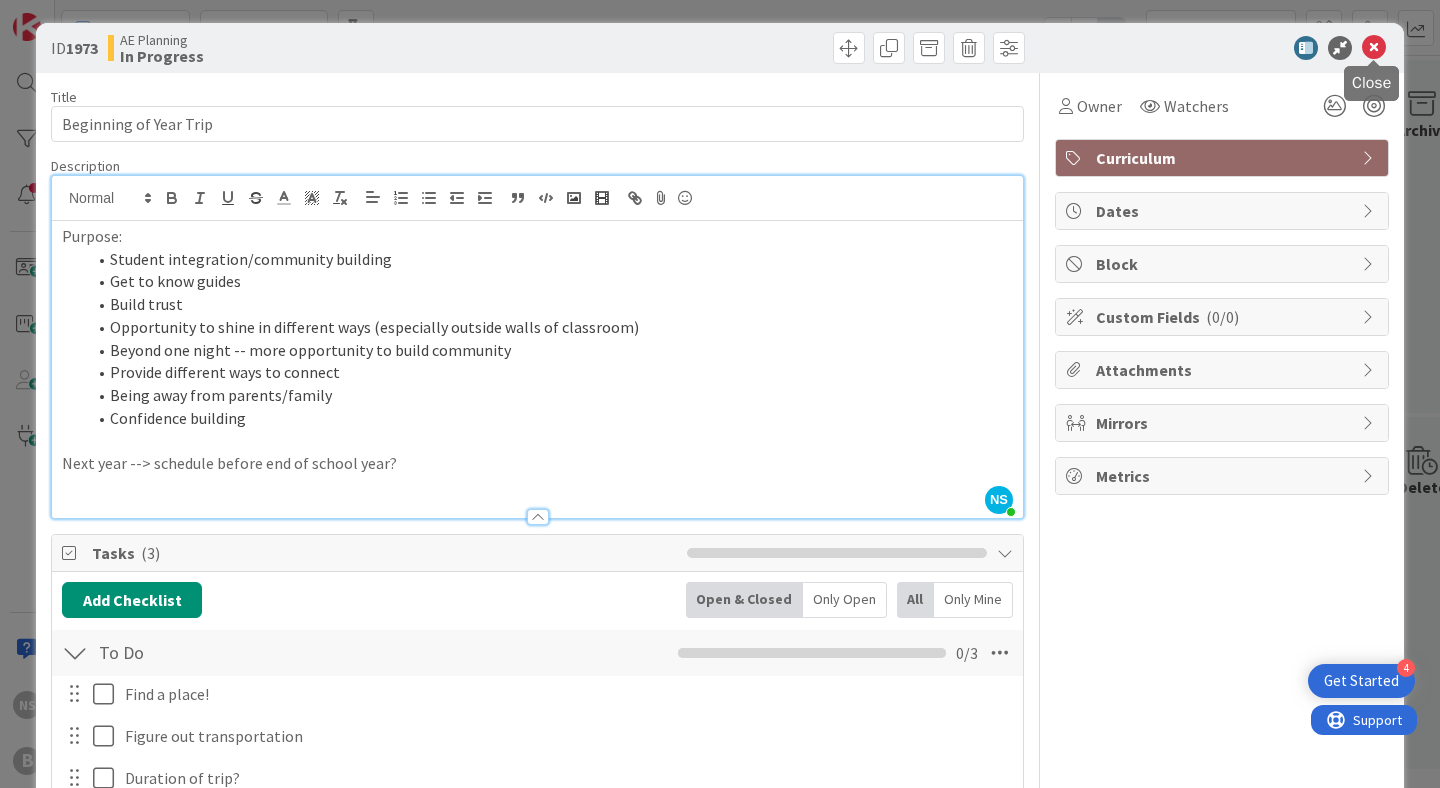 click at bounding box center [1374, 48] 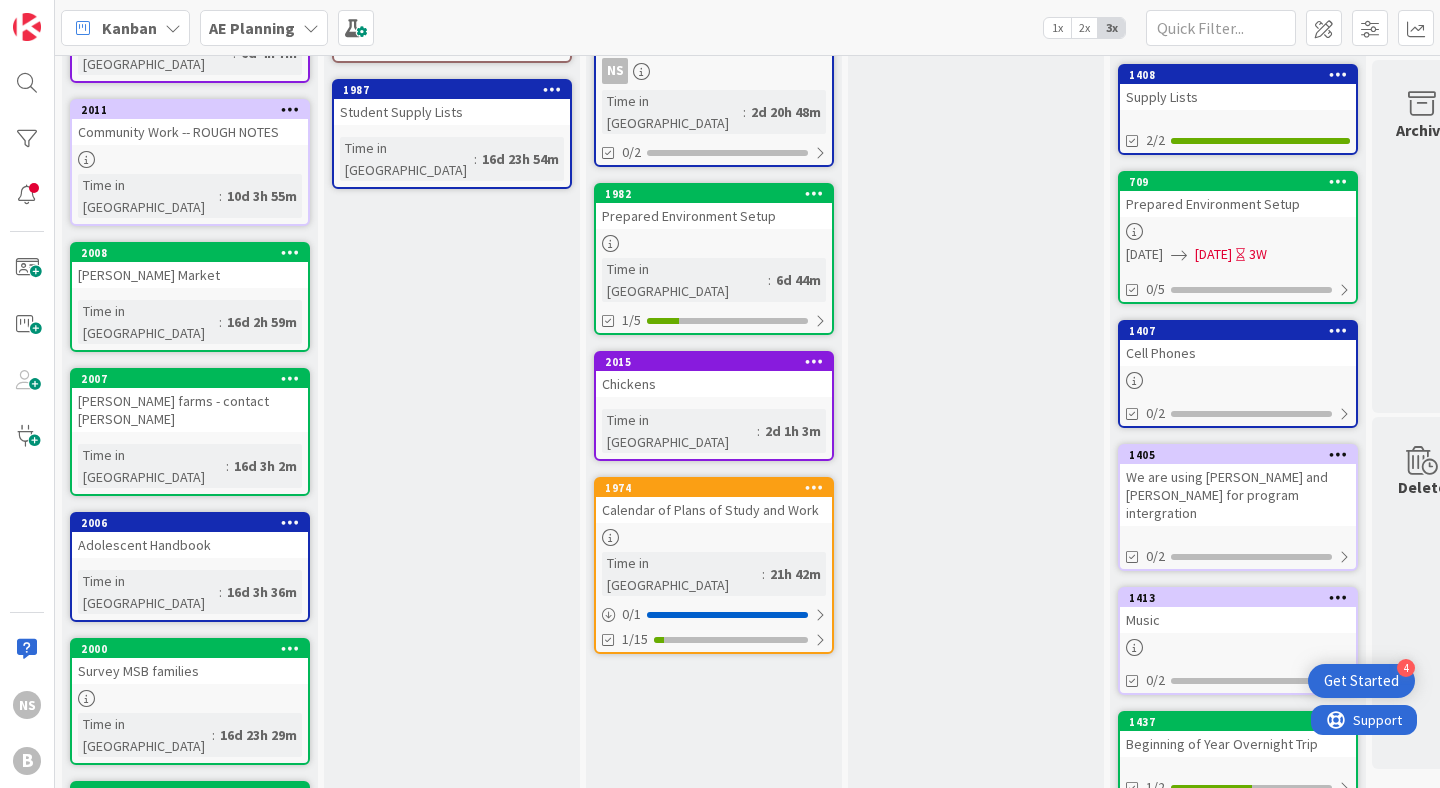 scroll, scrollTop: 662, scrollLeft: 0, axis: vertical 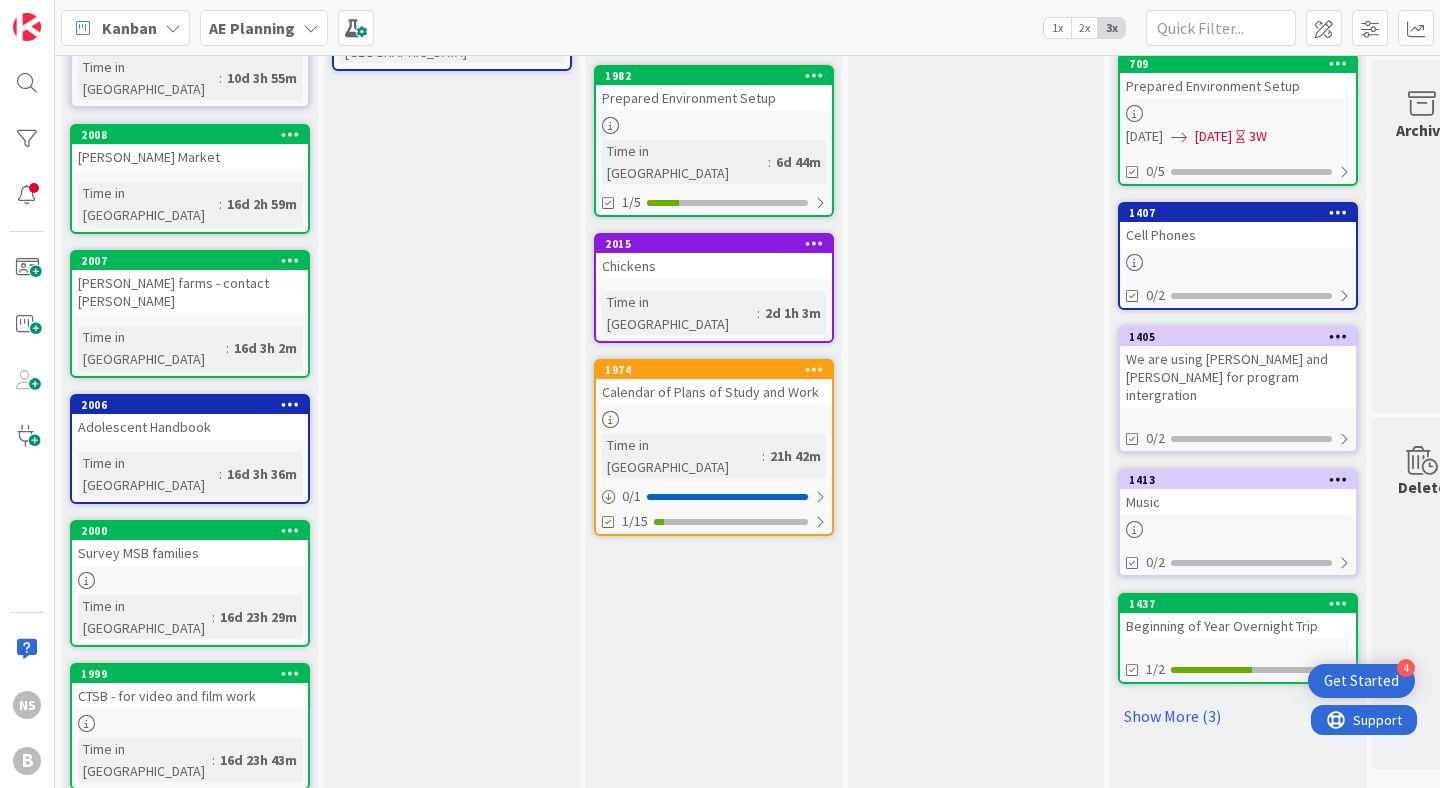 click on "Show More (39)" at bounding box center (190, 965) 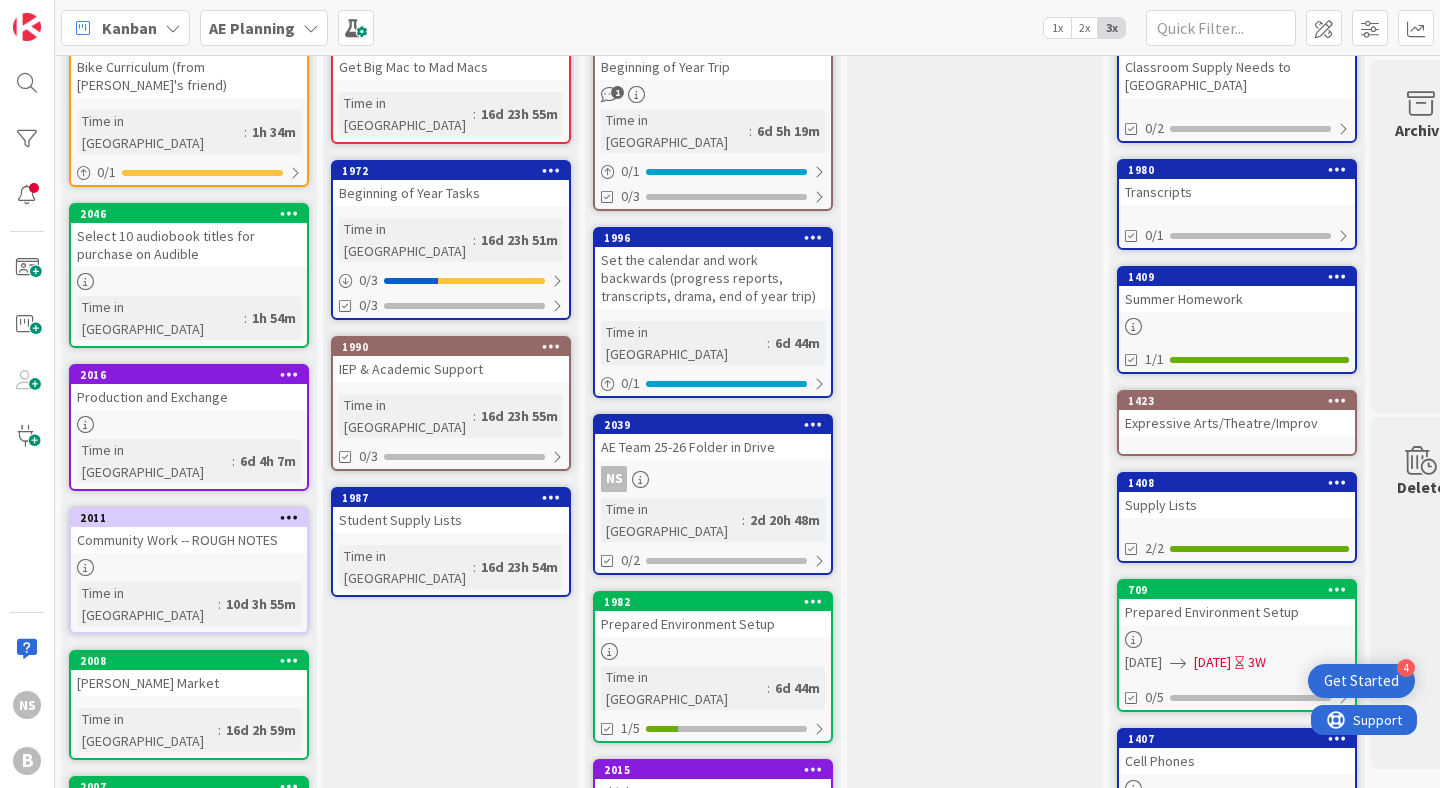 scroll, scrollTop: 0, scrollLeft: 1, axis: horizontal 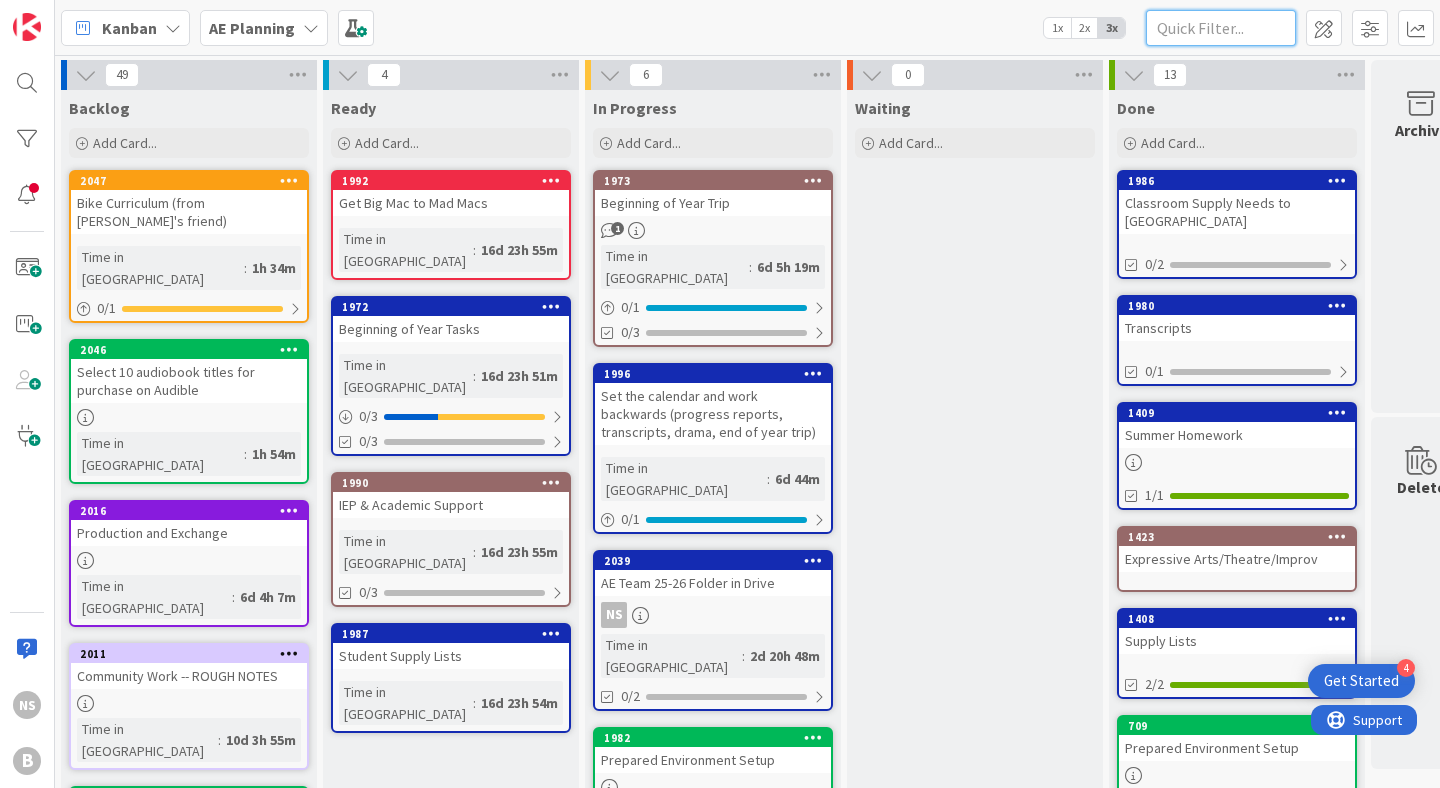click at bounding box center (1221, 28) 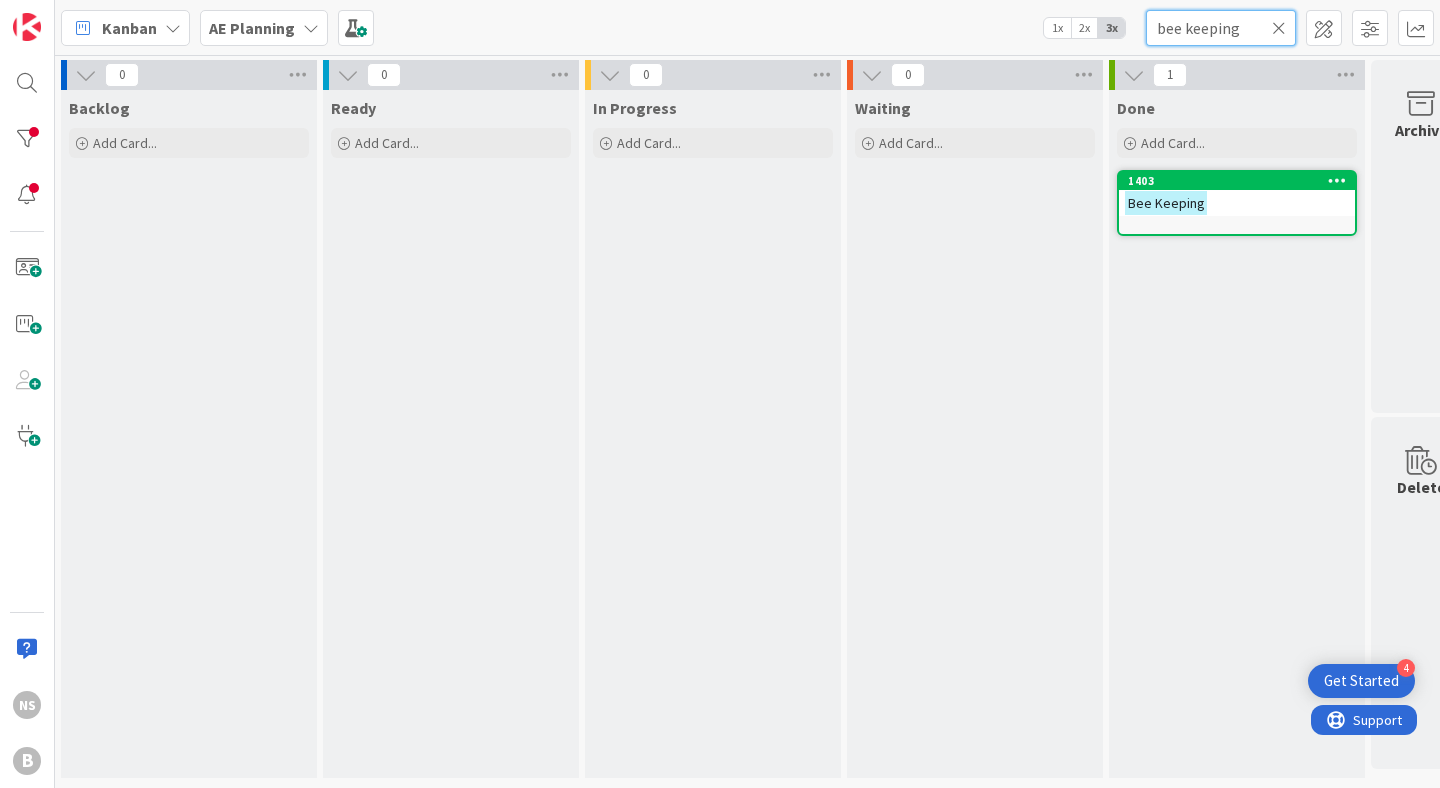 type on "bee keeping" 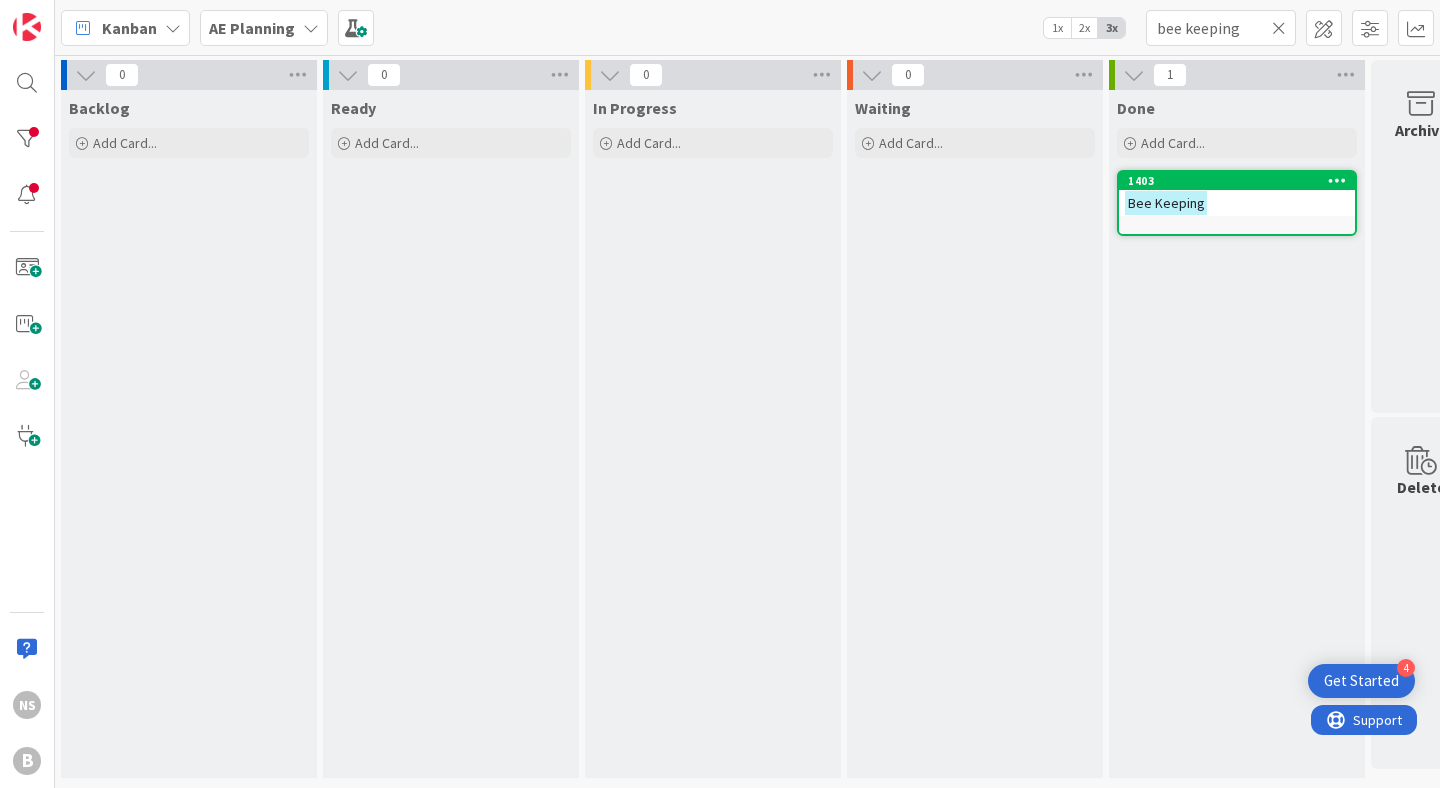 click on "Bee Keeping" at bounding box center (1237, 203) 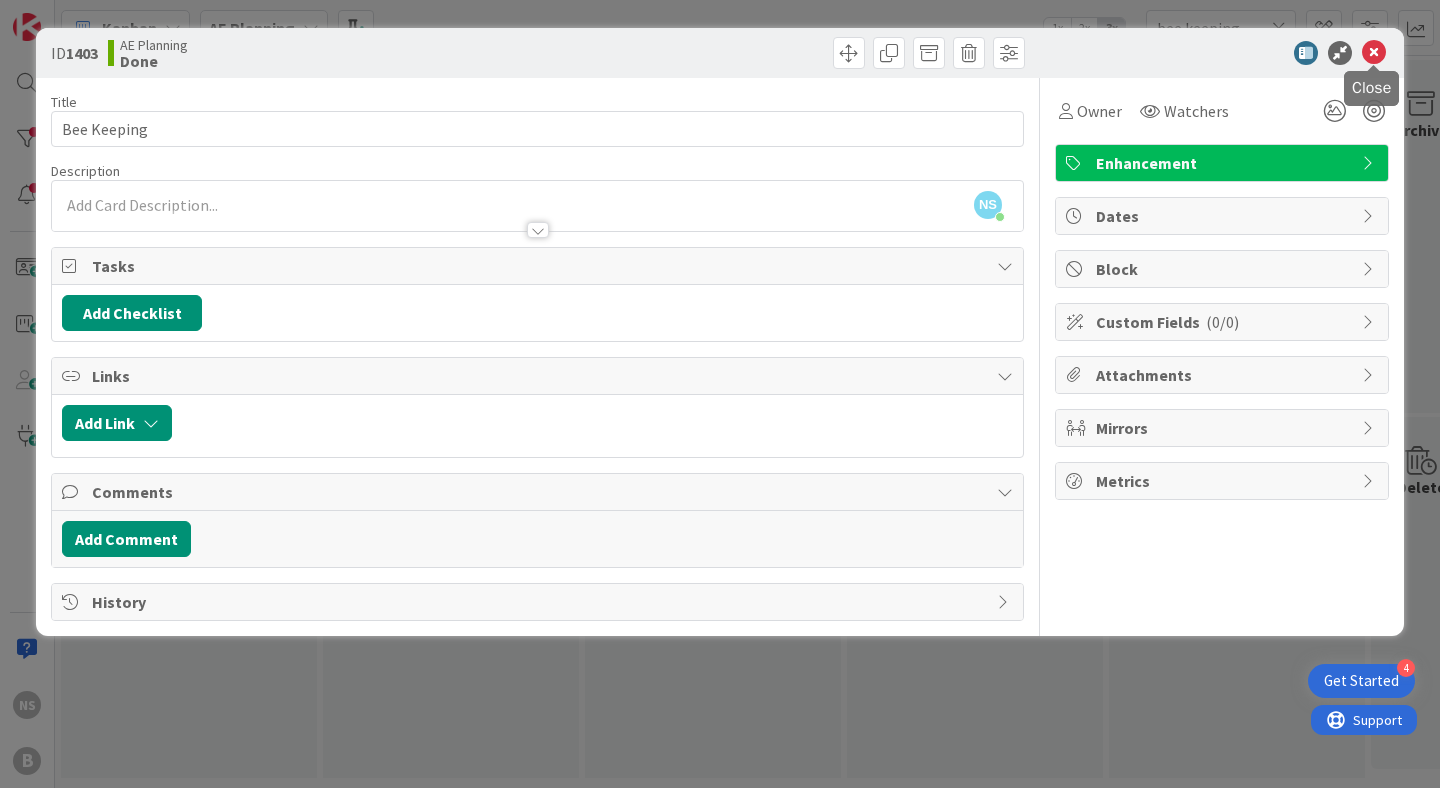 click at bounding box center [1374, 53] 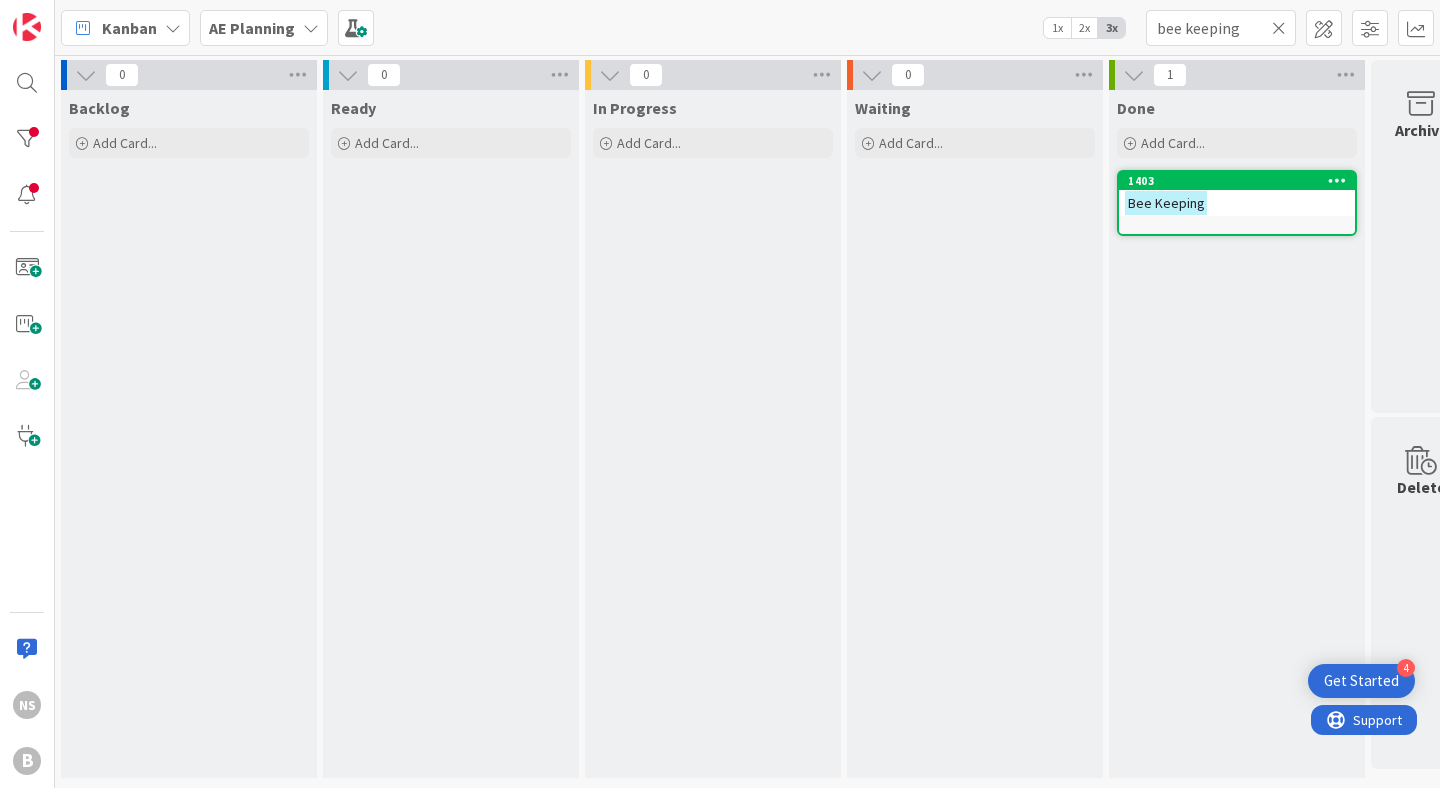 click at bounding box center [1279, 28] 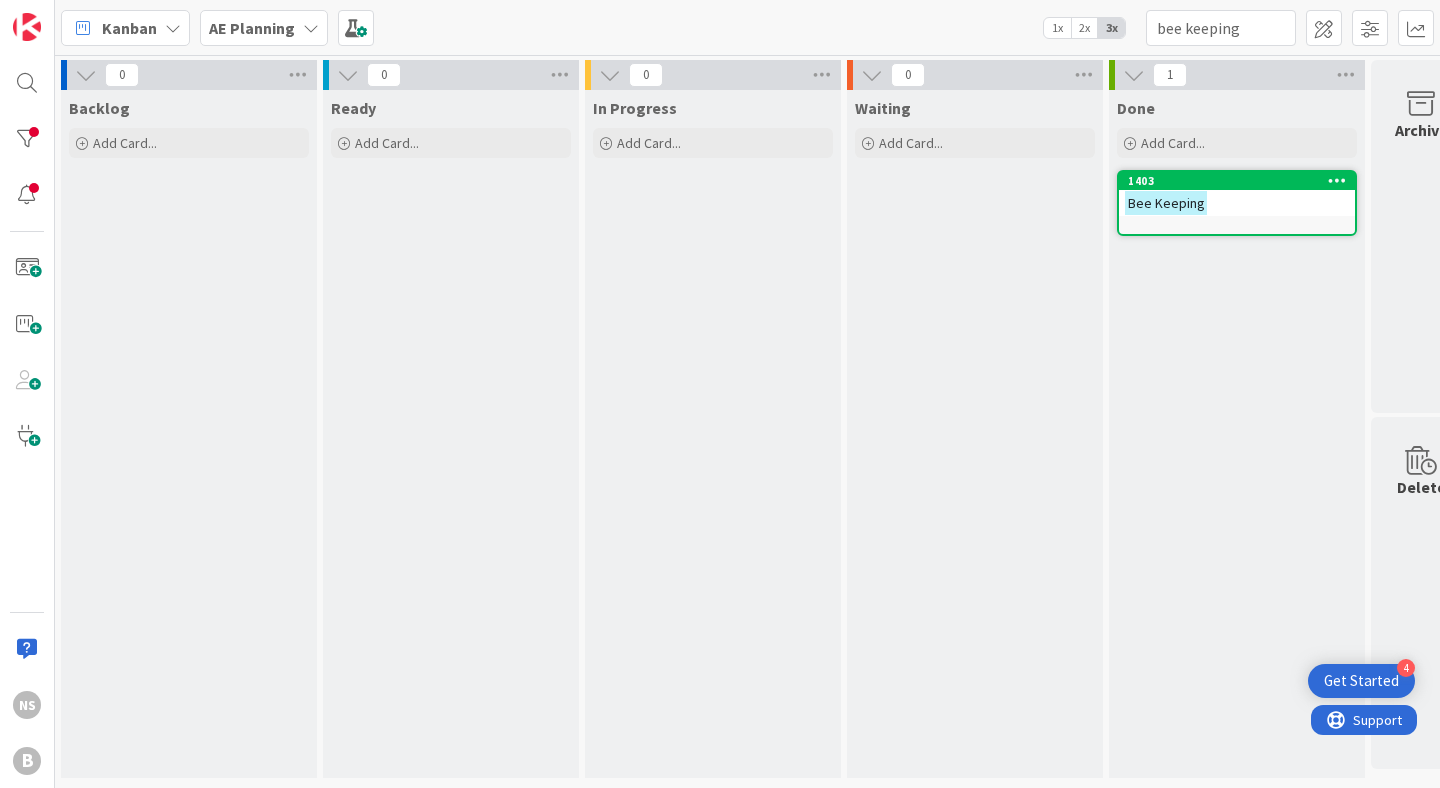 type 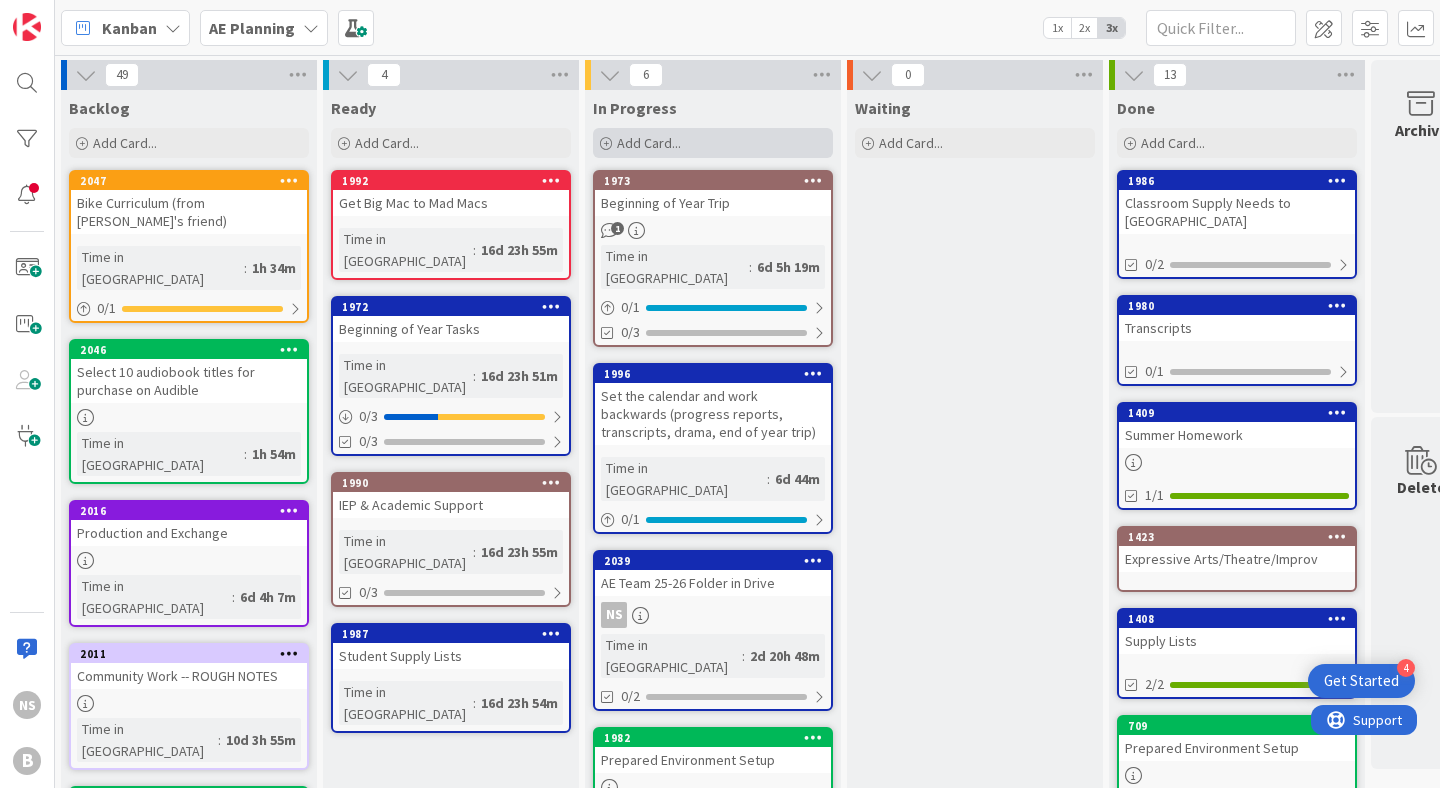 click on "Add Card..." at bounding box center [713, 143] 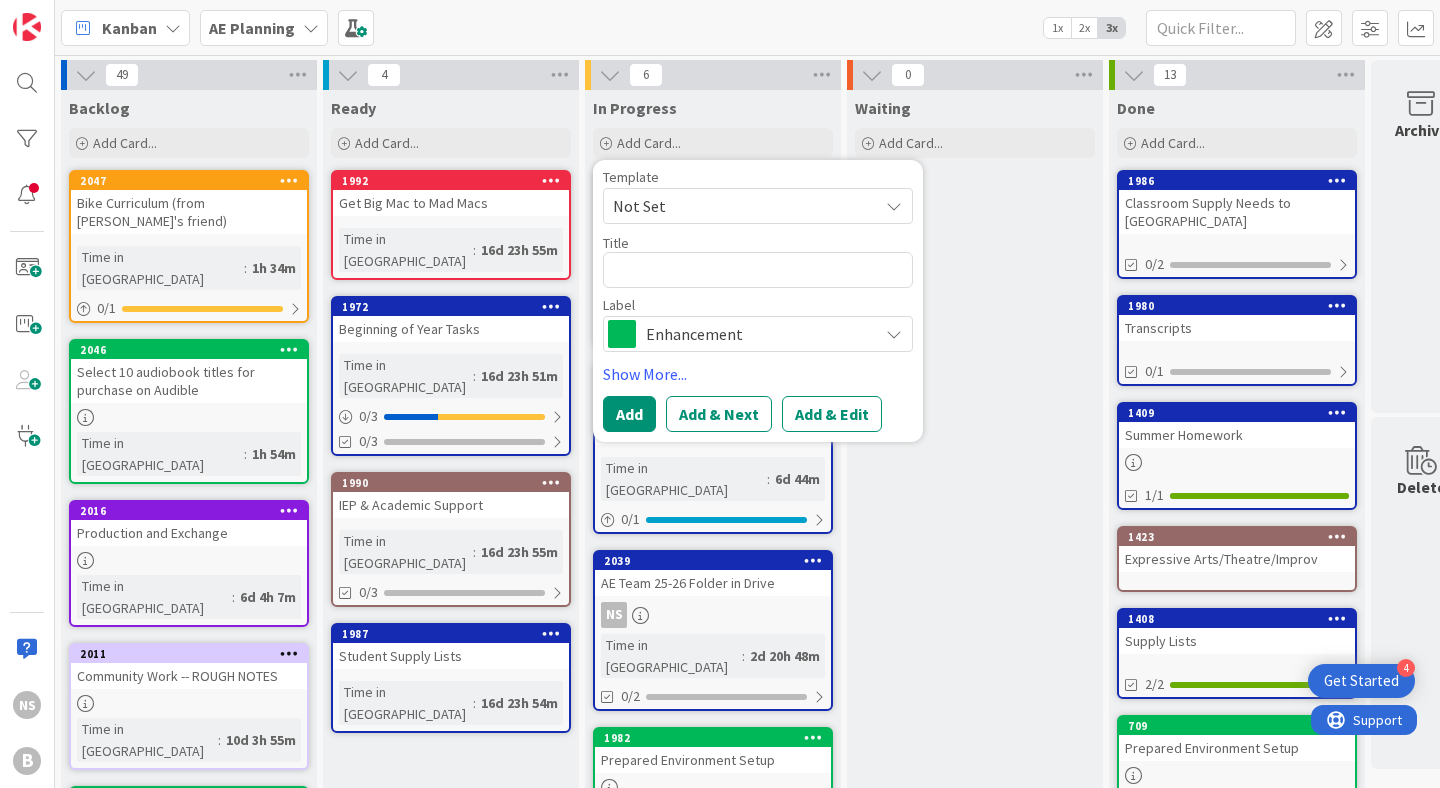type on "x" 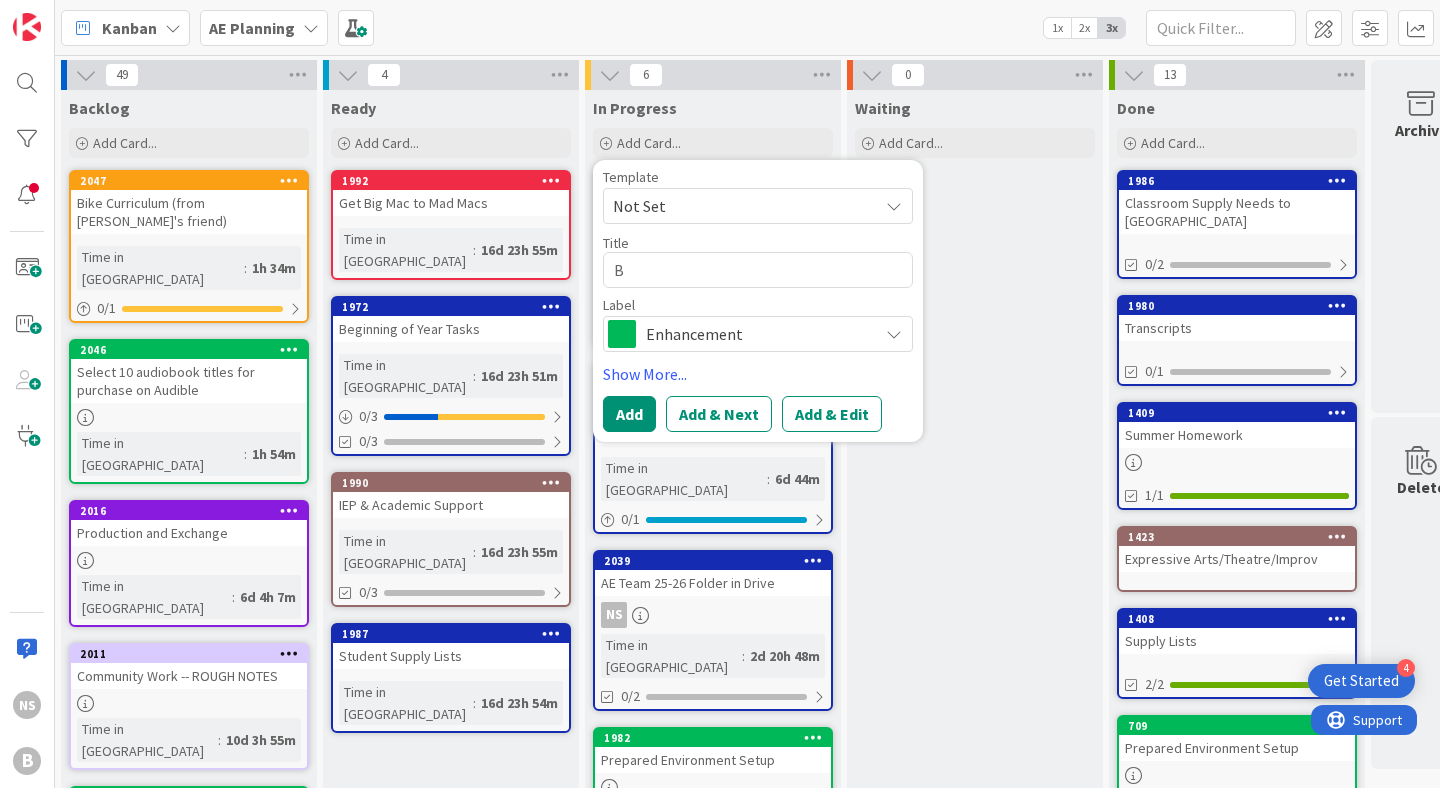 type on "x" 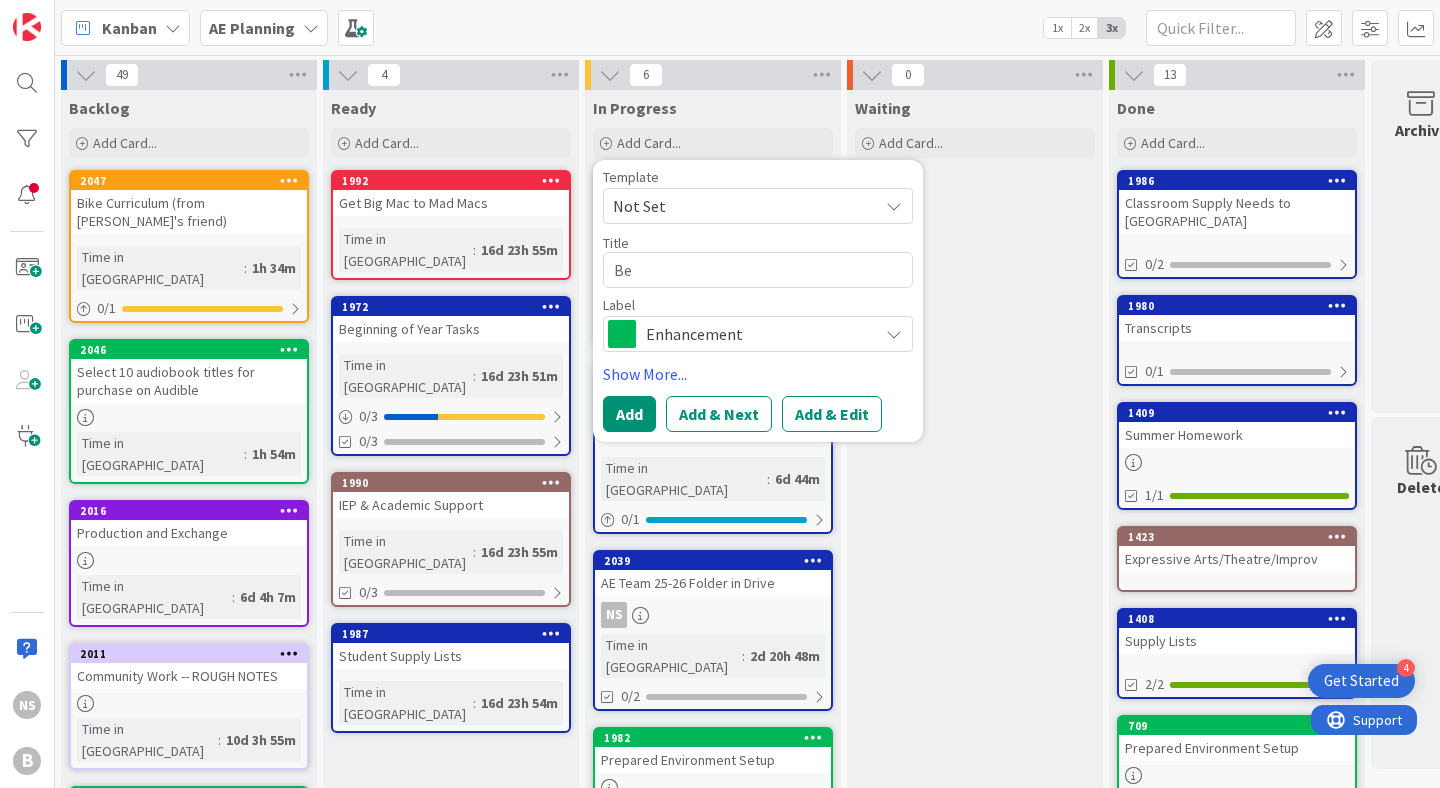 type on "x" 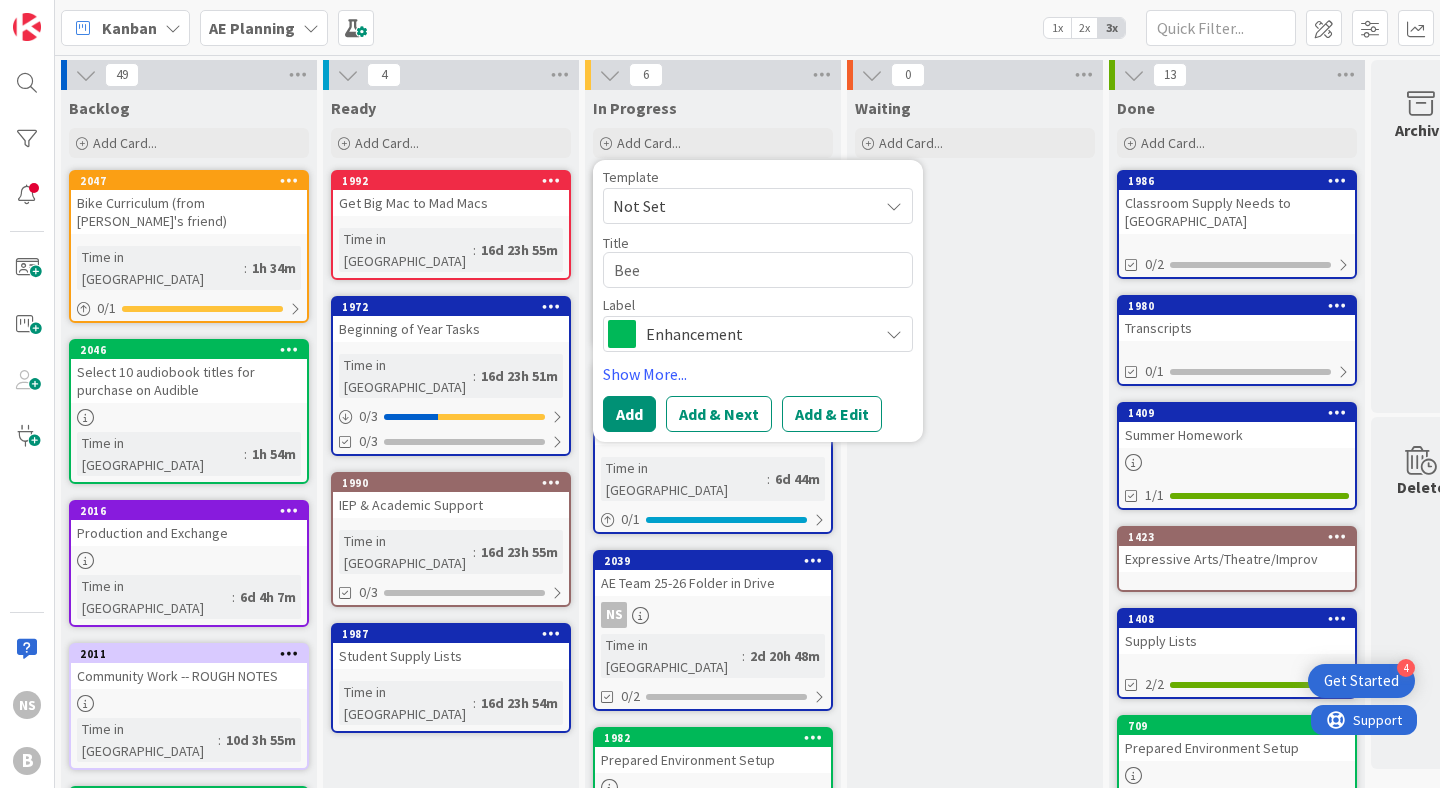 type on "x" 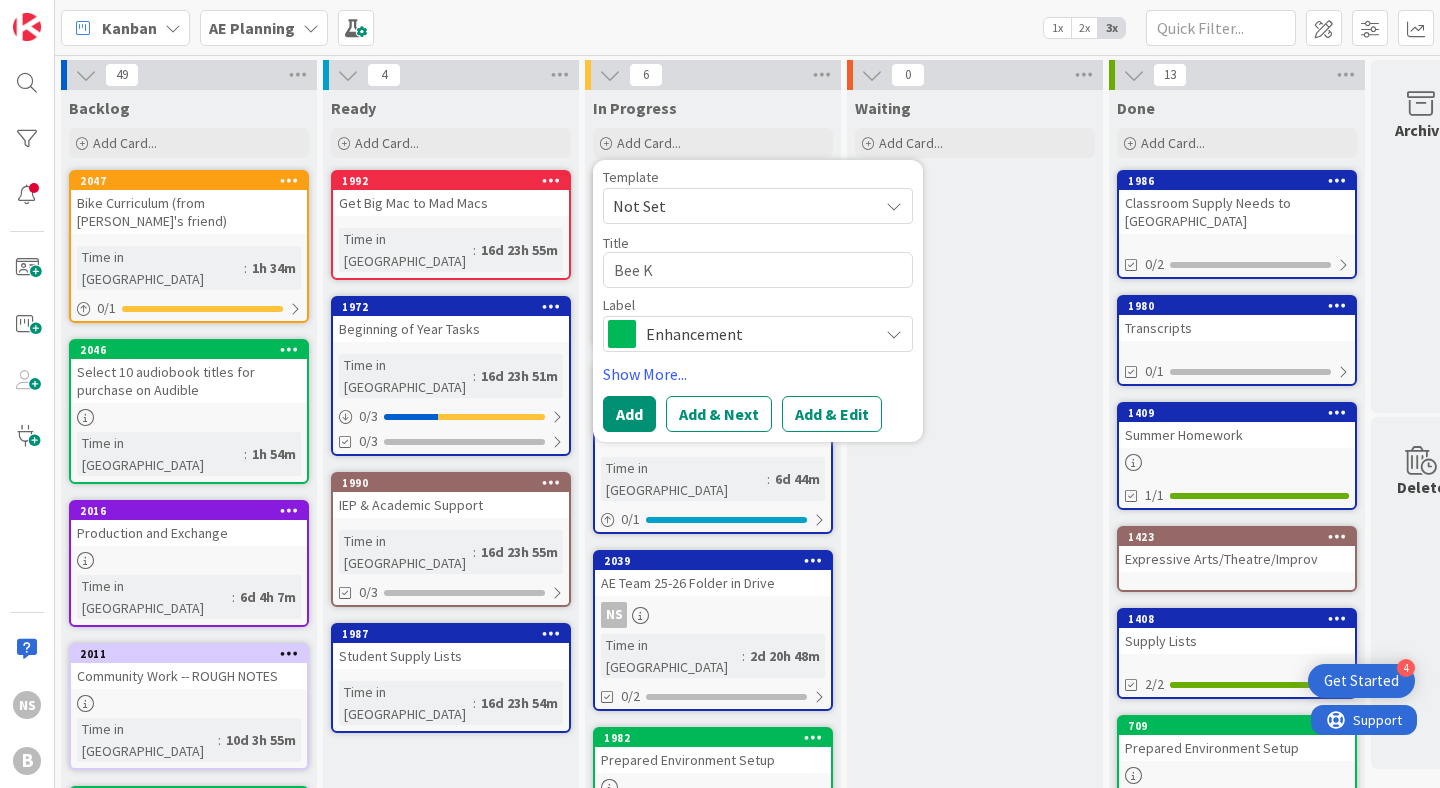 type on "x" 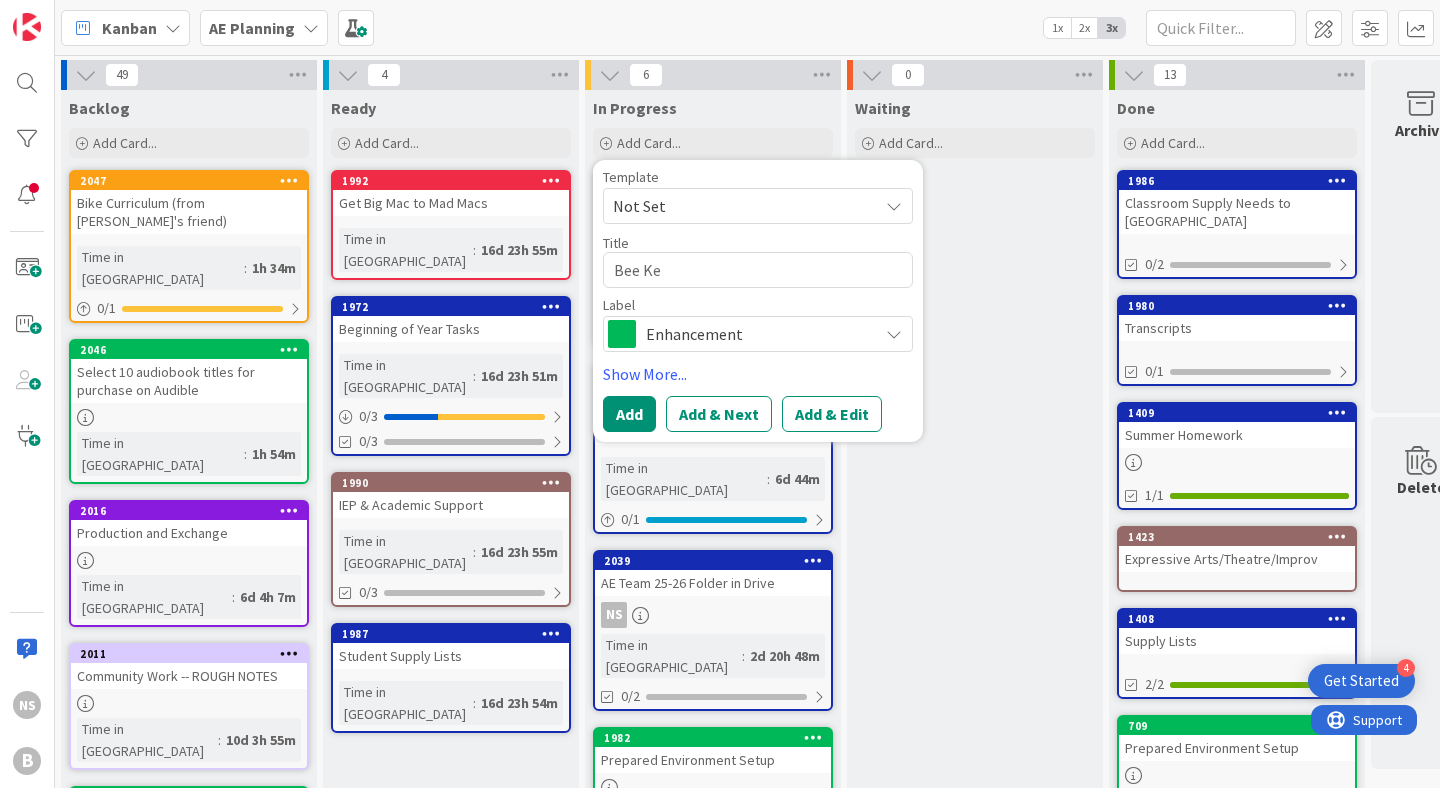 type on "x" 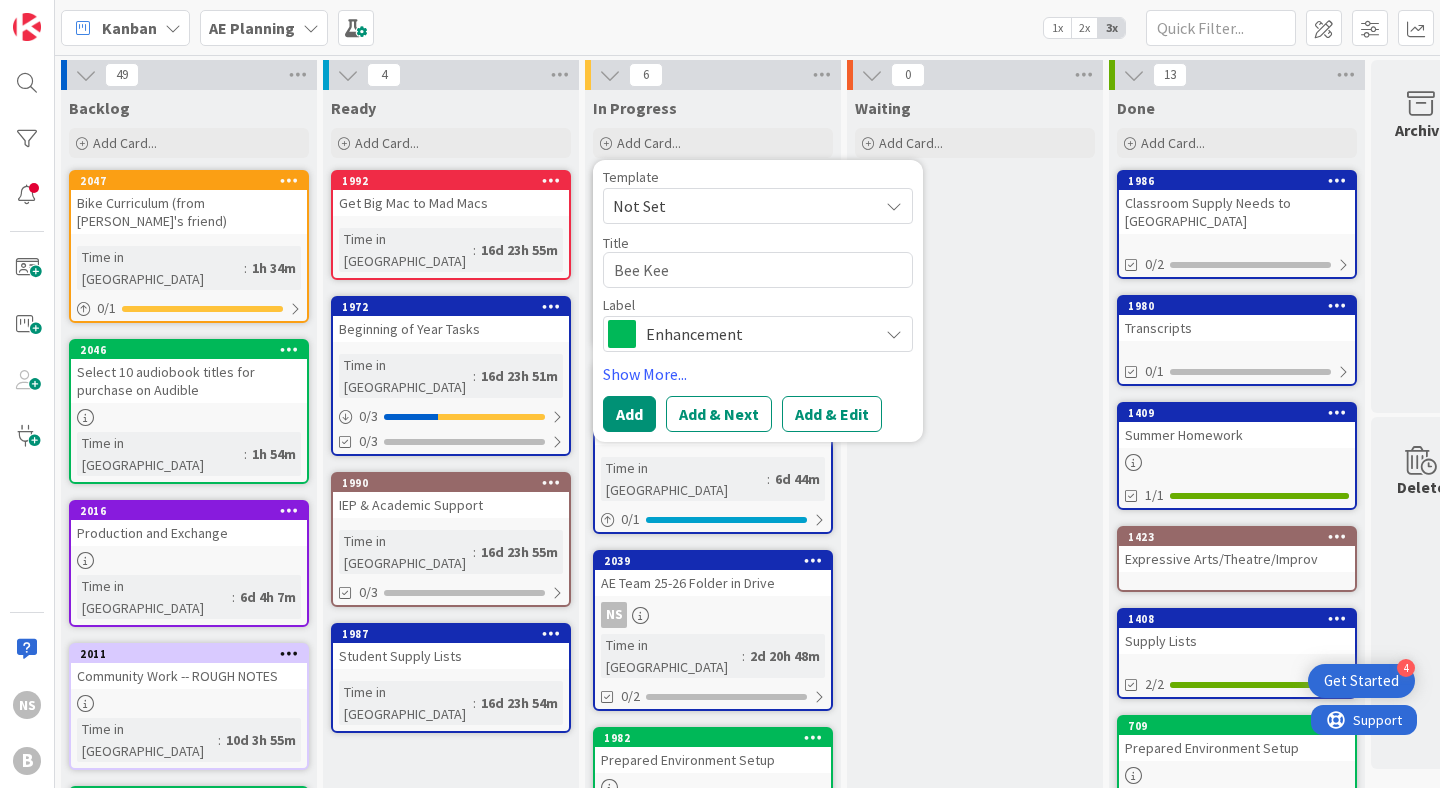 type on "x" 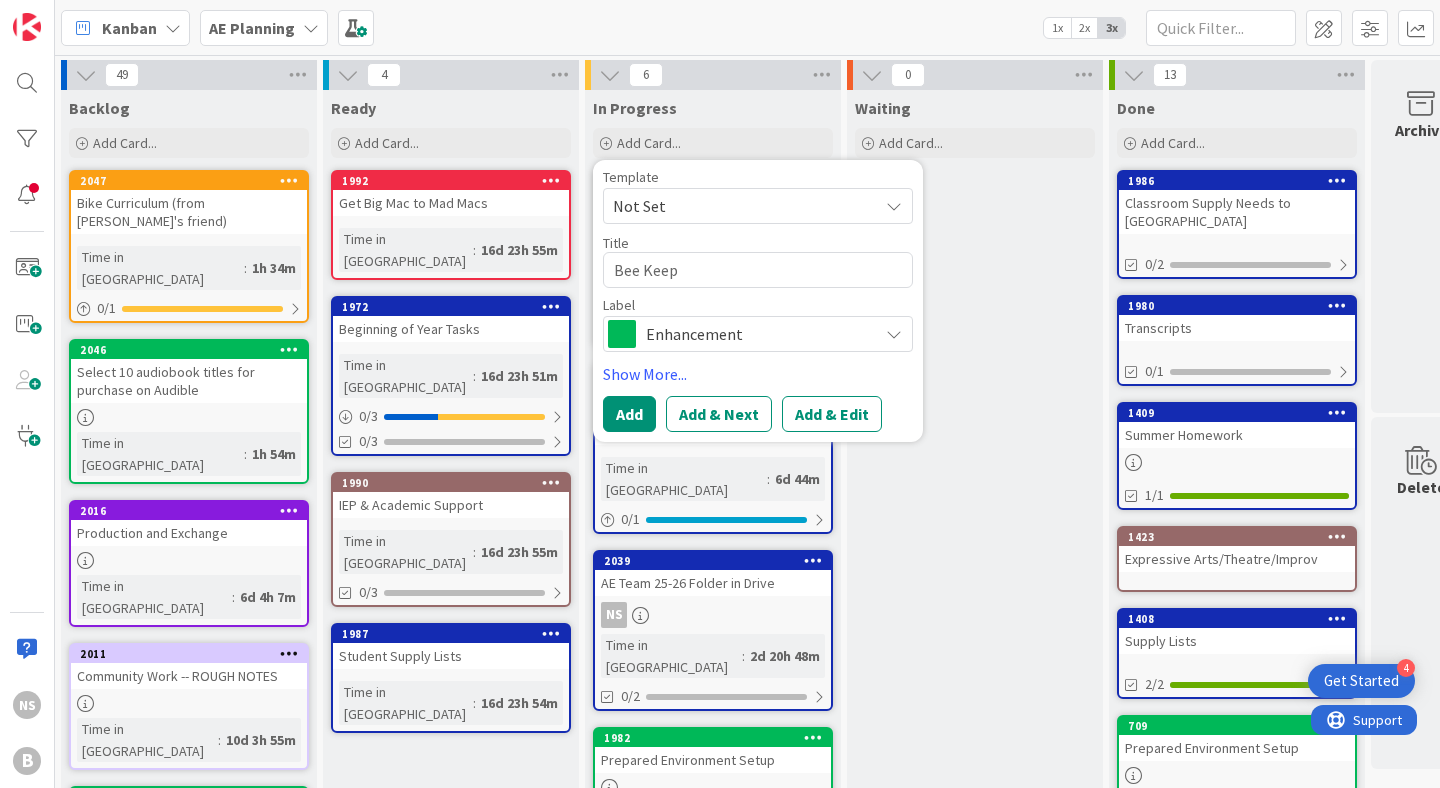 type on "x" 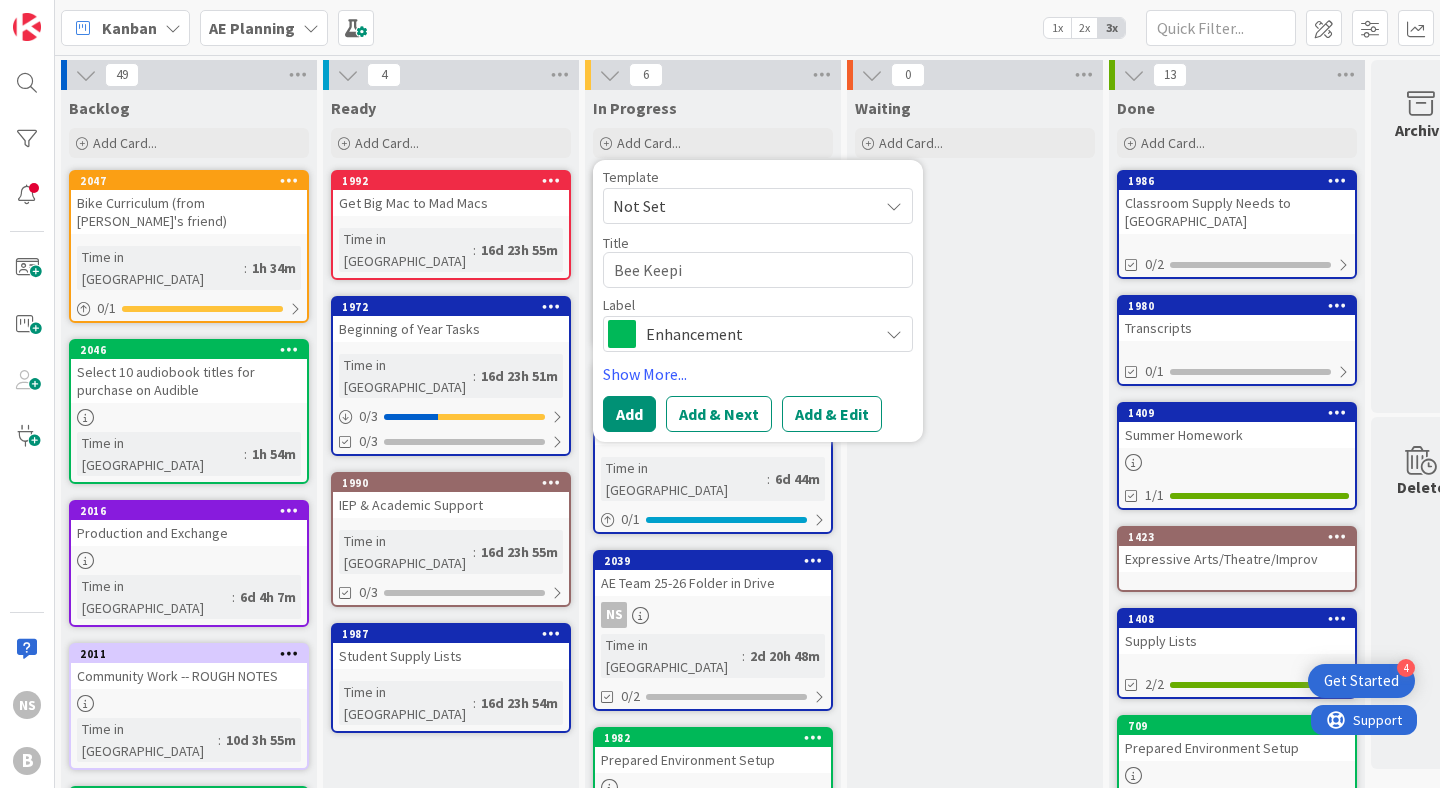 type on "x" 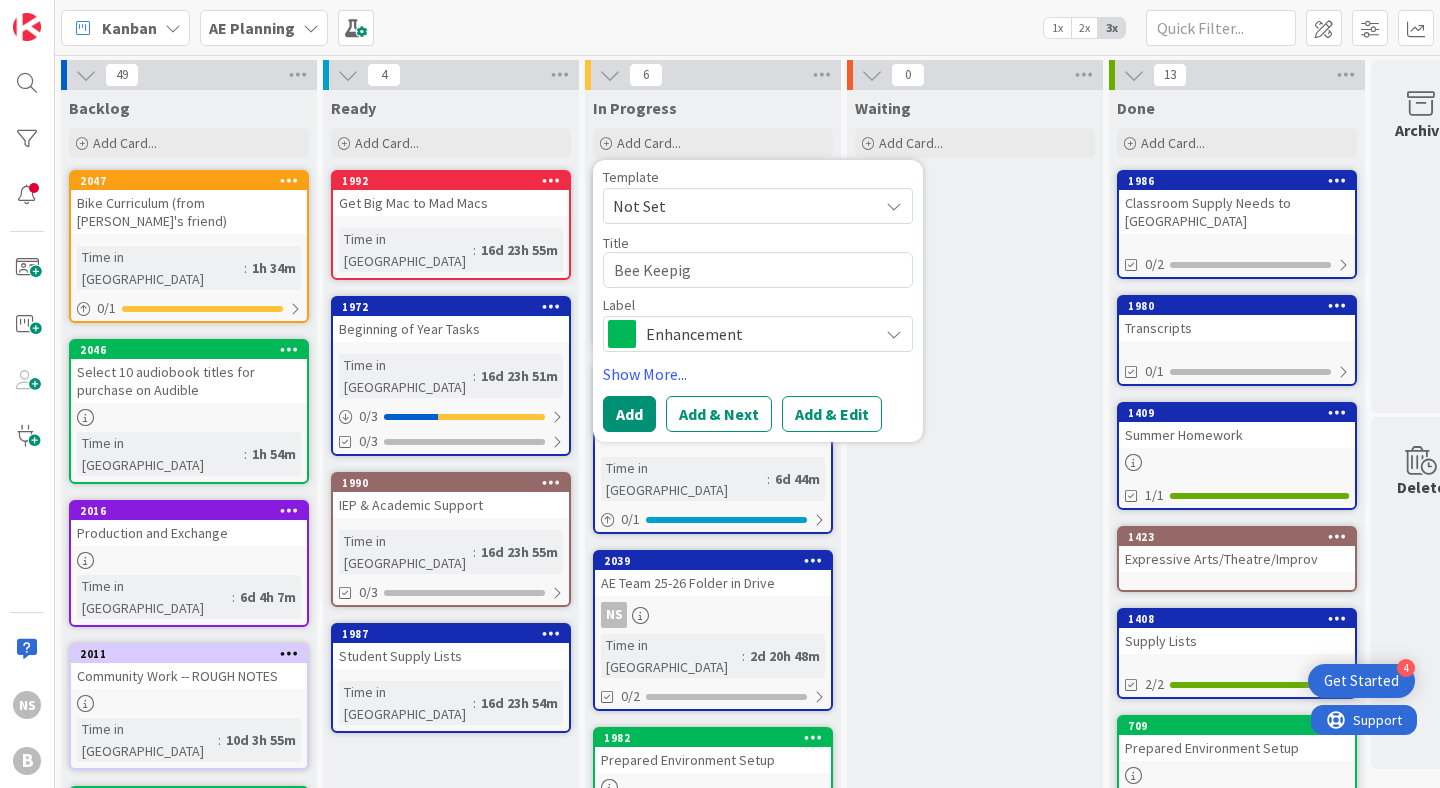 type on "x" 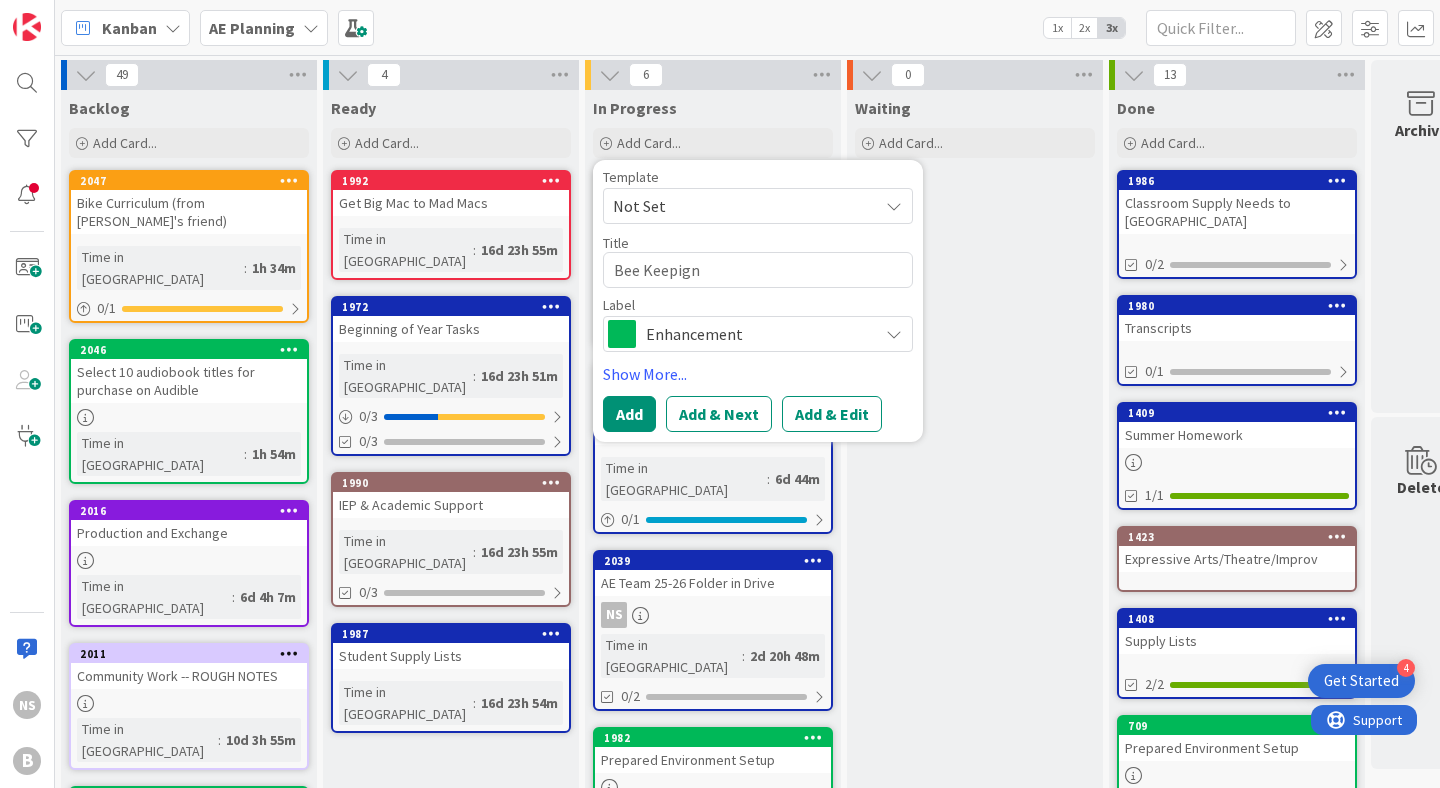 type on "x" 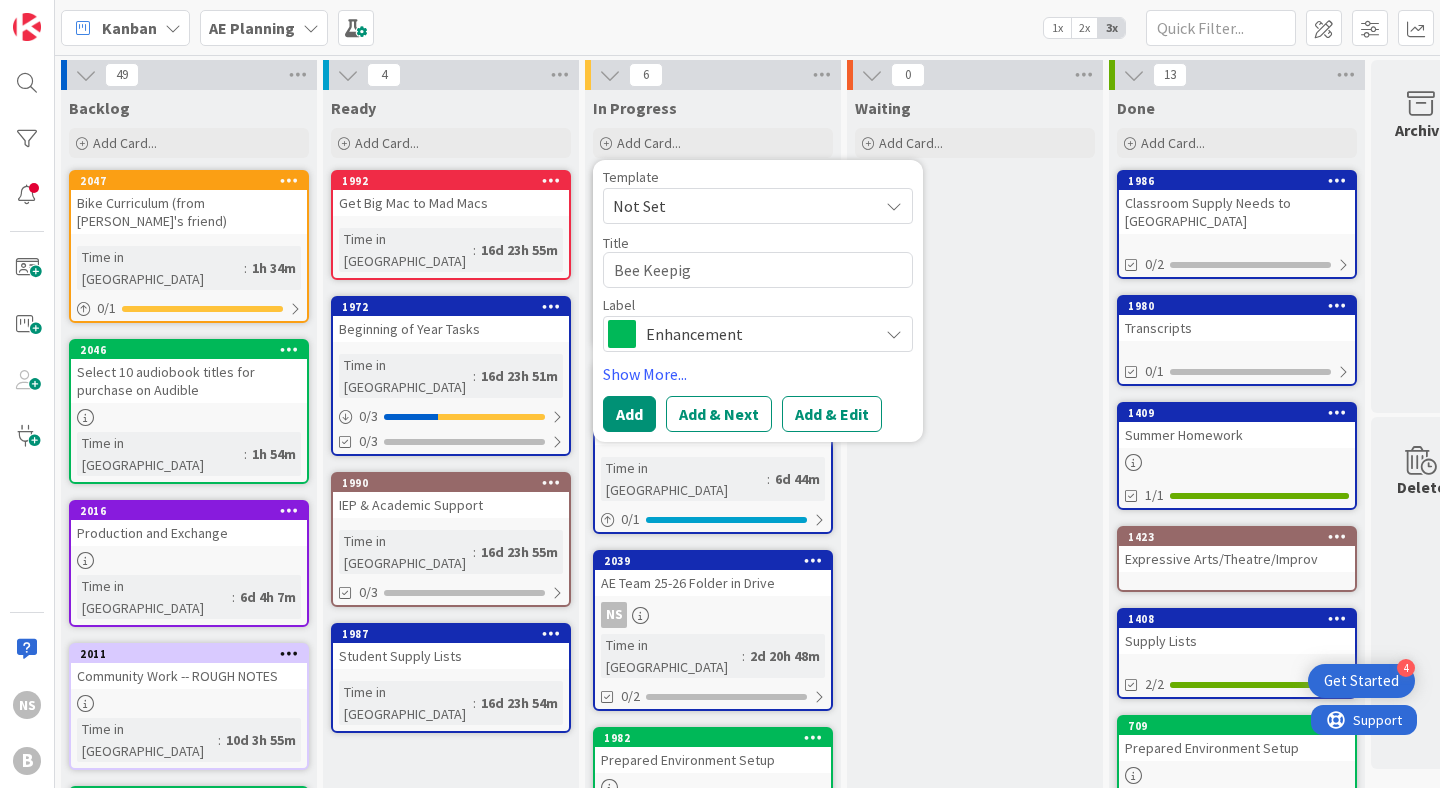 type on "x" 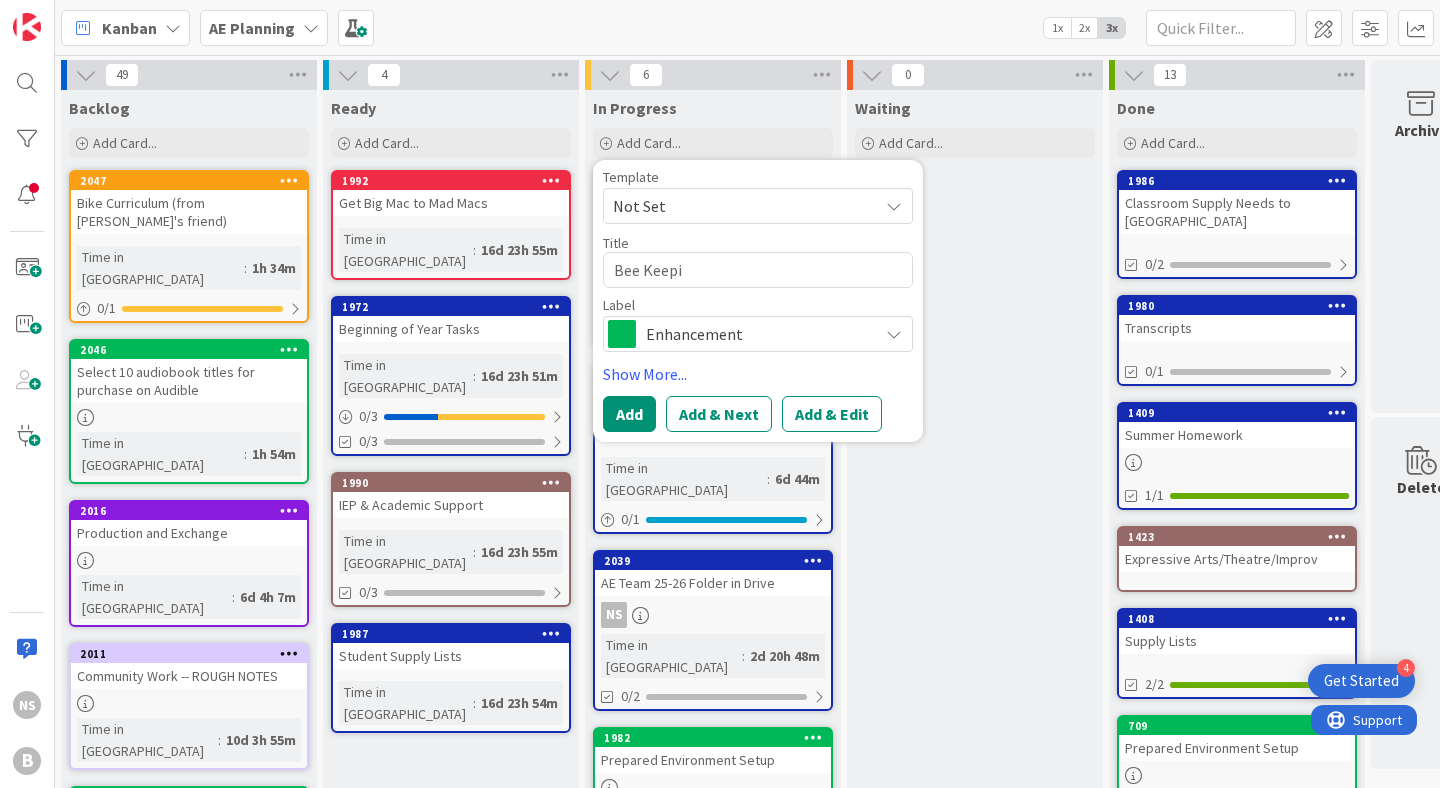 type on "Bee Keepin" 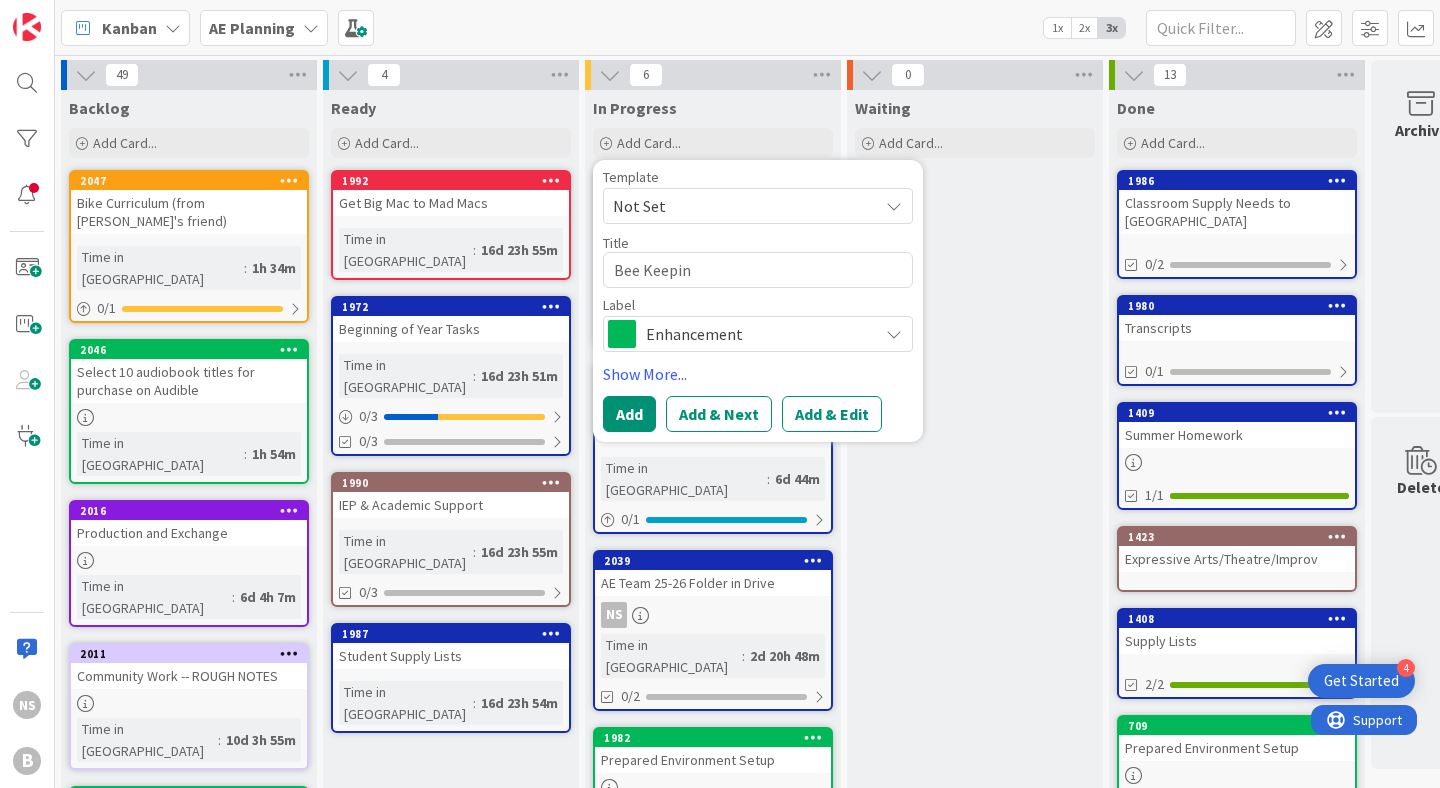 type on "x" 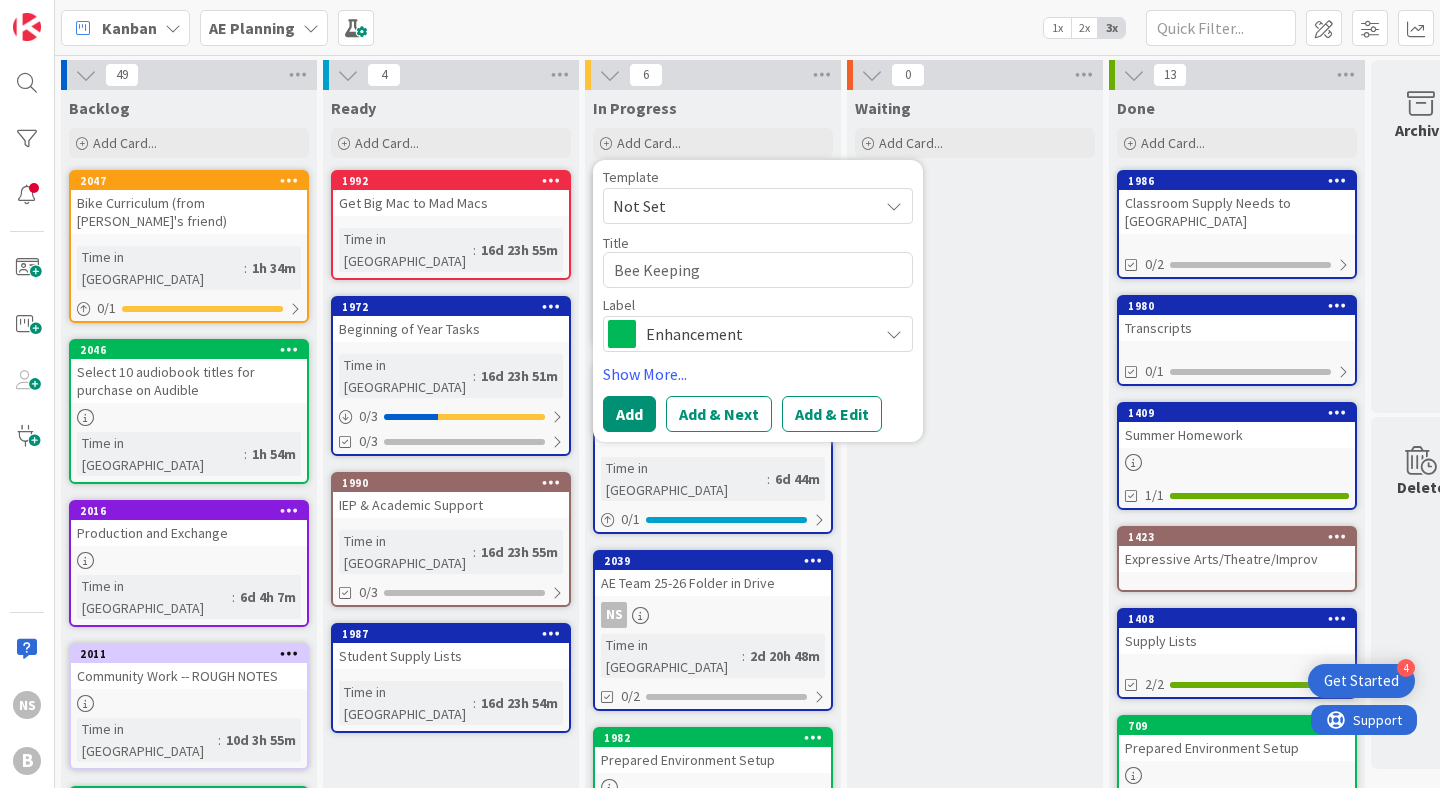 type on "x" 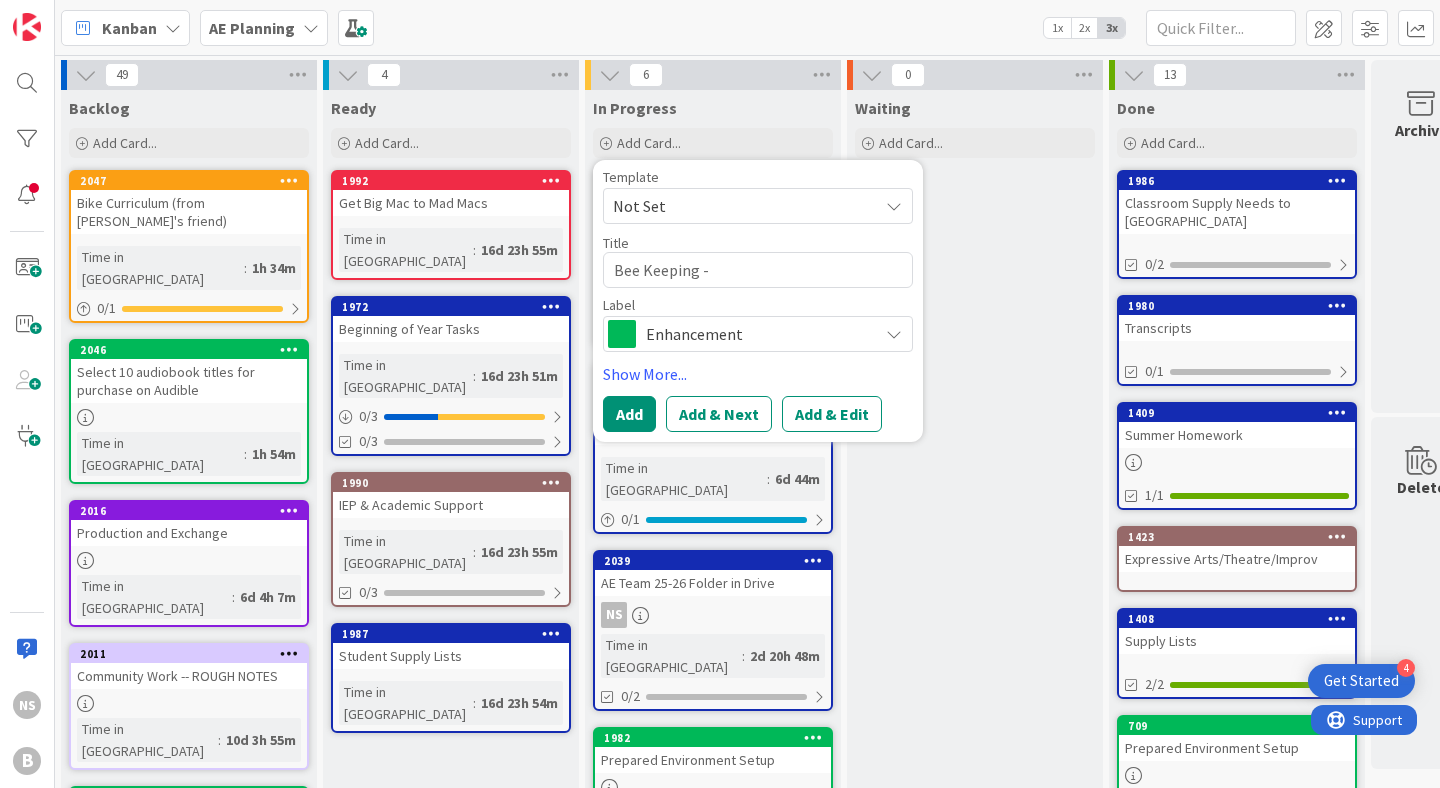 type on "x" 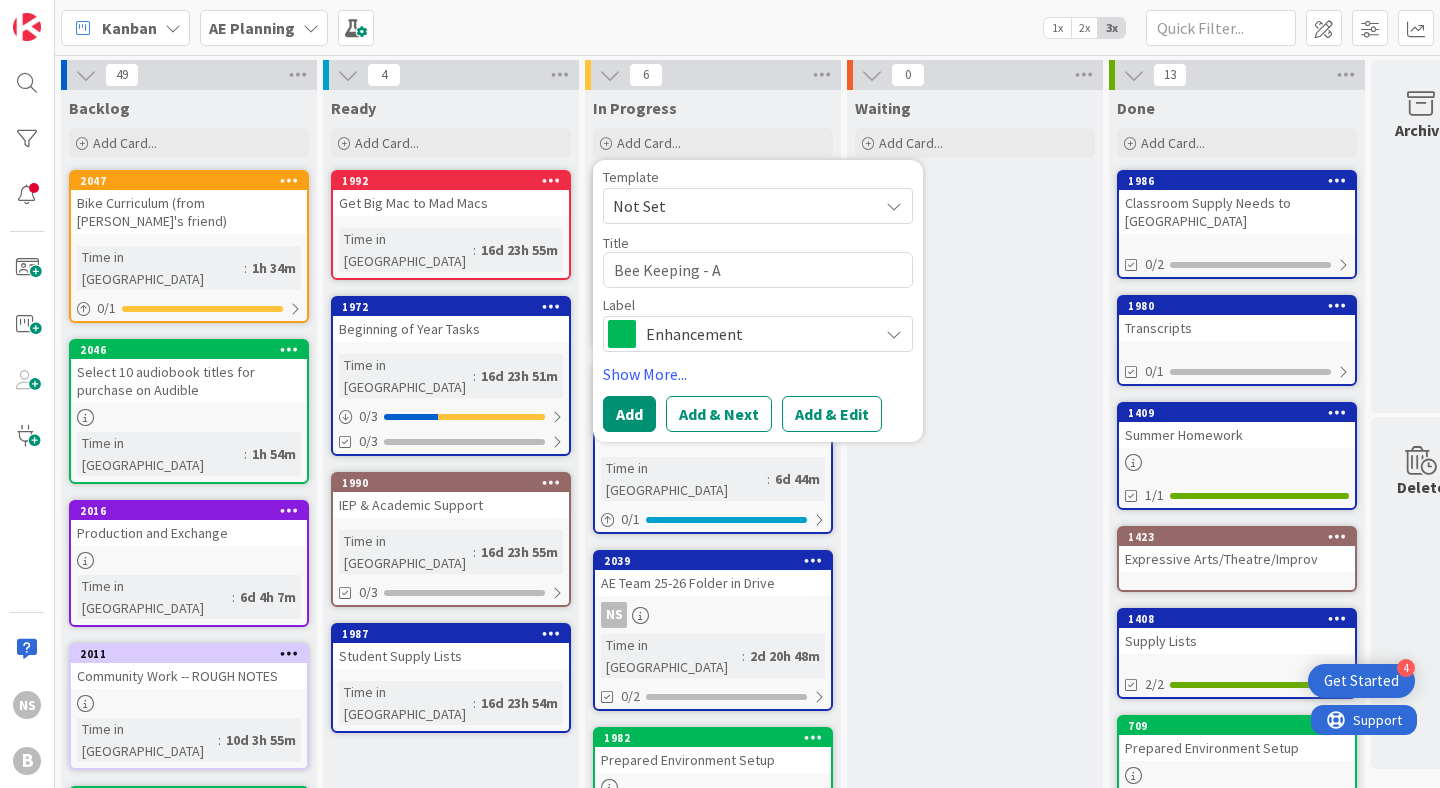 type on "x" 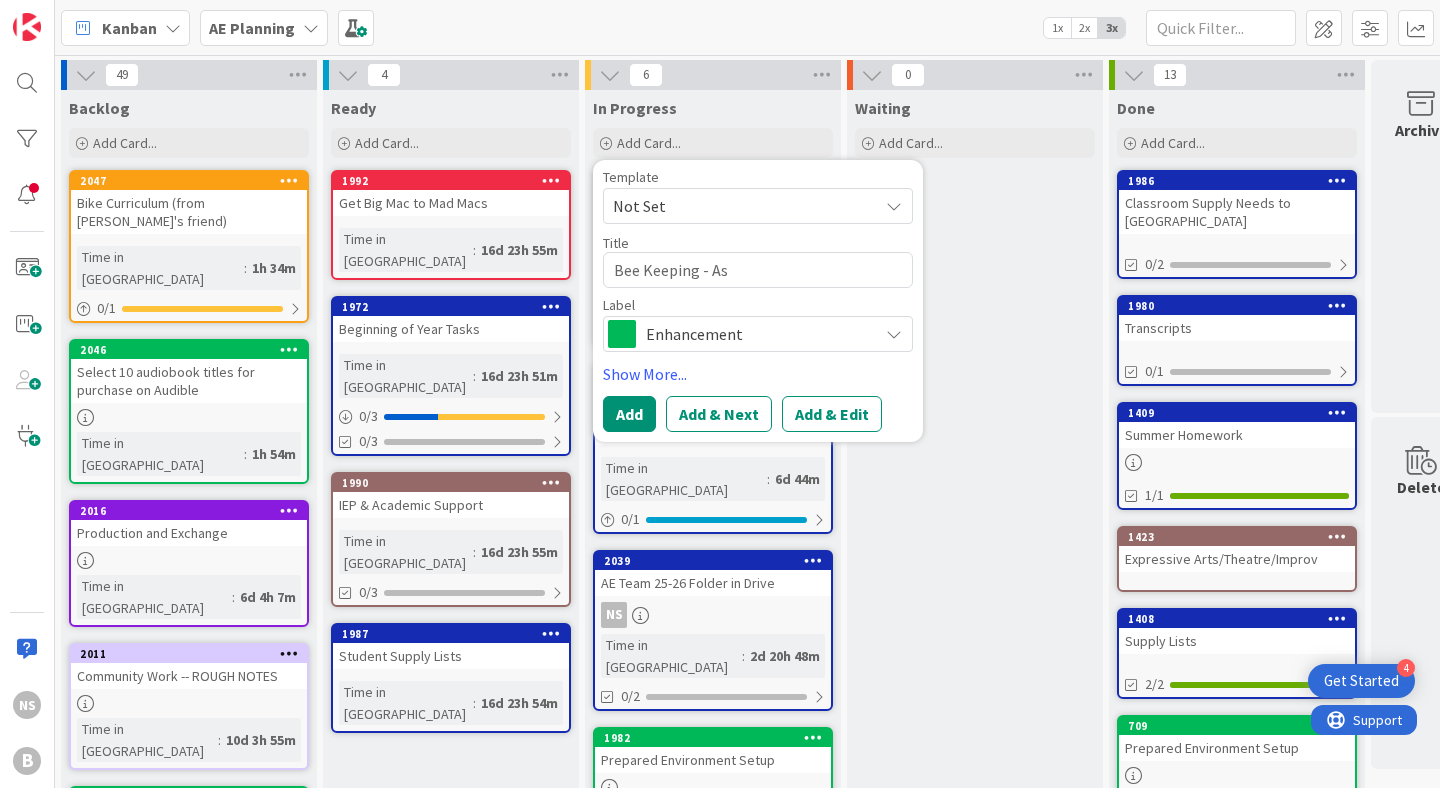 type on "x" 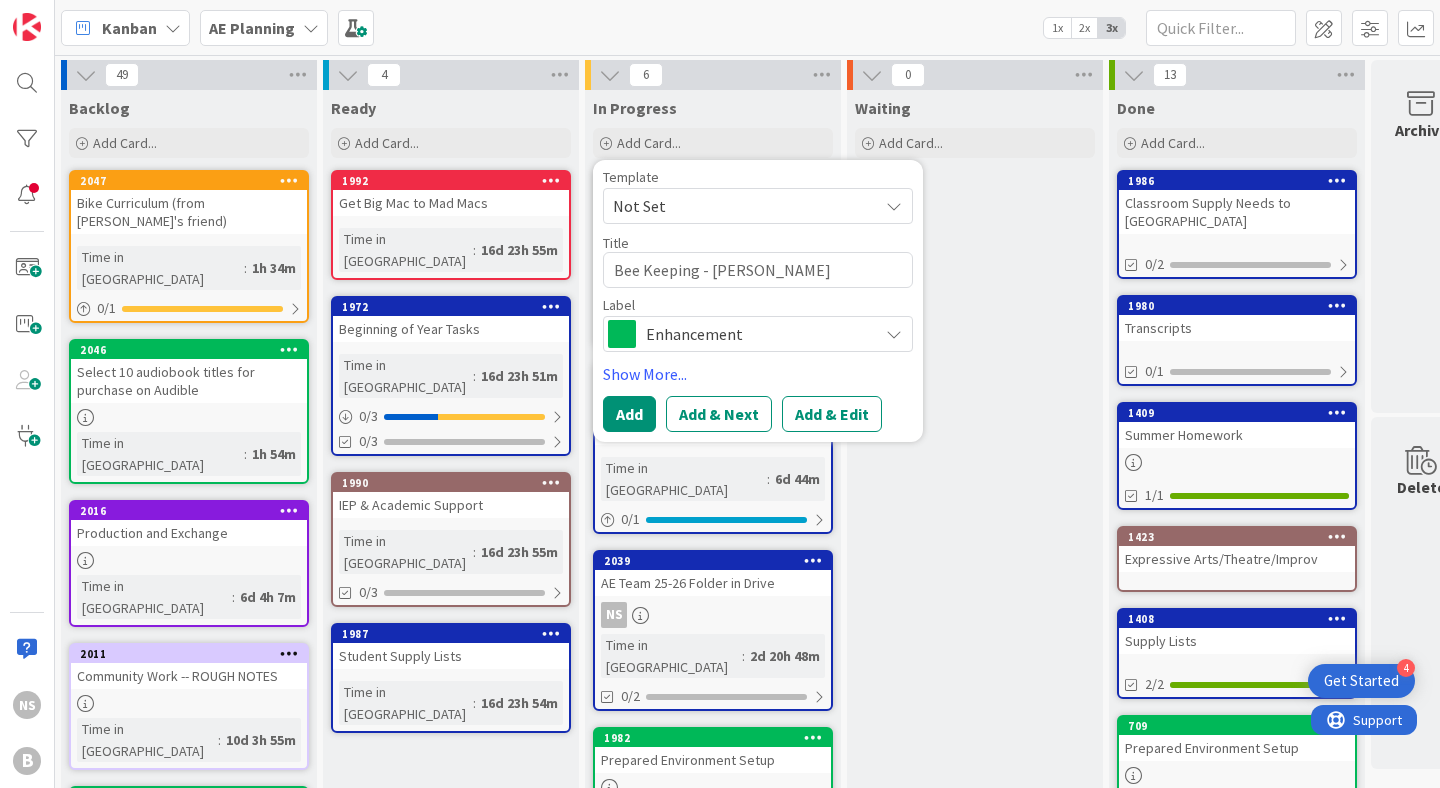 type on "x" 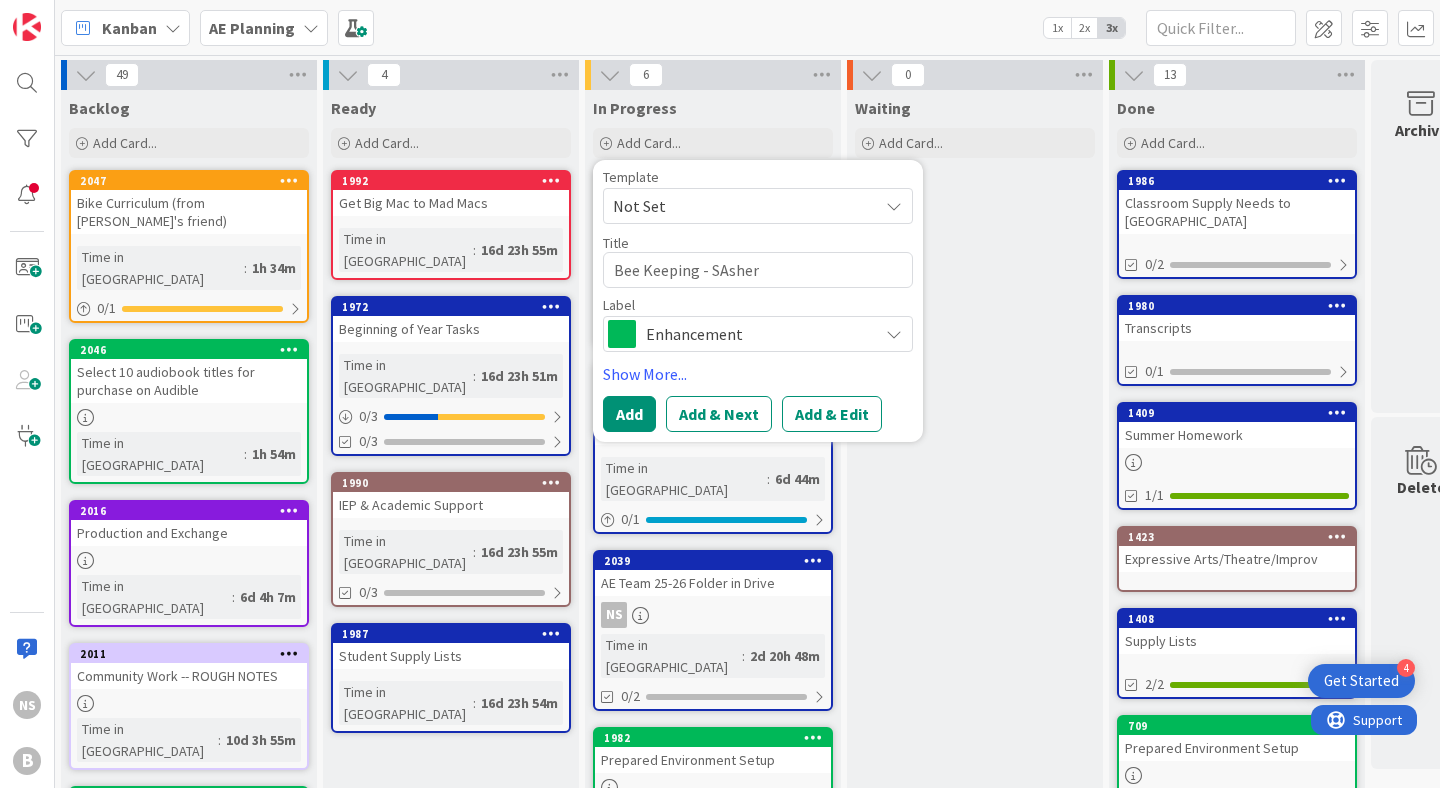 type on "x" 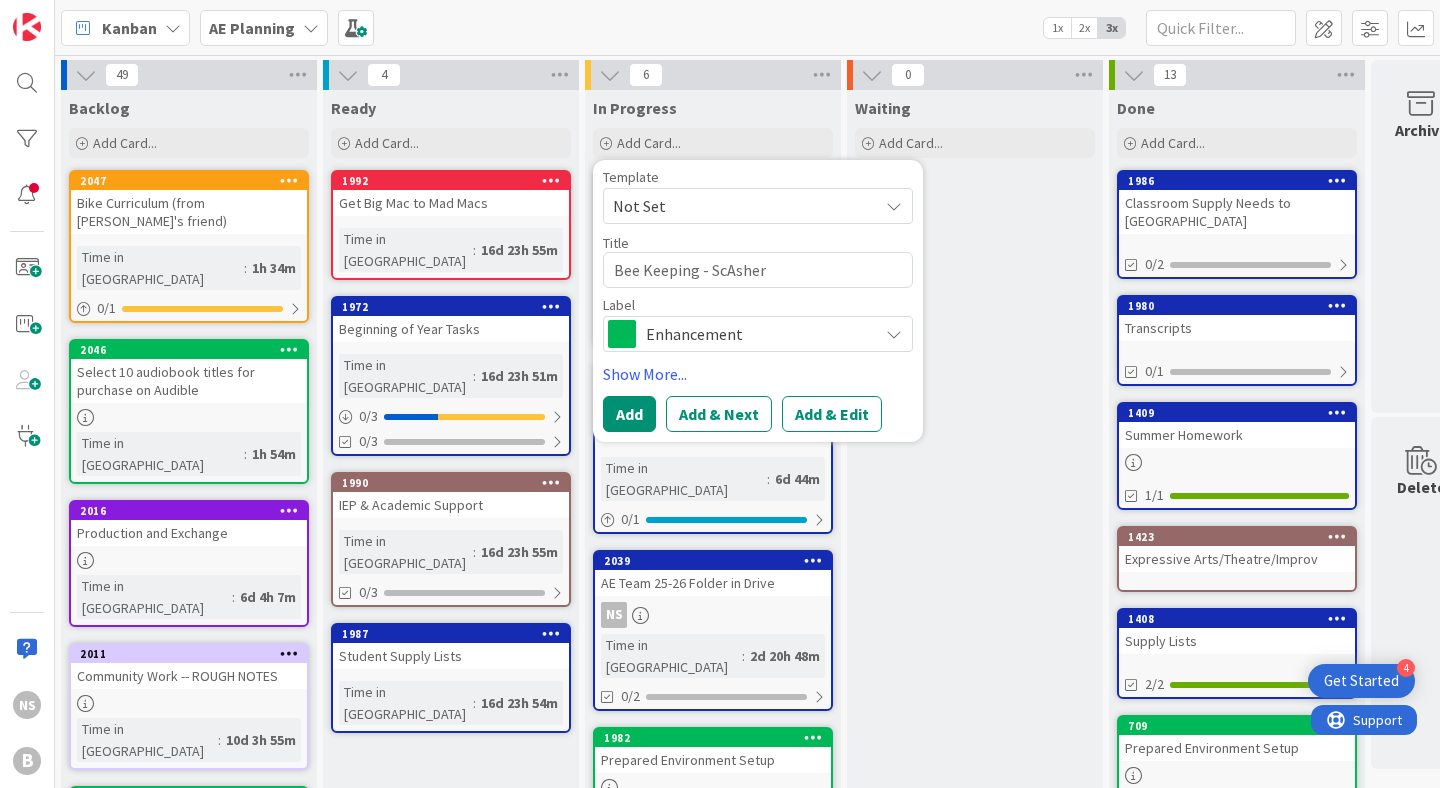 type on "x" 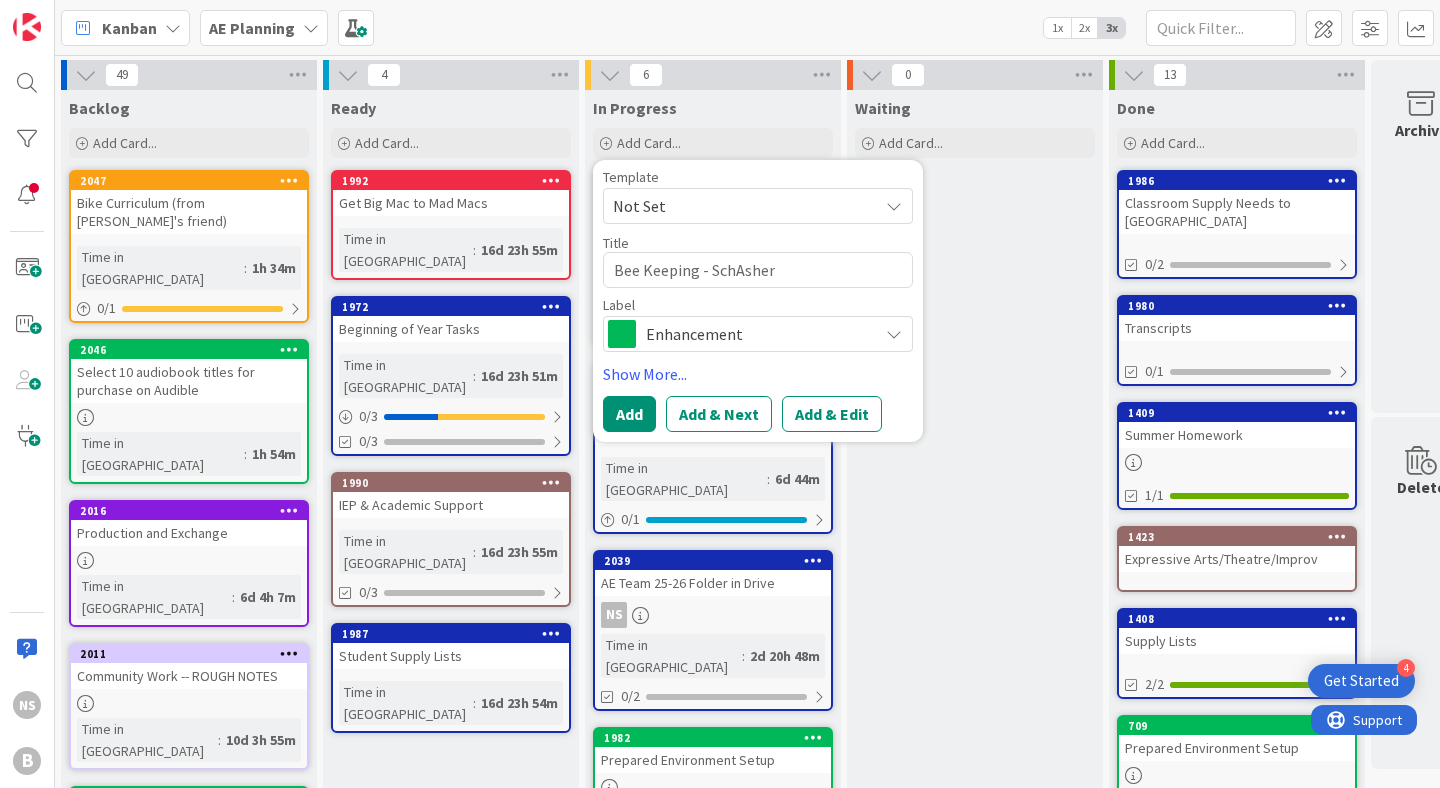 type on "x" 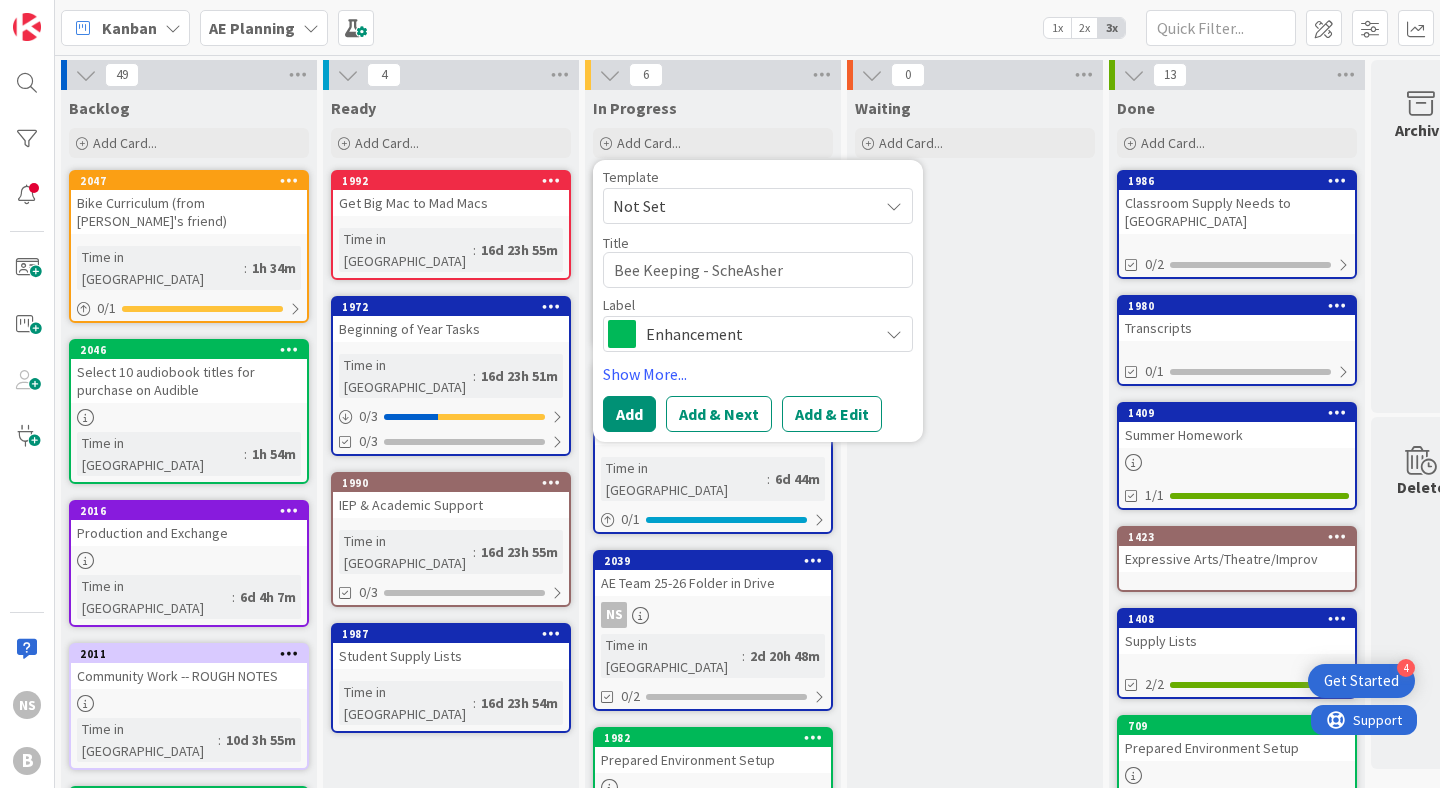 type on "x" 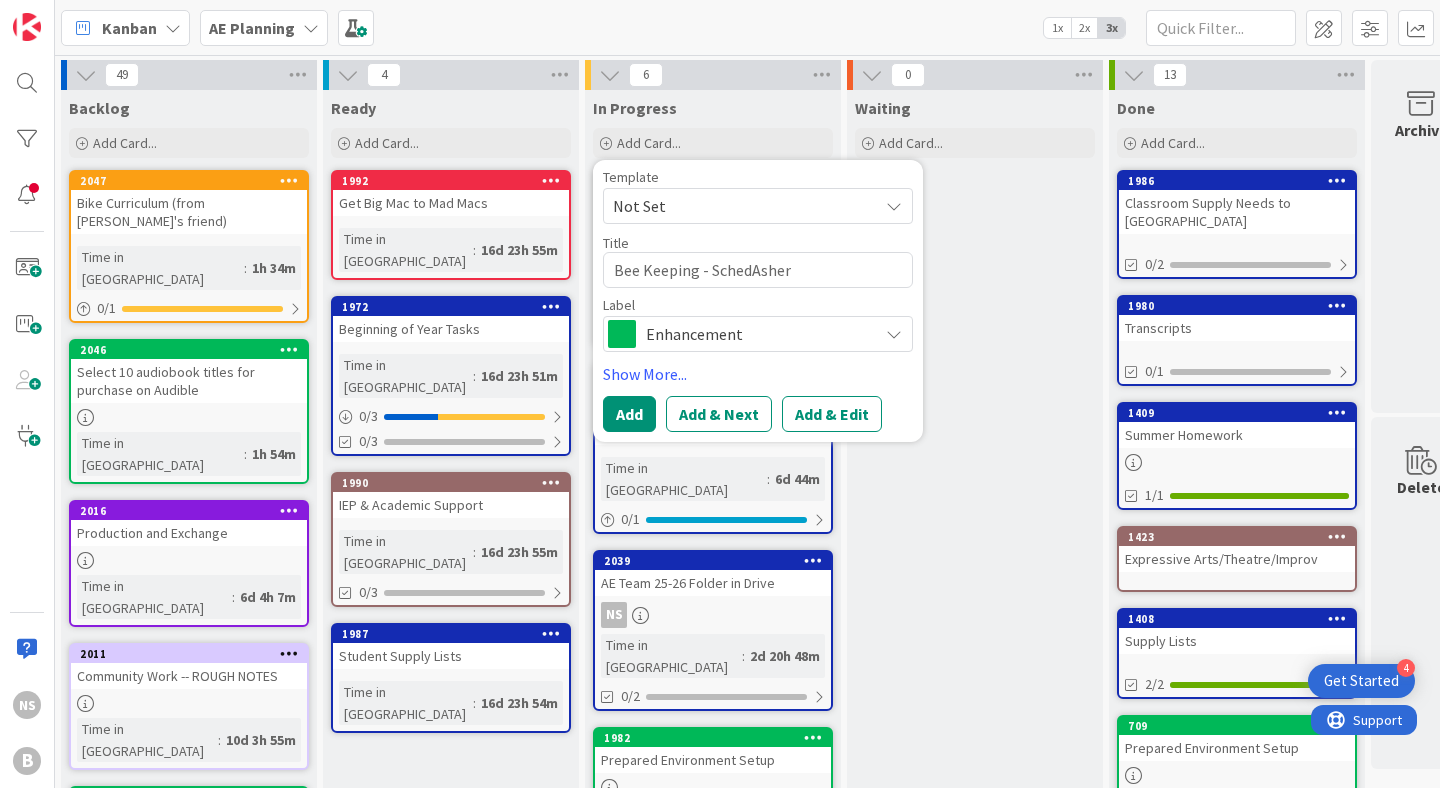 type on "x" 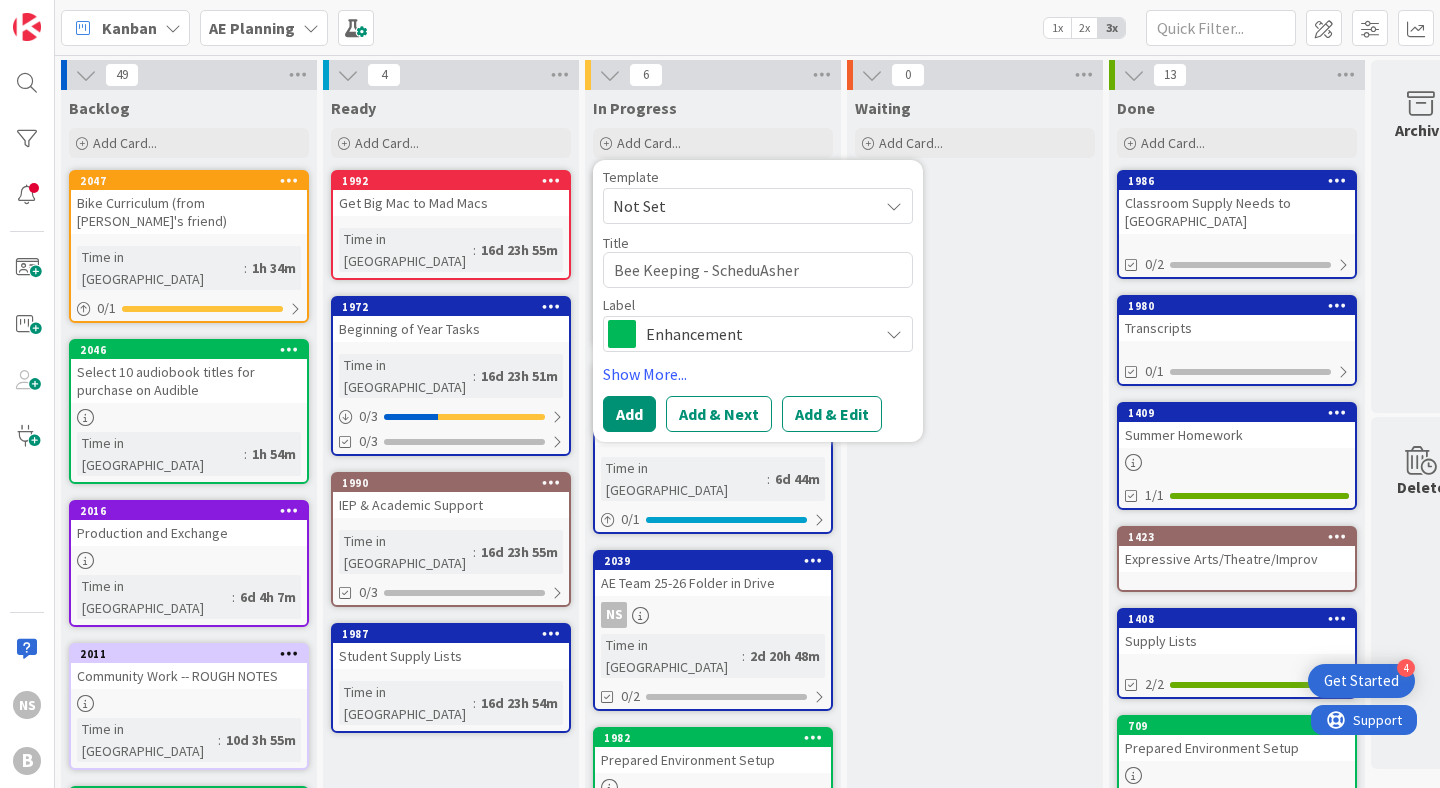 type on "x" 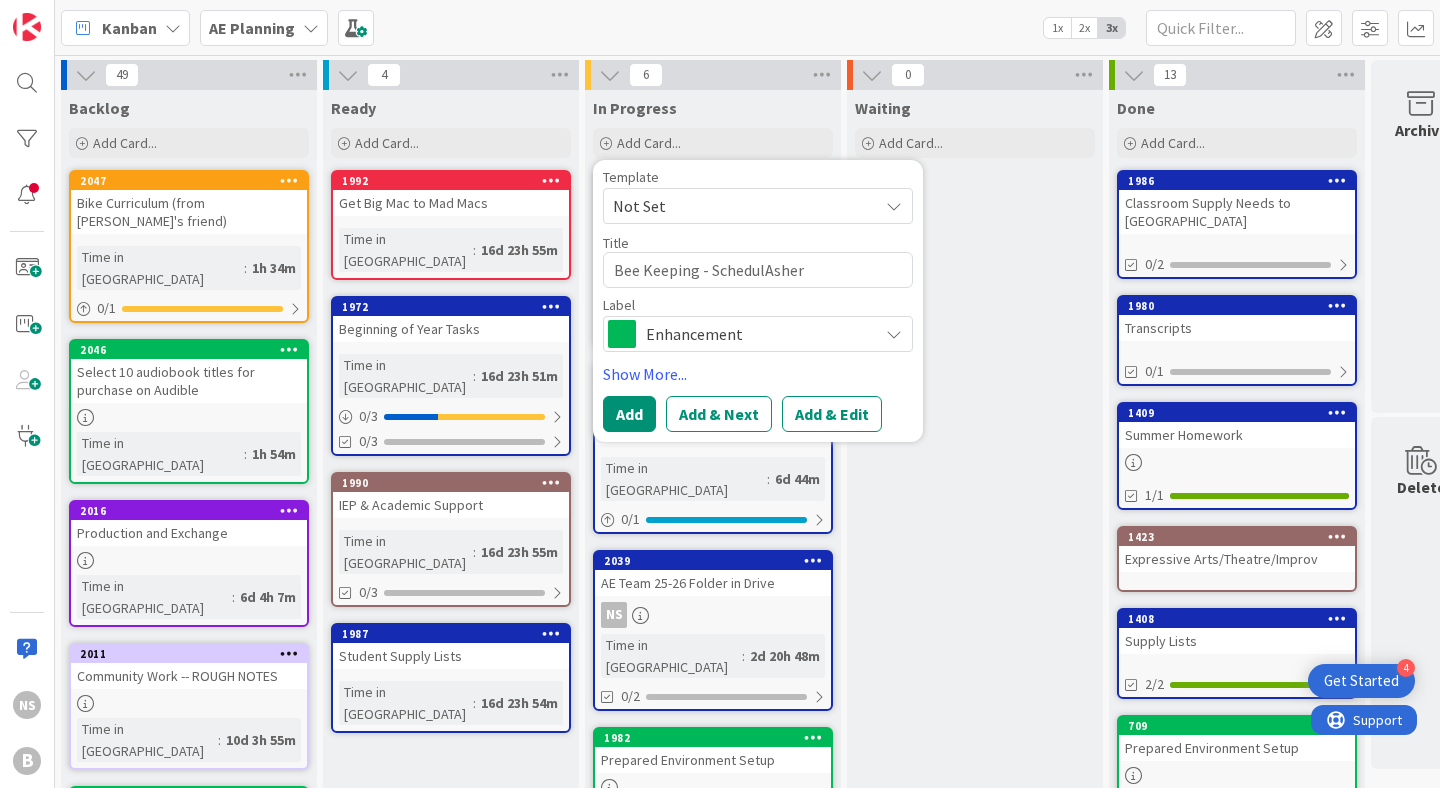type on "x" 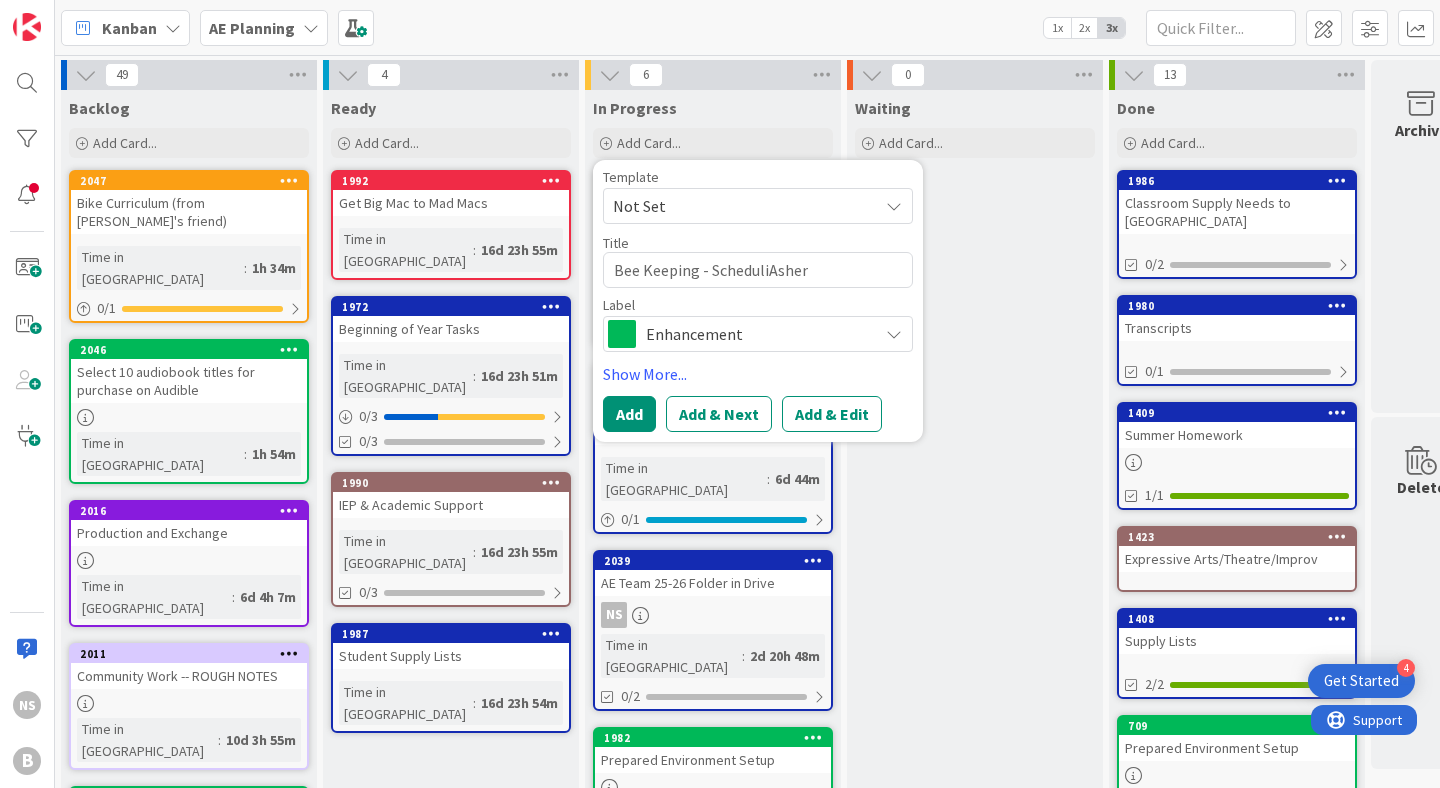 type on "x" 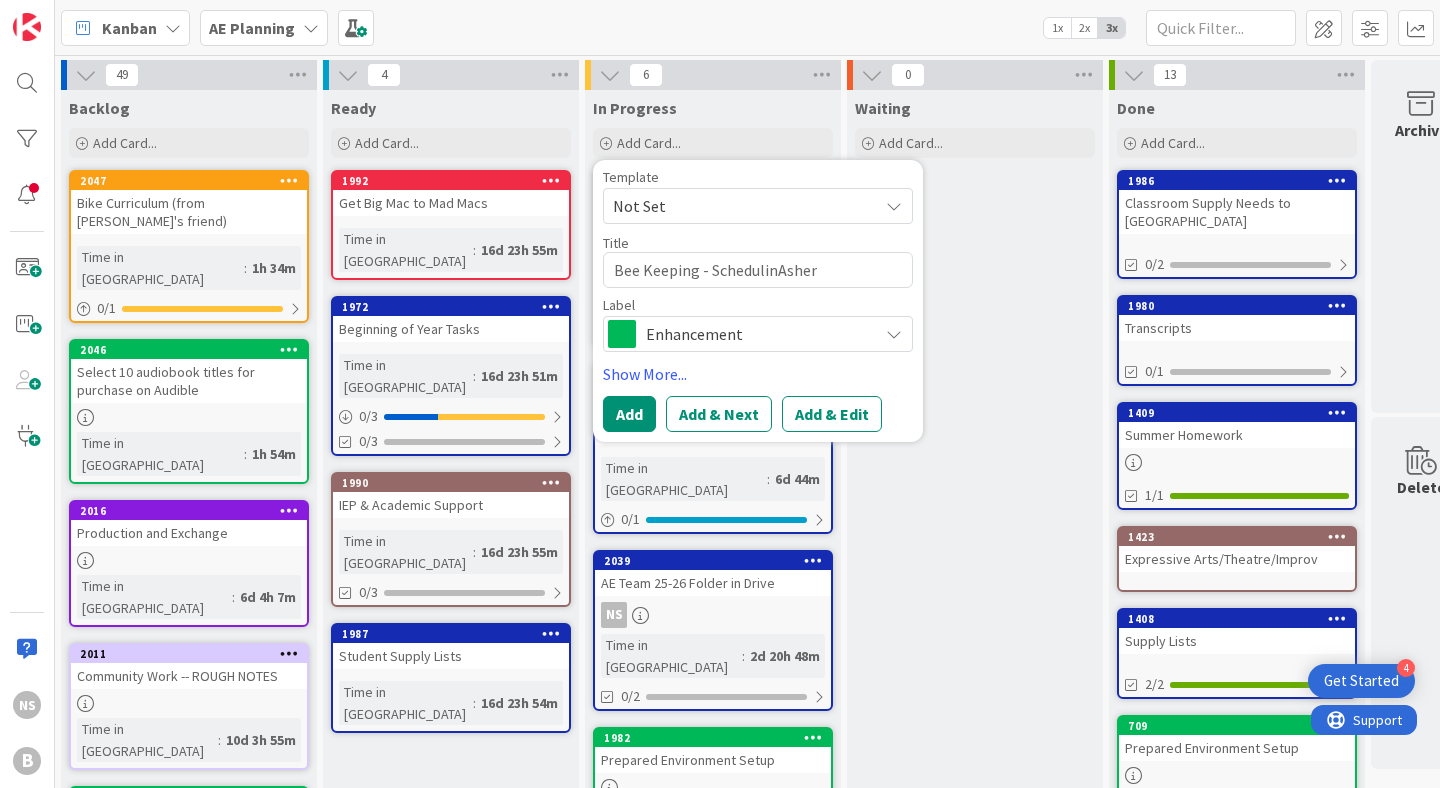 type on "x" 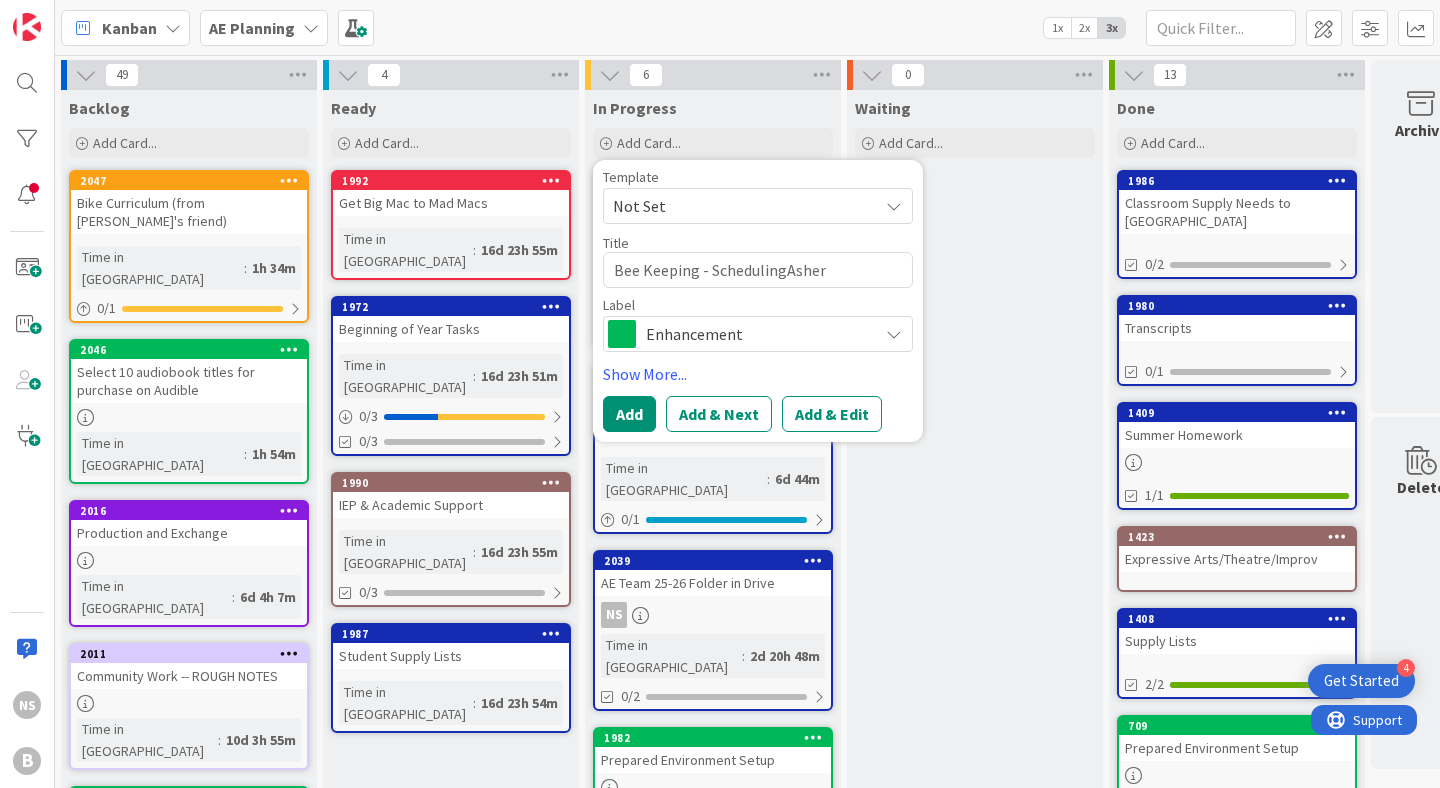 type on "x" 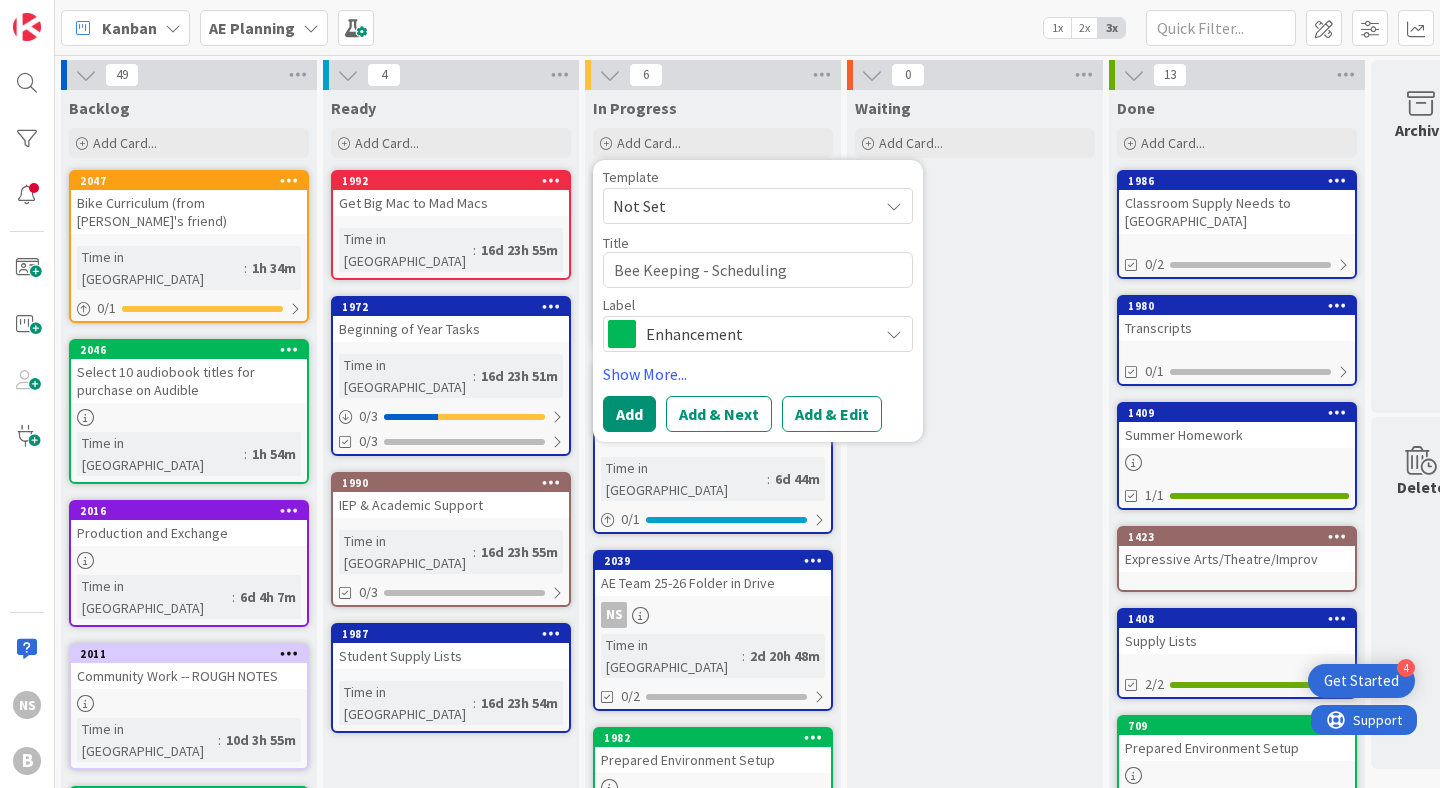 type on "x" 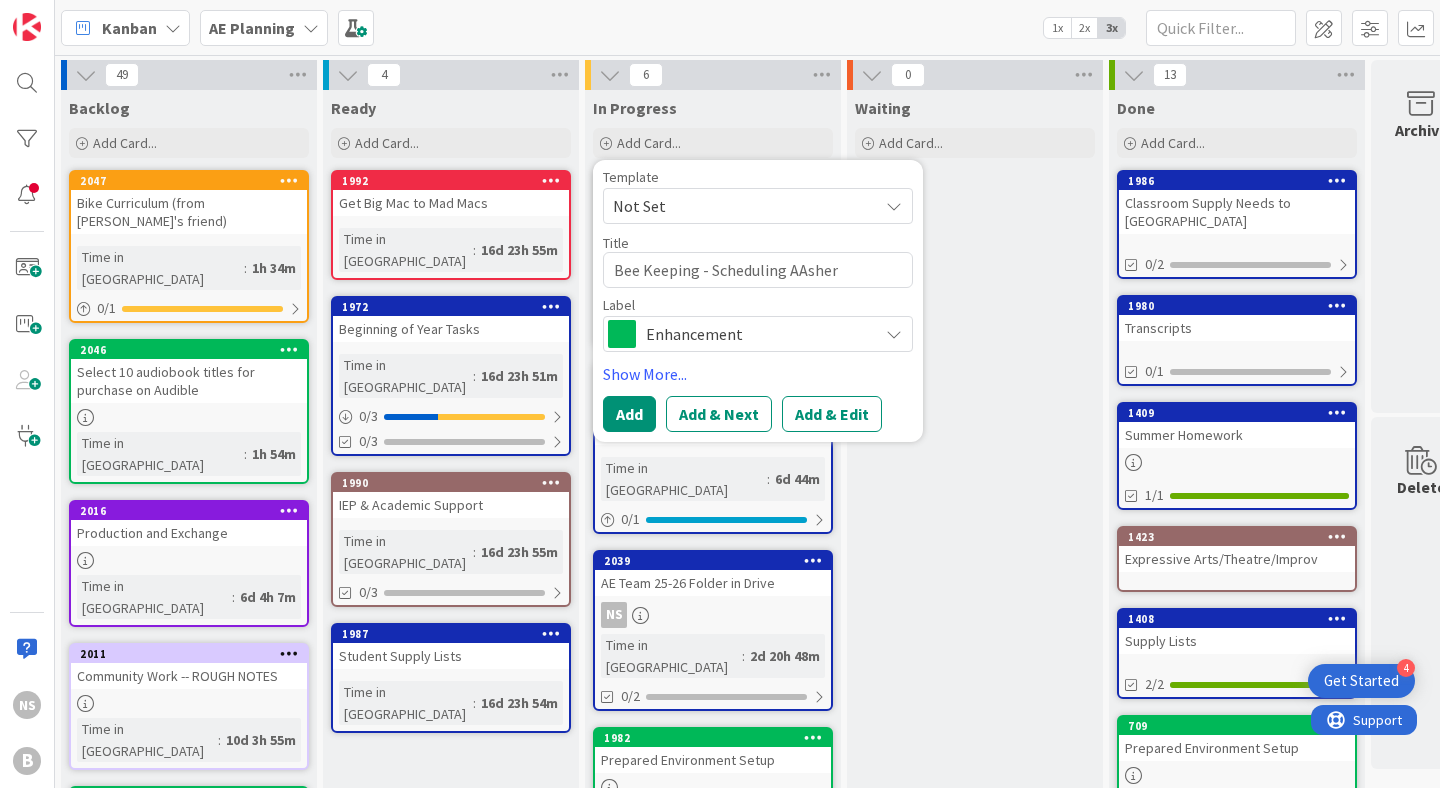 type on "x" 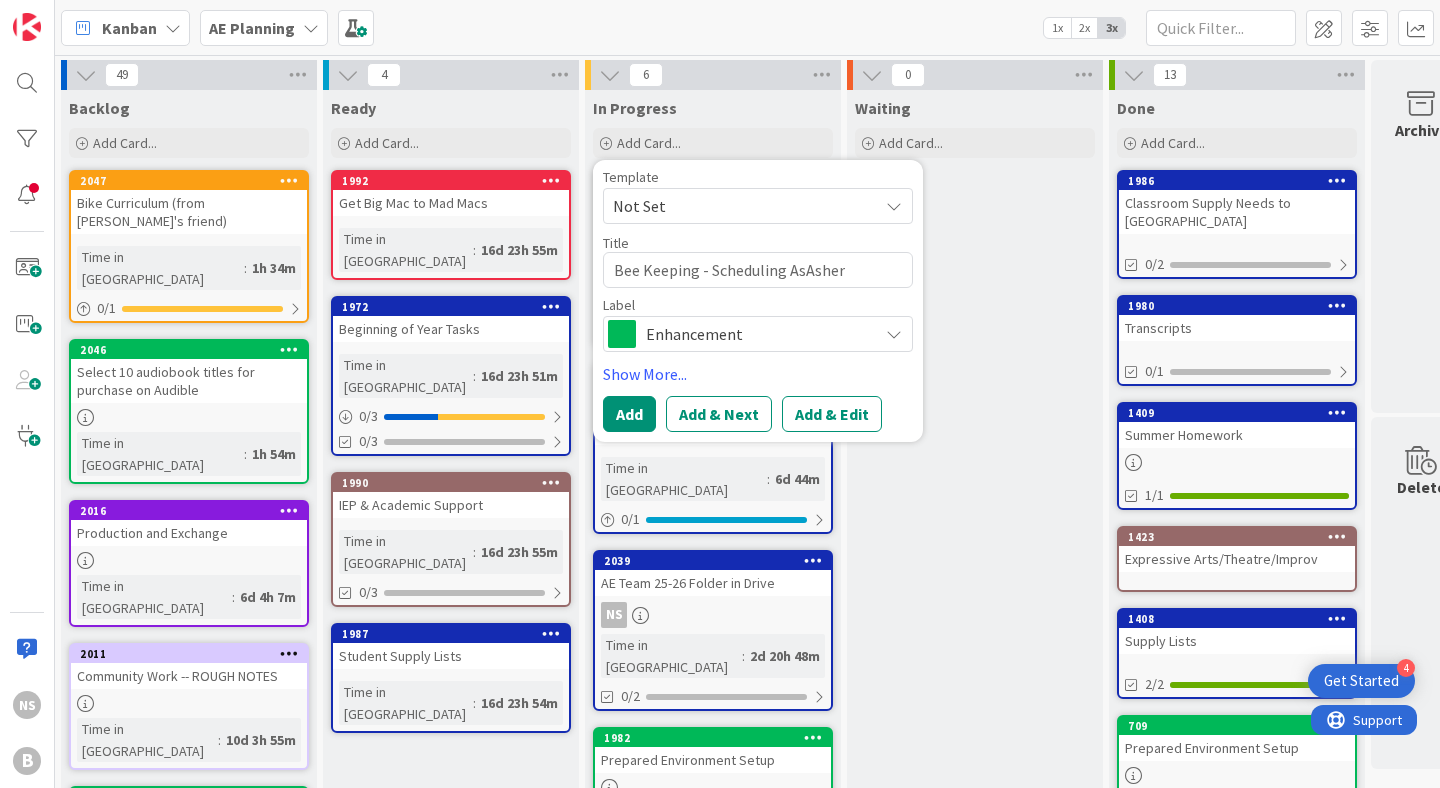 type on "x" 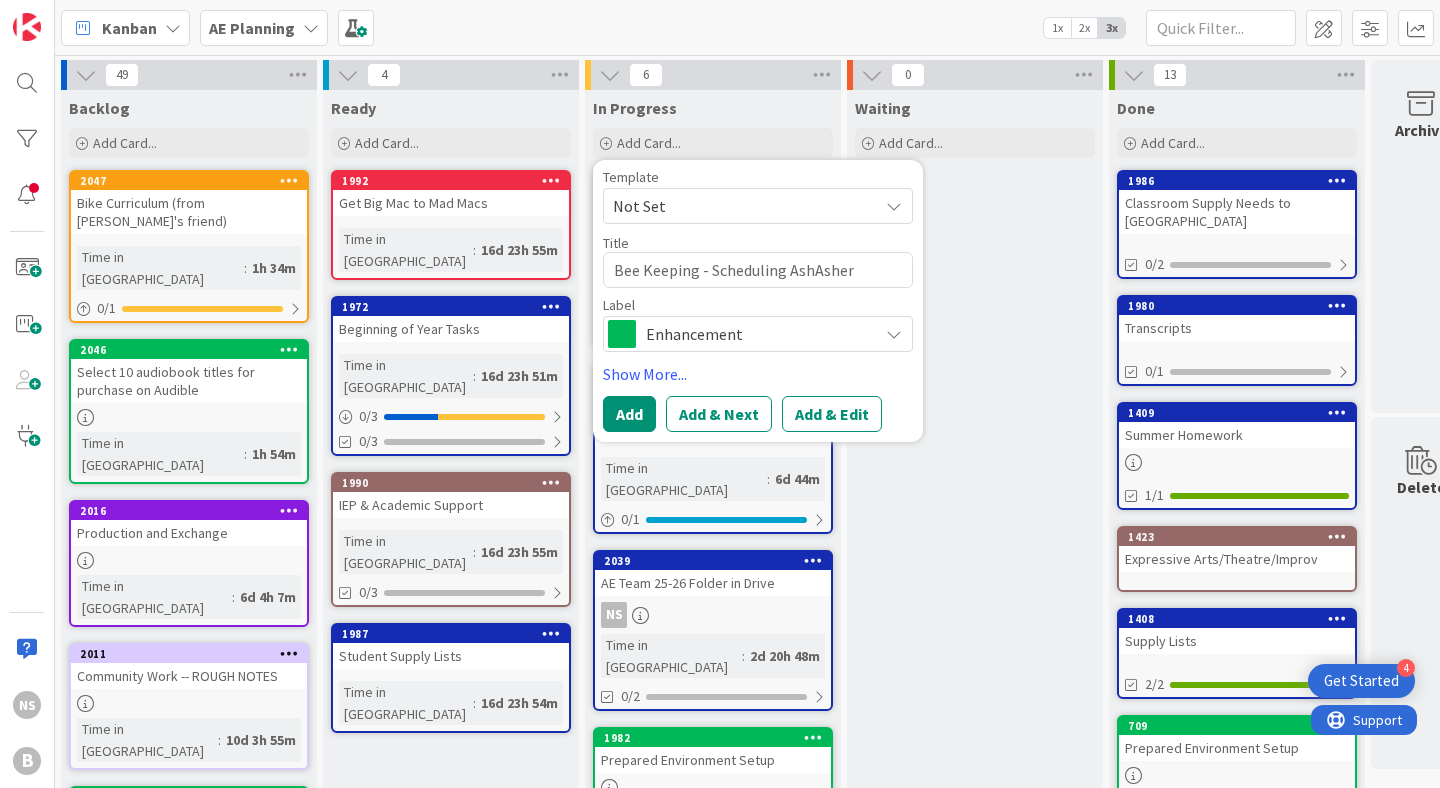 type on "x" 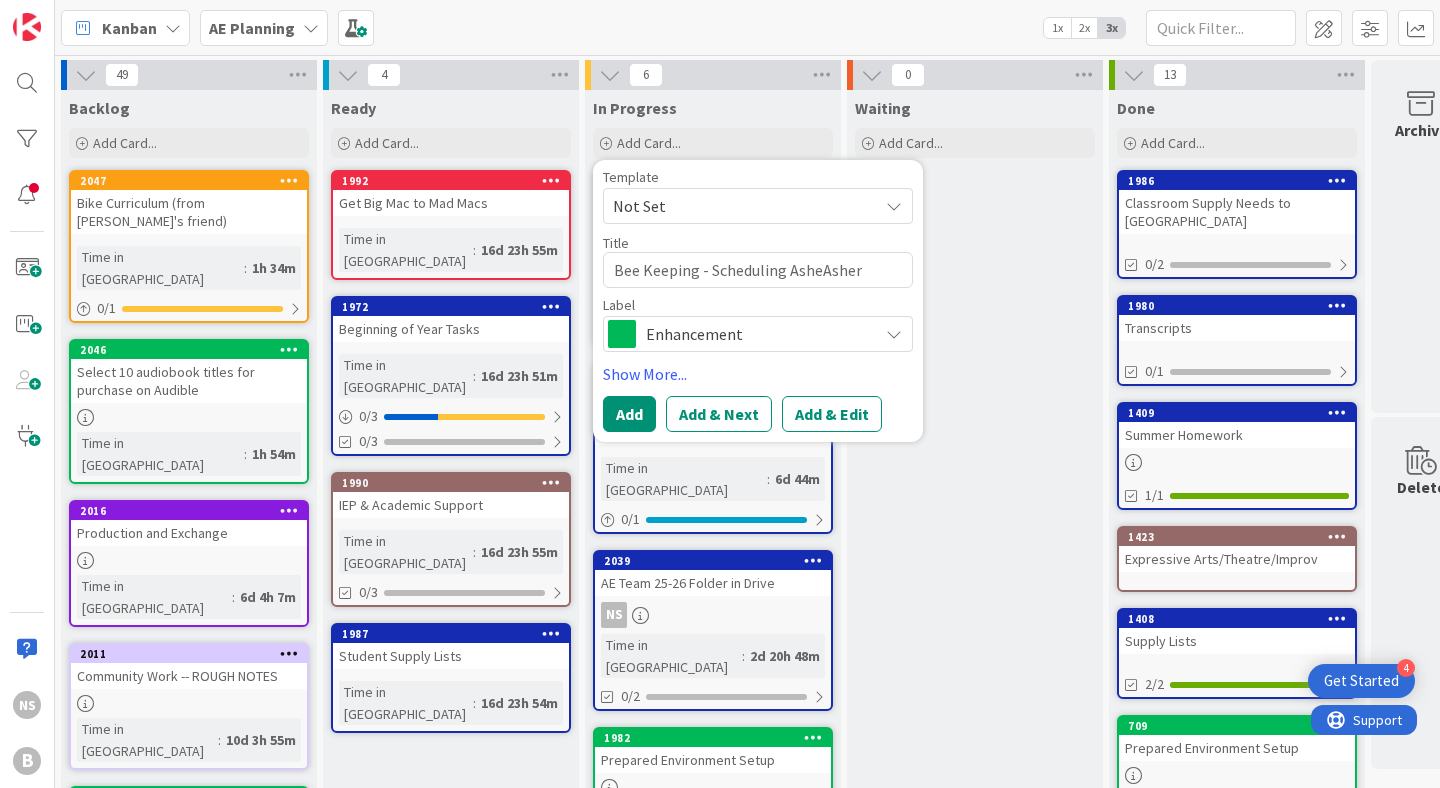 type on "x" 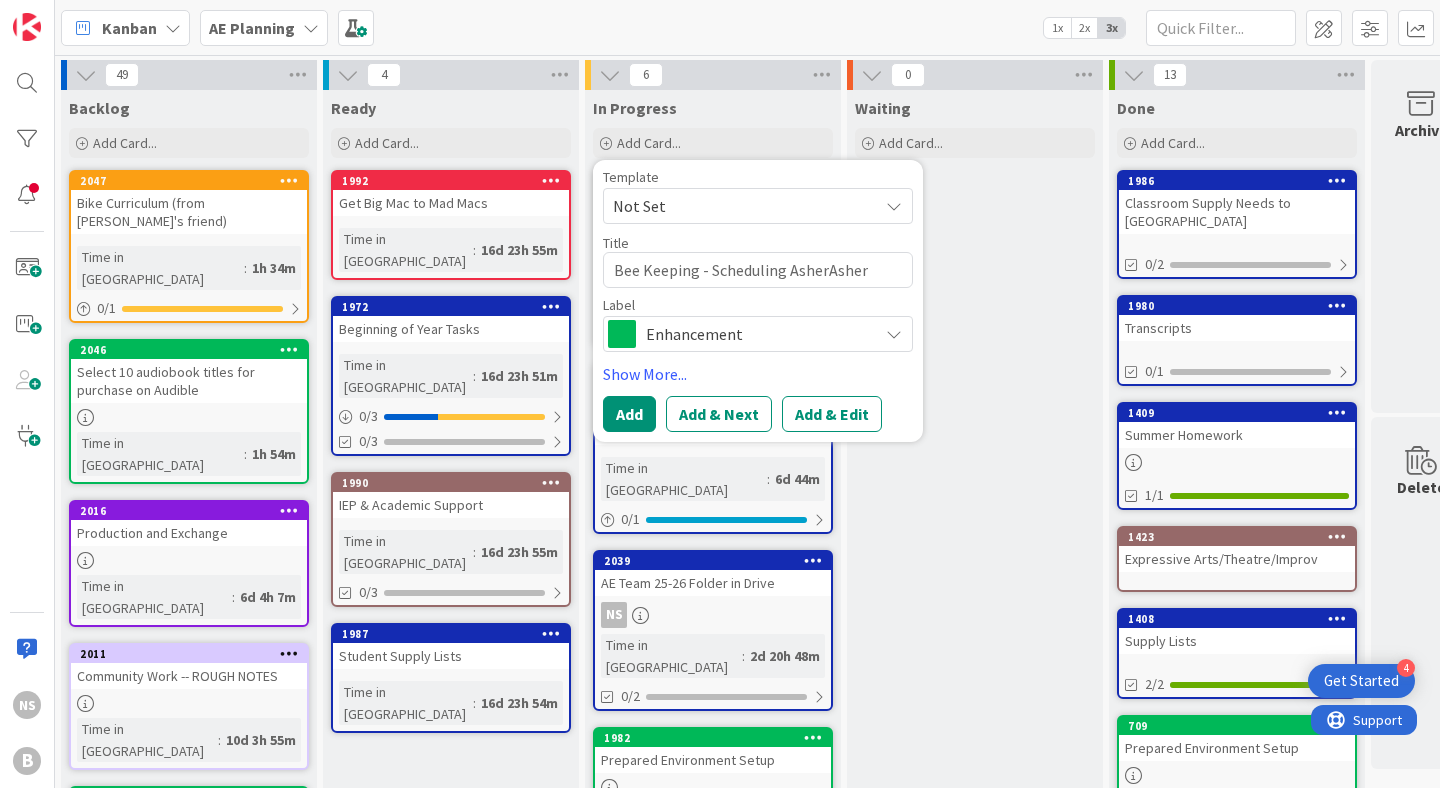 type on "x" 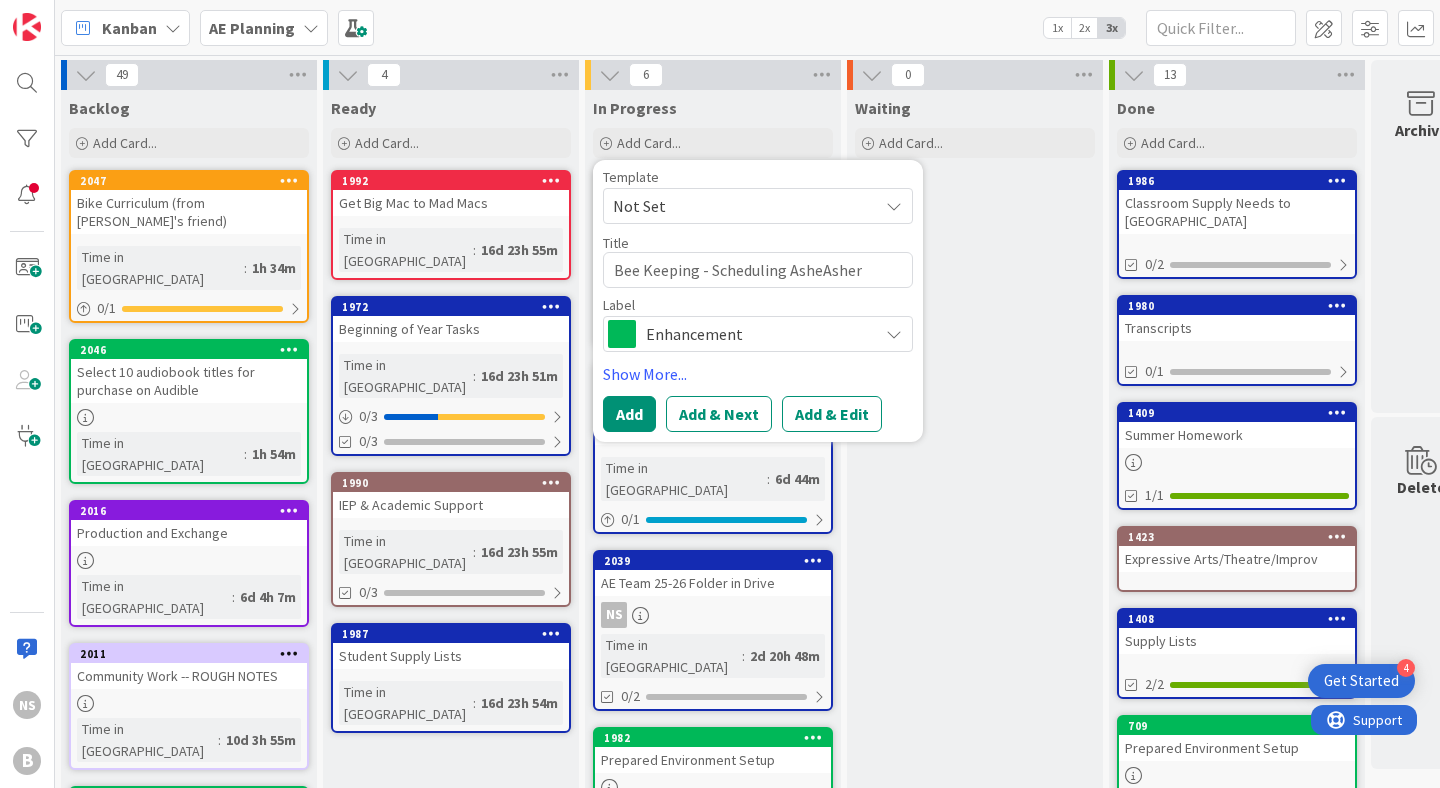 type on "x" 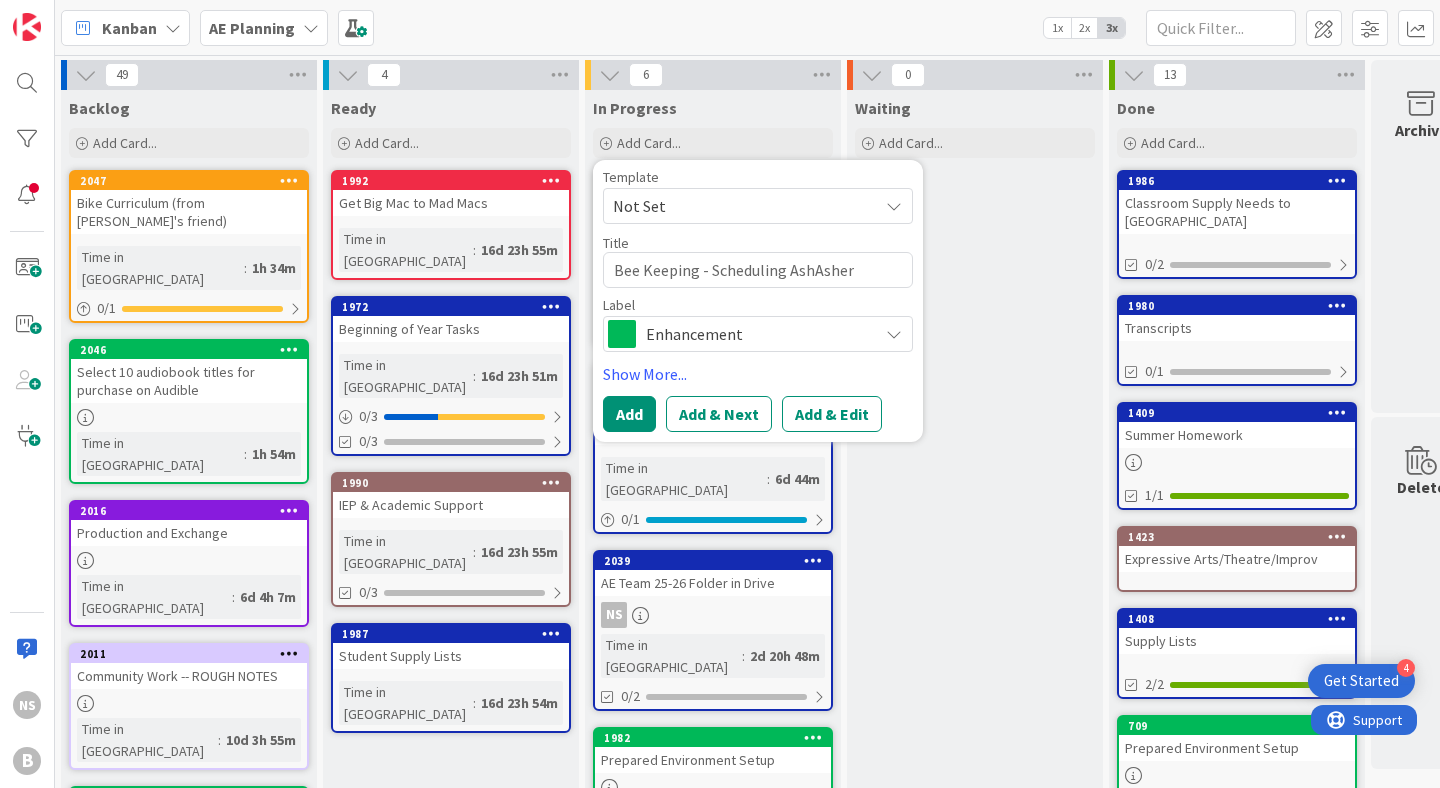 type on "x" 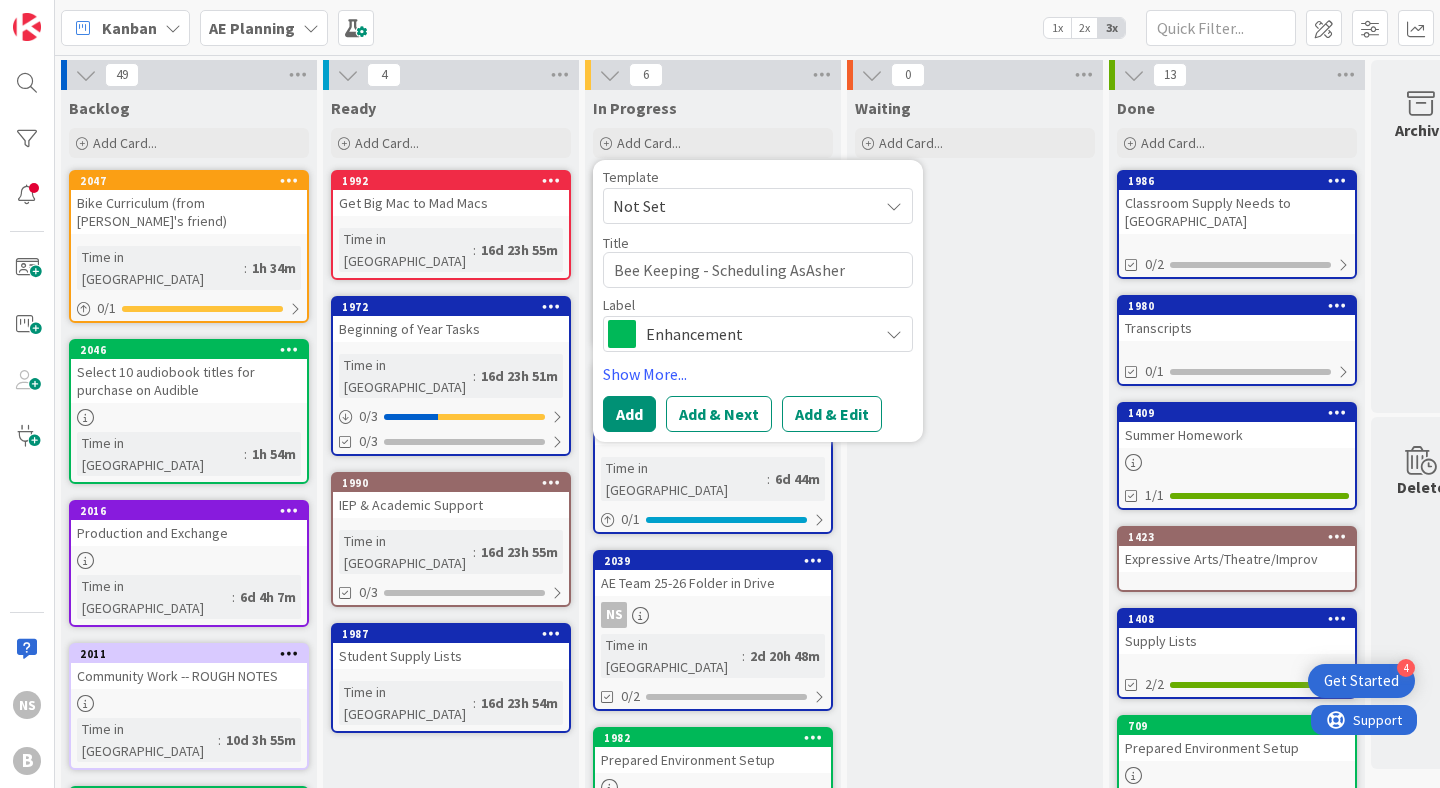 type on "x" 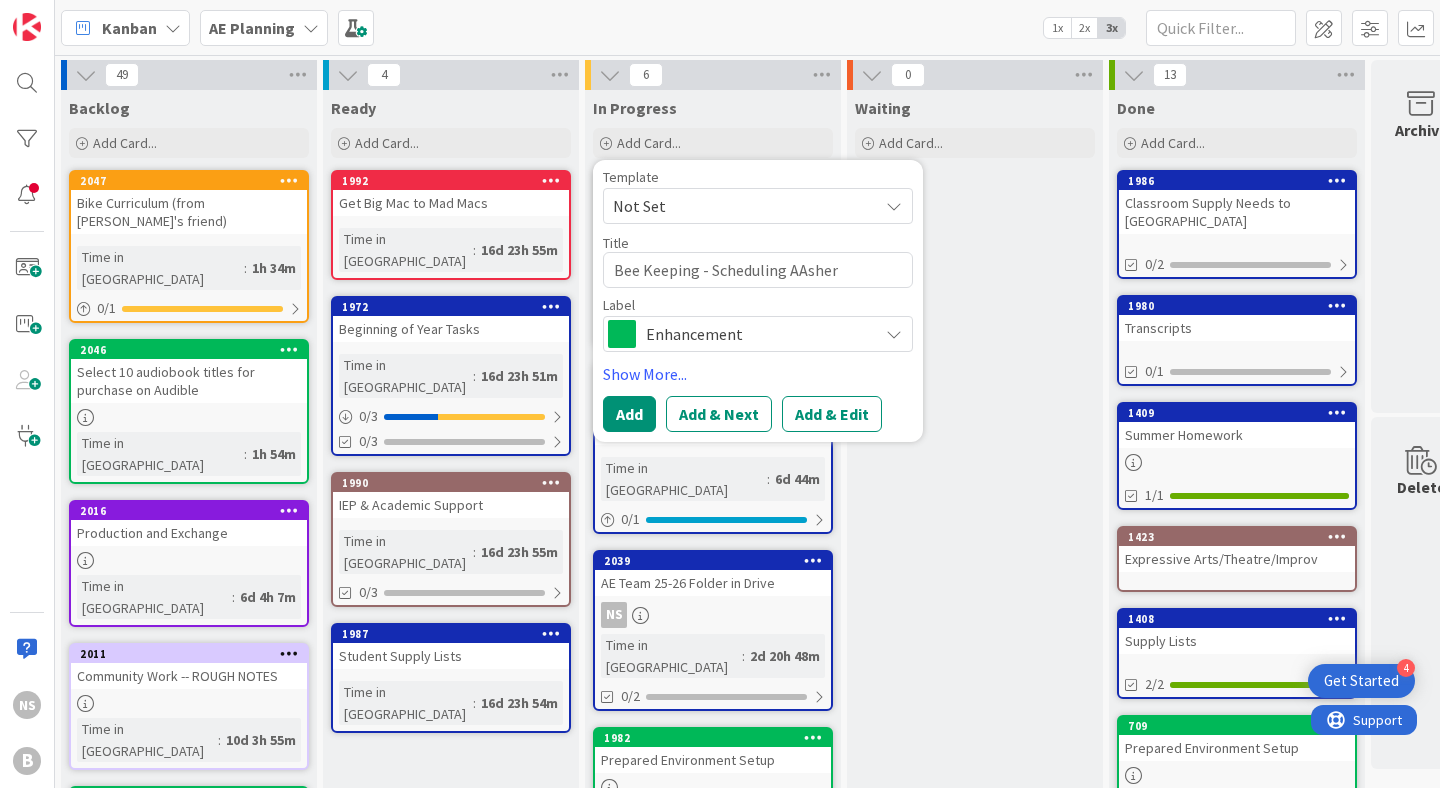 type on "x" 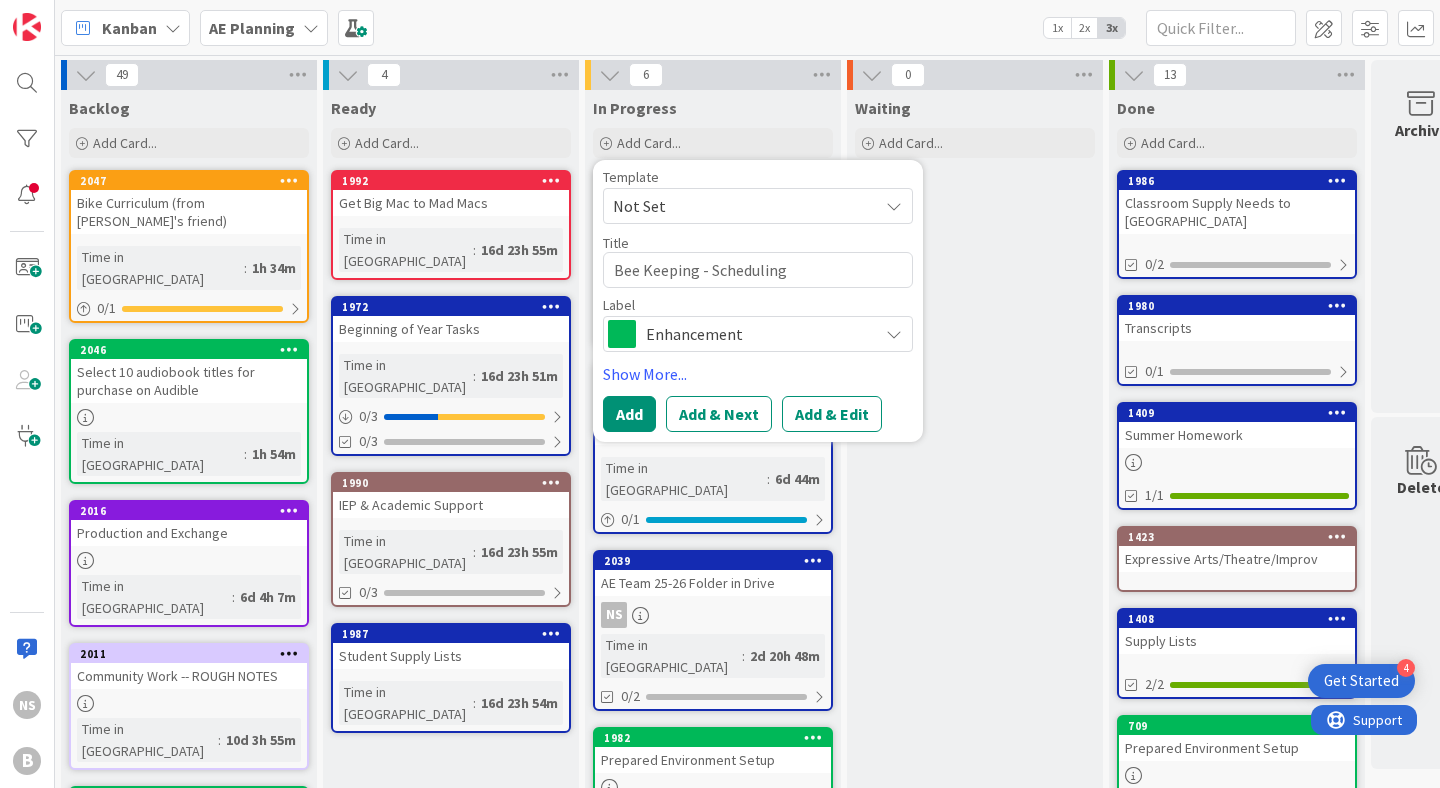 type on "x" 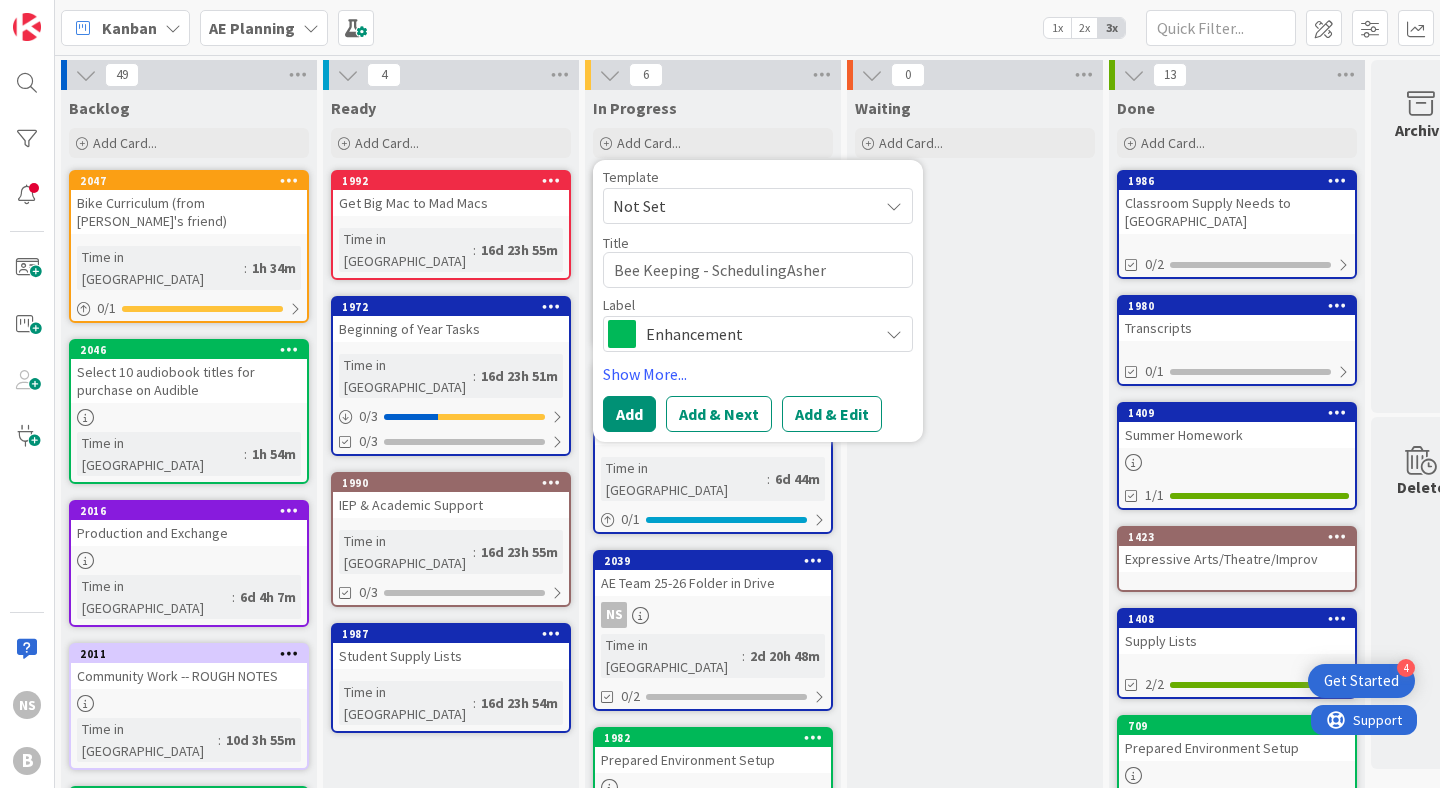 type on "x" 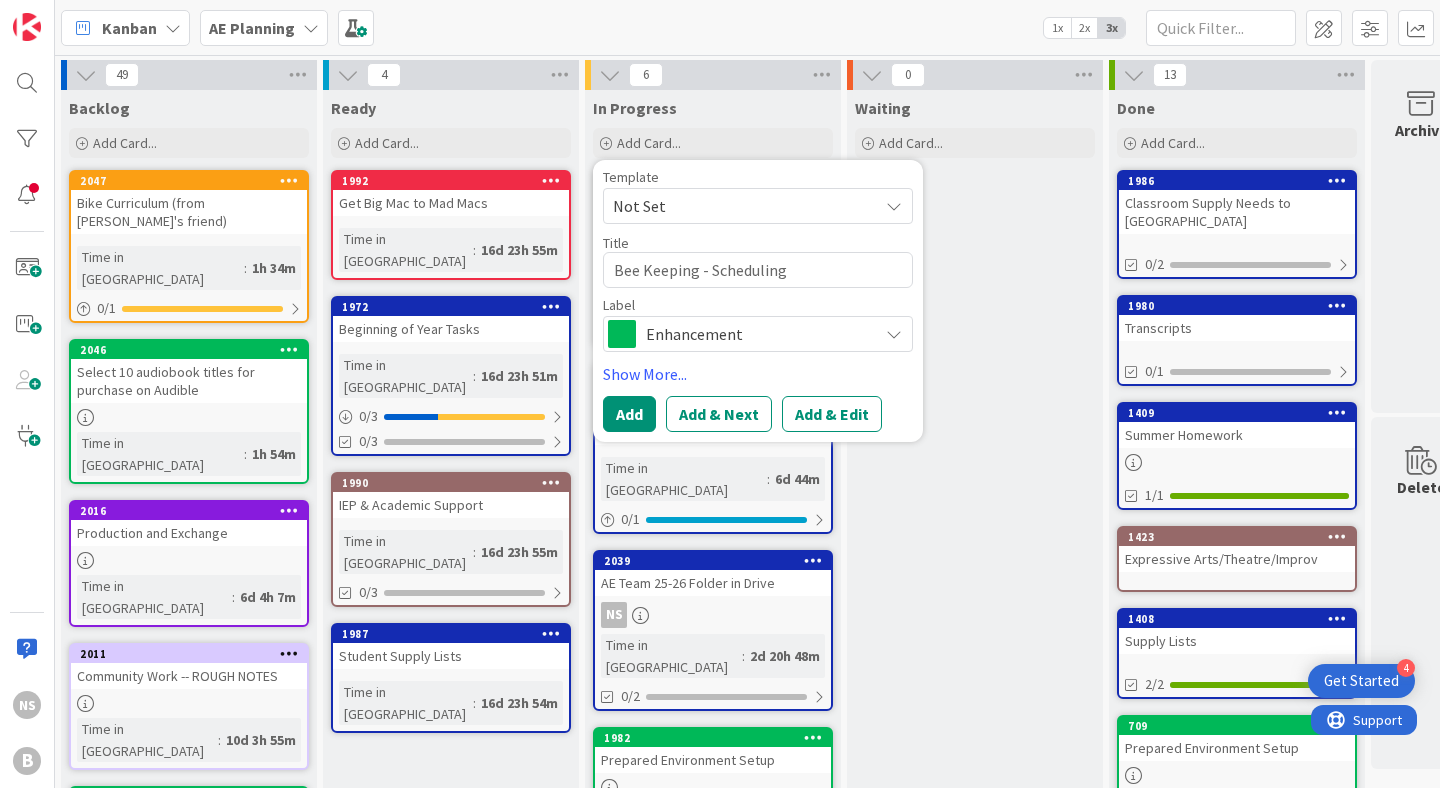 type on "Bee Keeping - Scheduling [PERSON_NAME]" 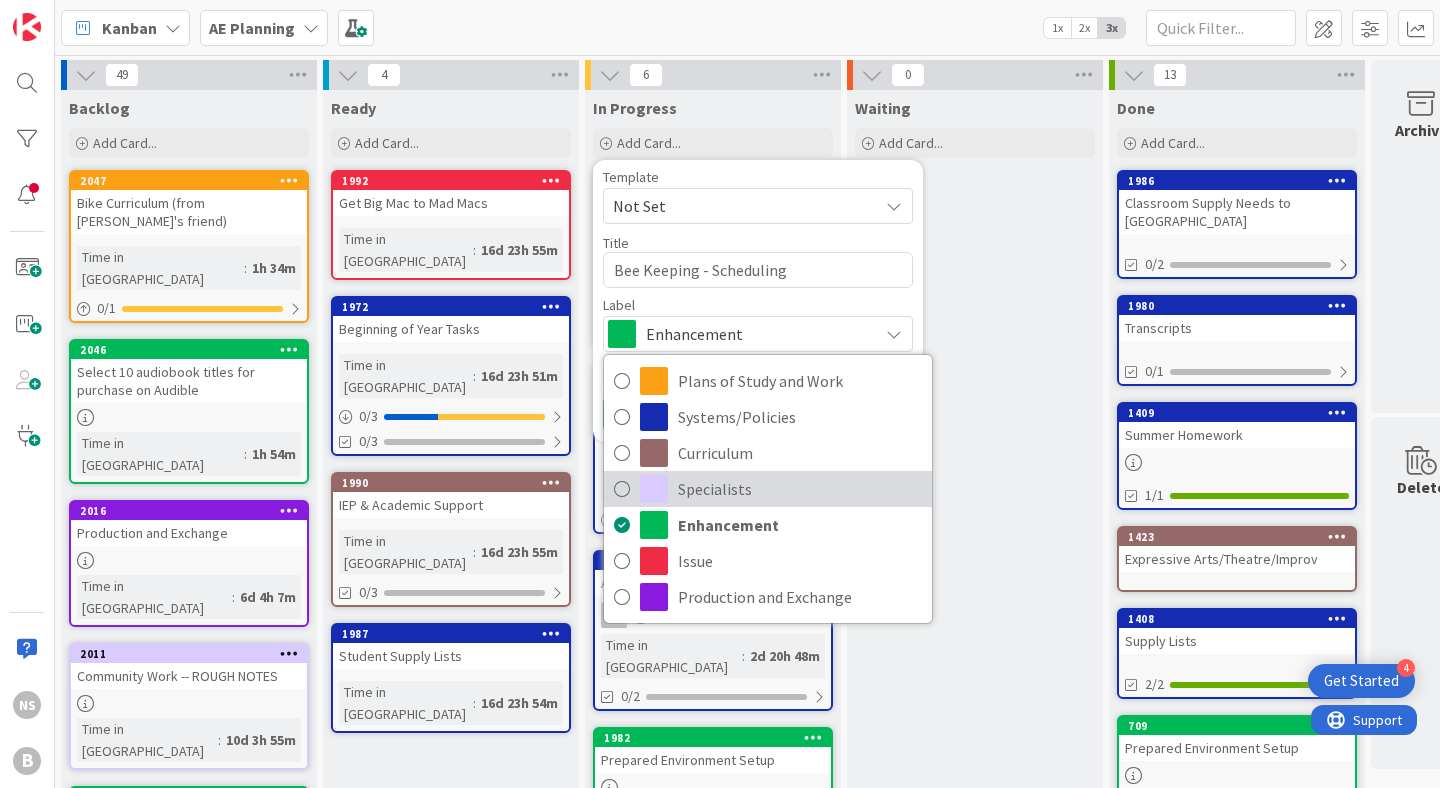 click on "Specialists" at bounding box center (800, 489) 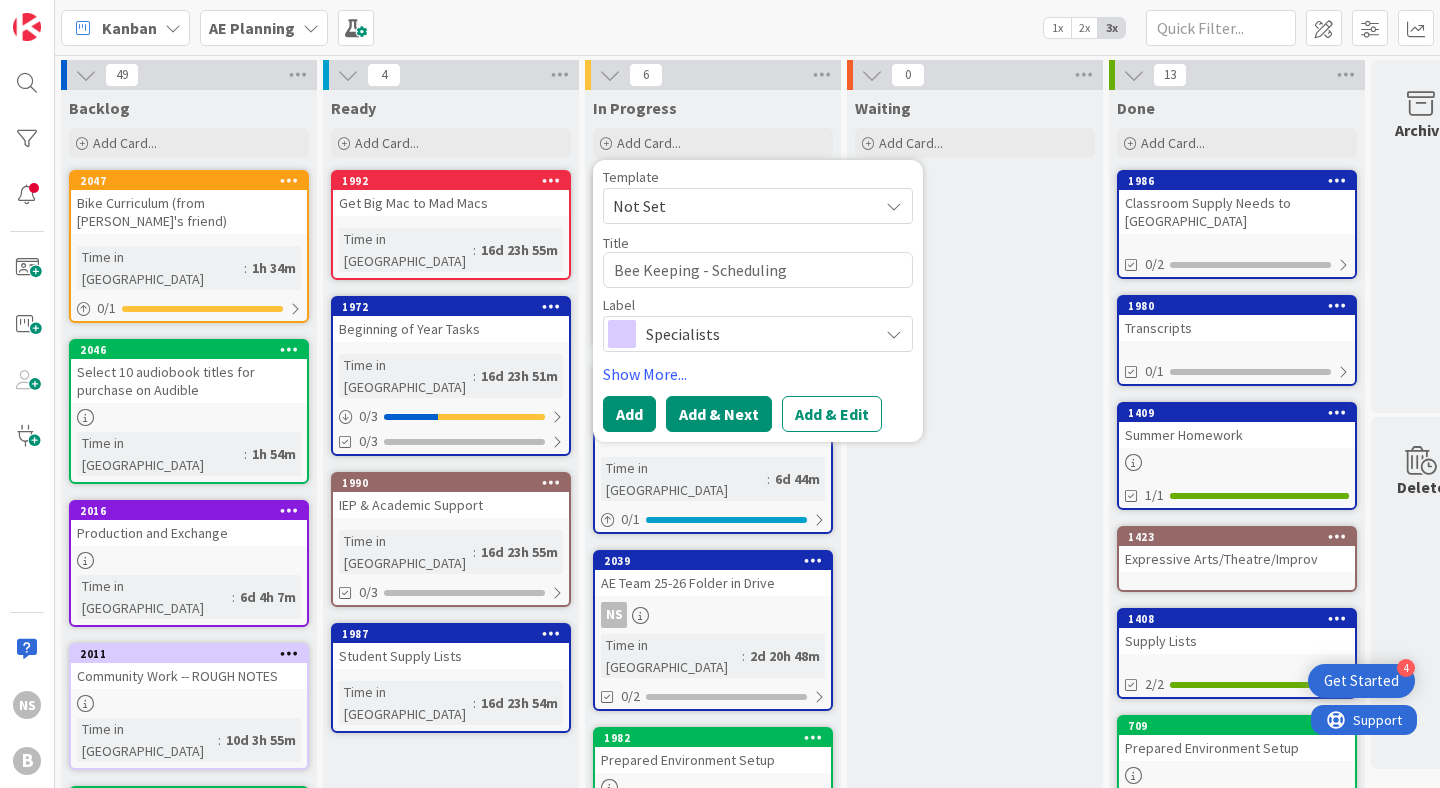 click on "Add & Next" at bounding box center [719, 414] 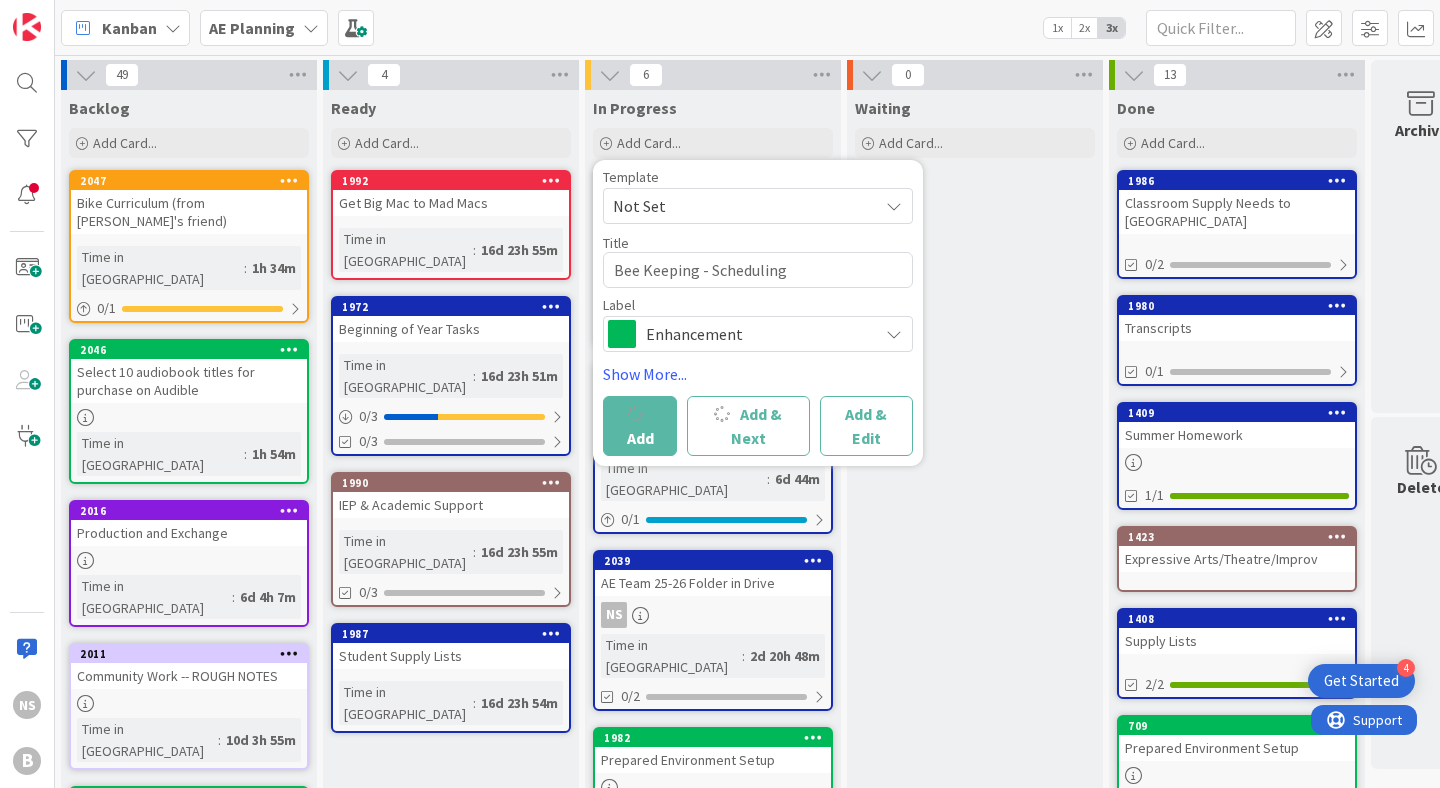 type 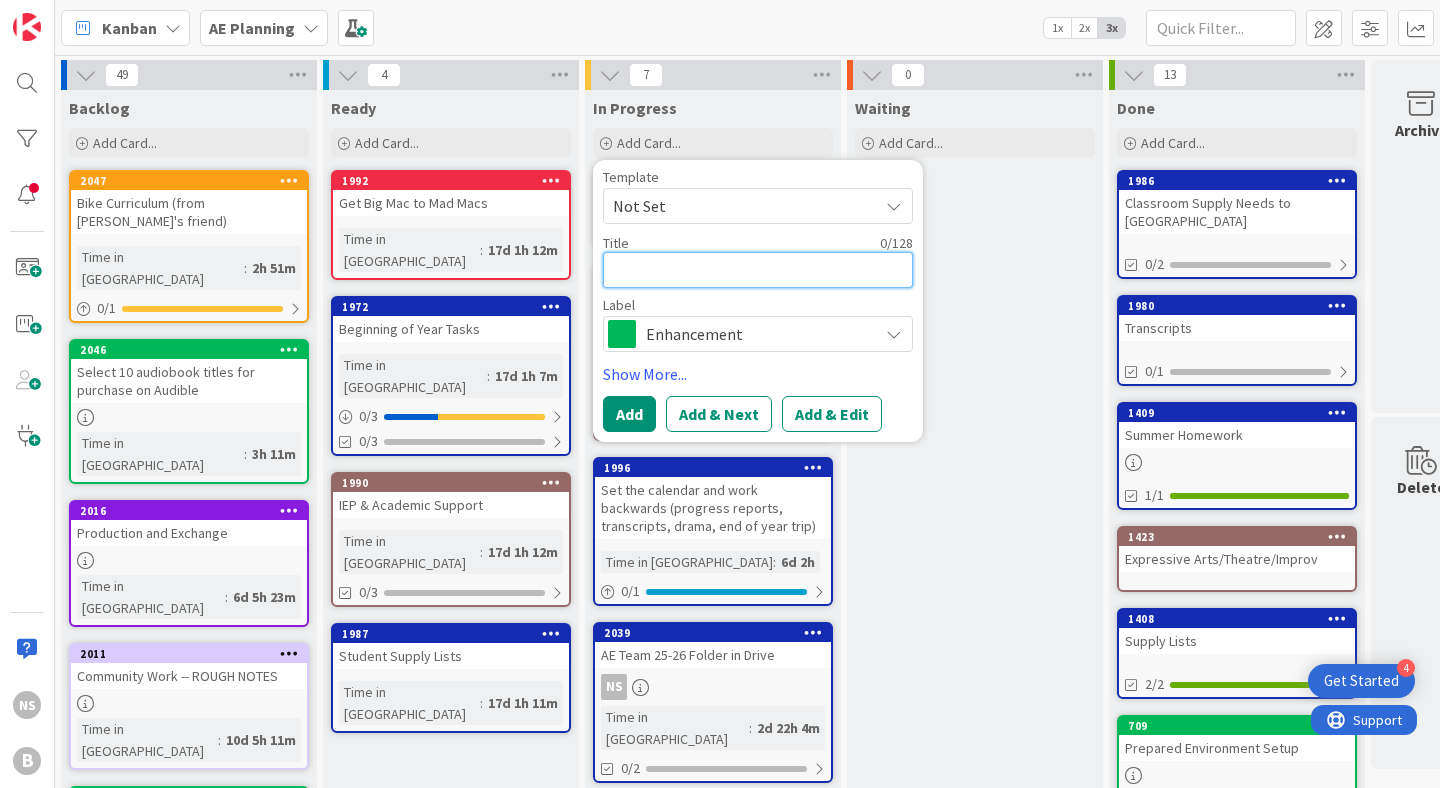 click at bounding box center (758, 270) 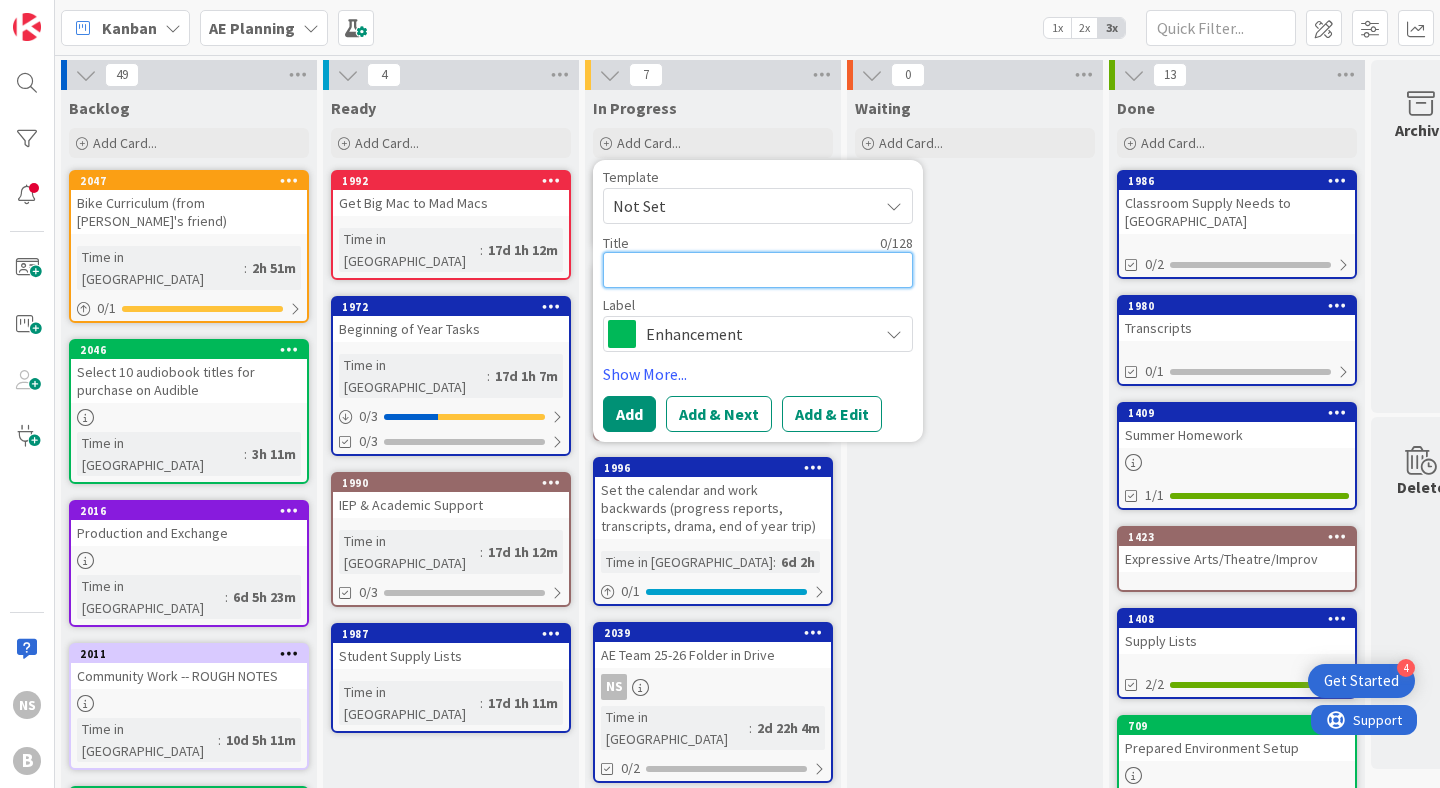 type on "x" 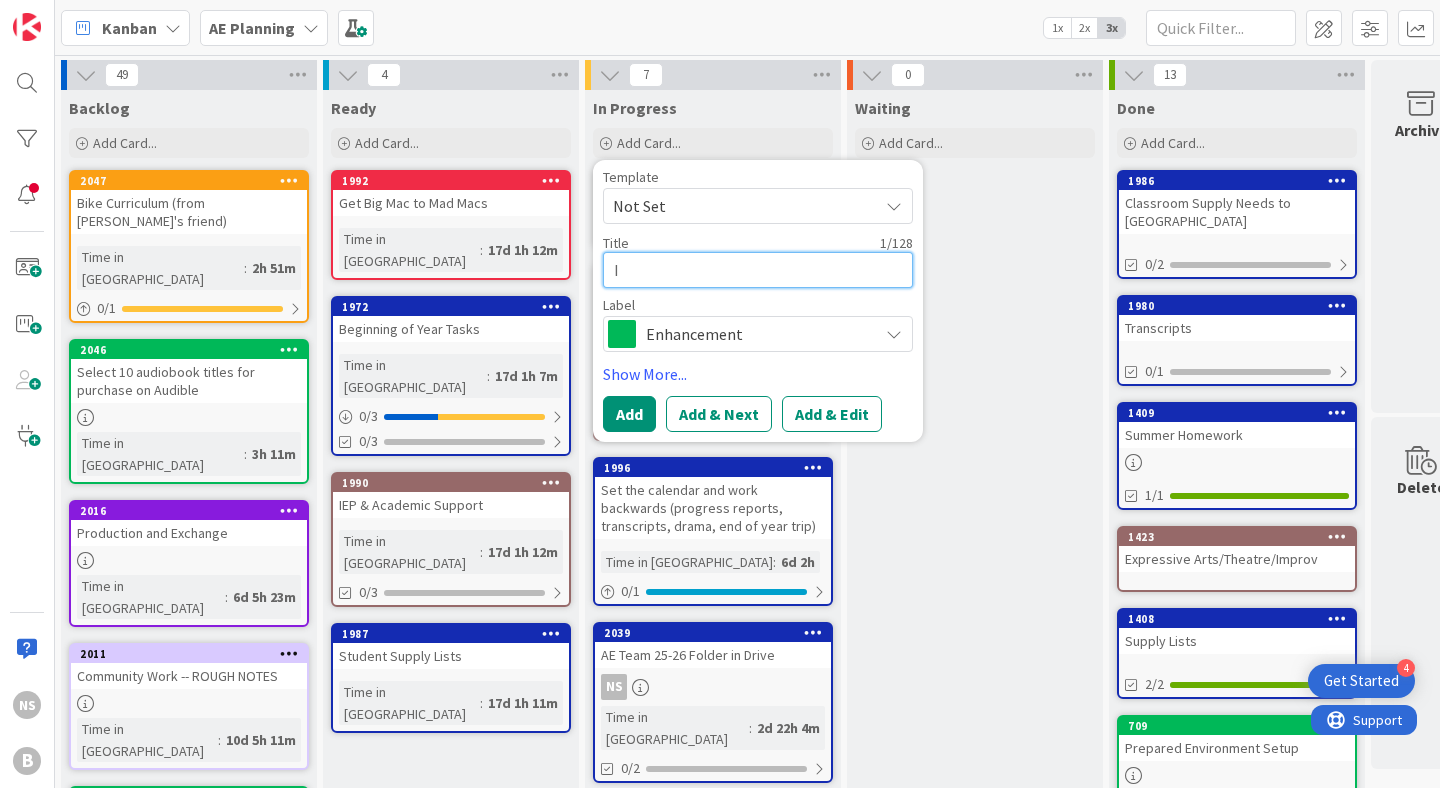 type on "x" 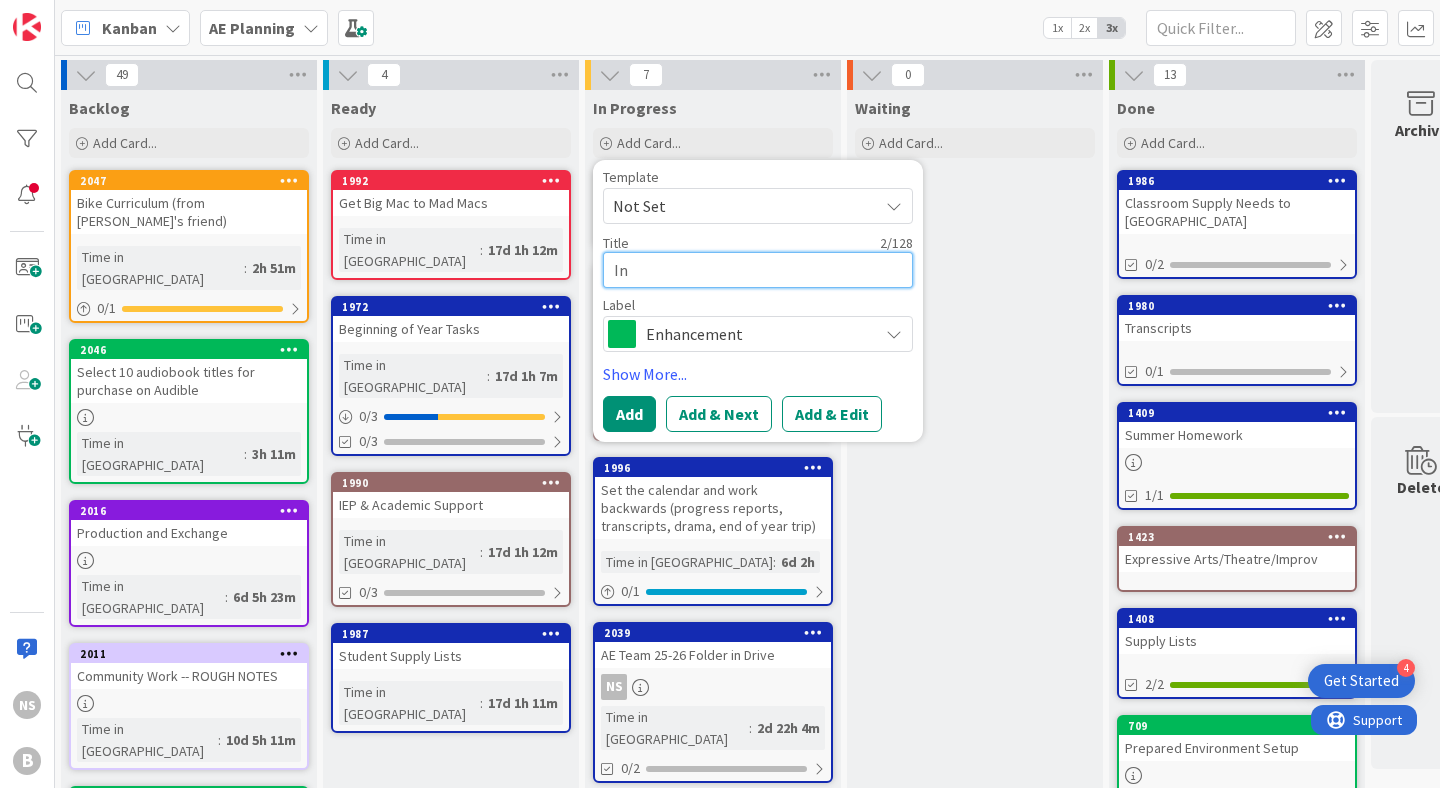 type on "x" 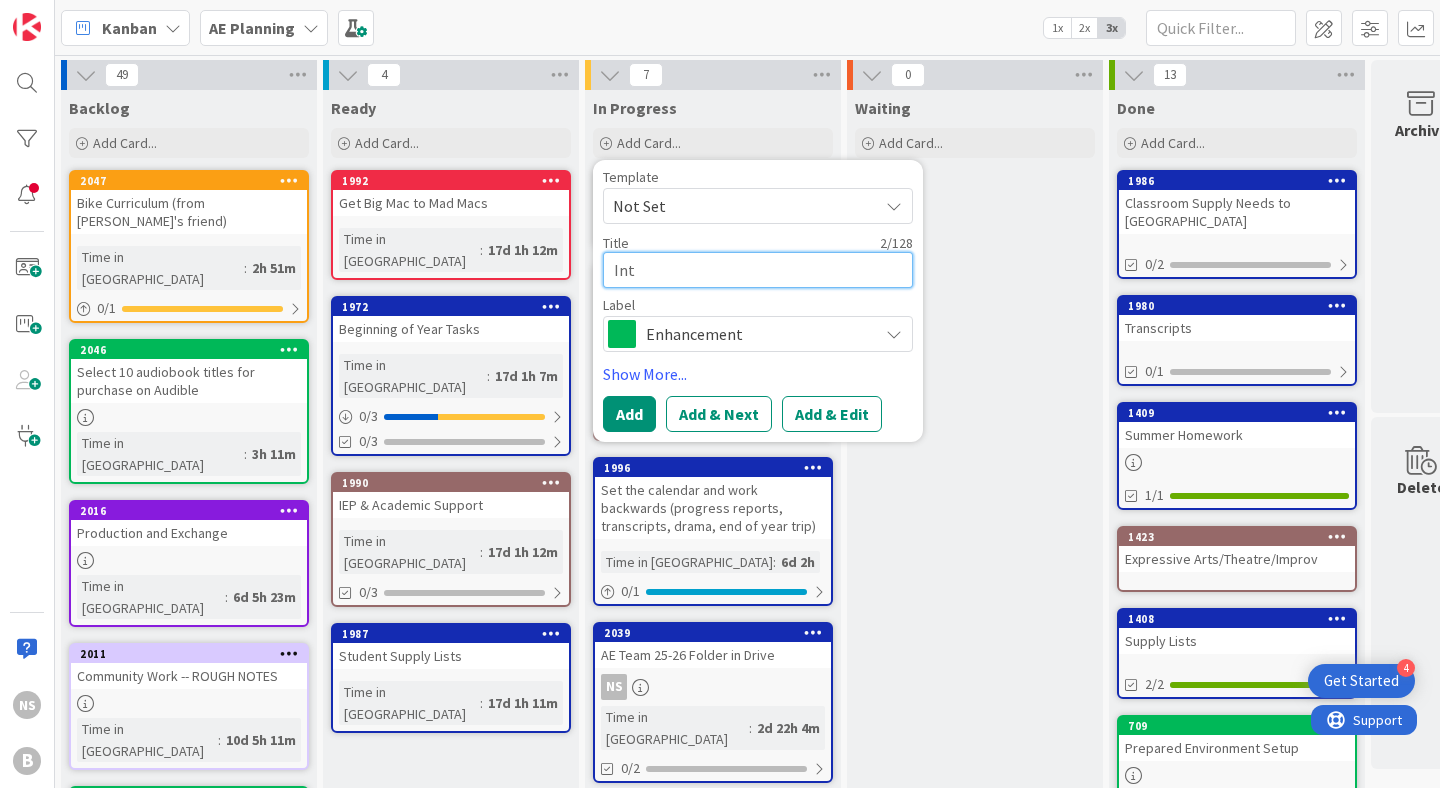 type on "x" 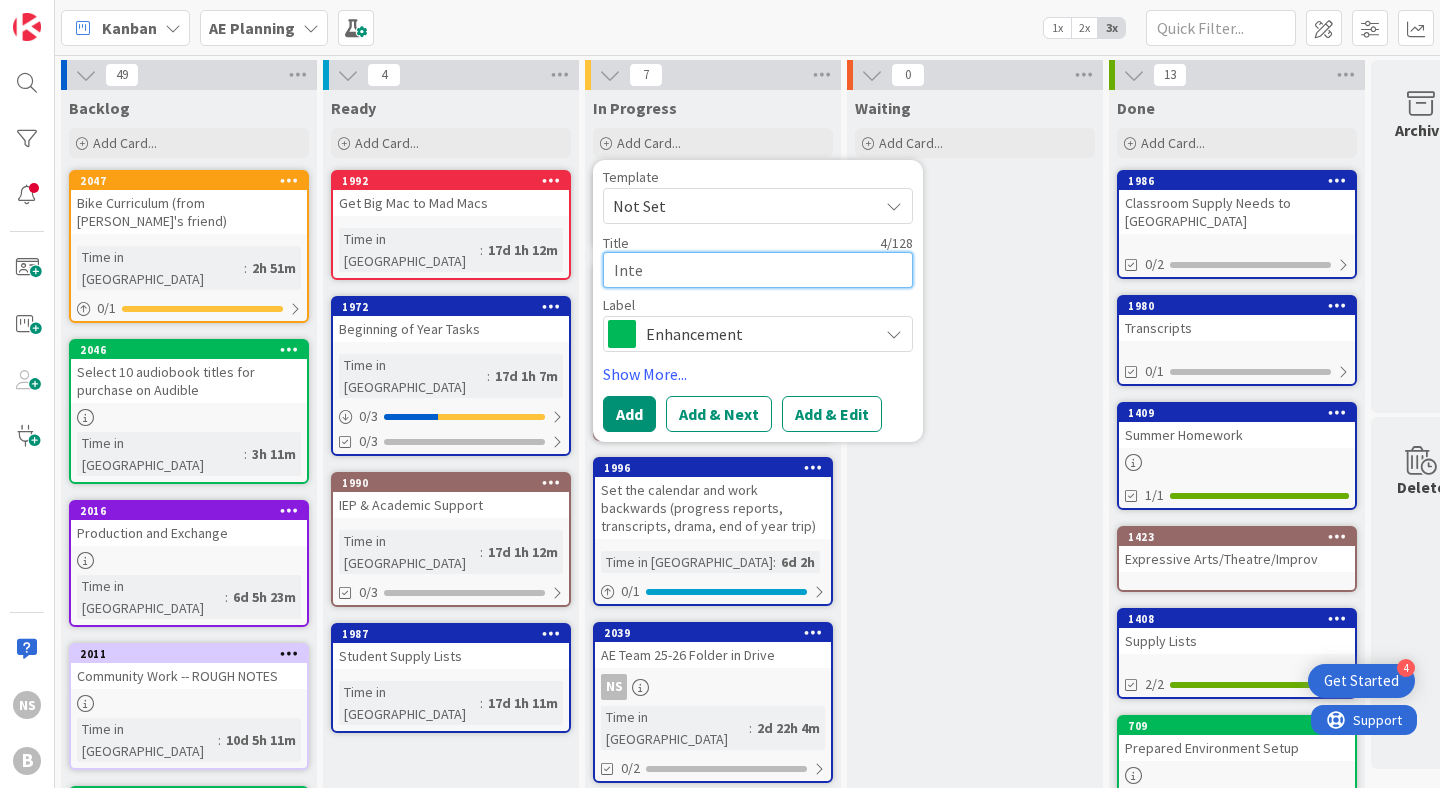 type on "x" 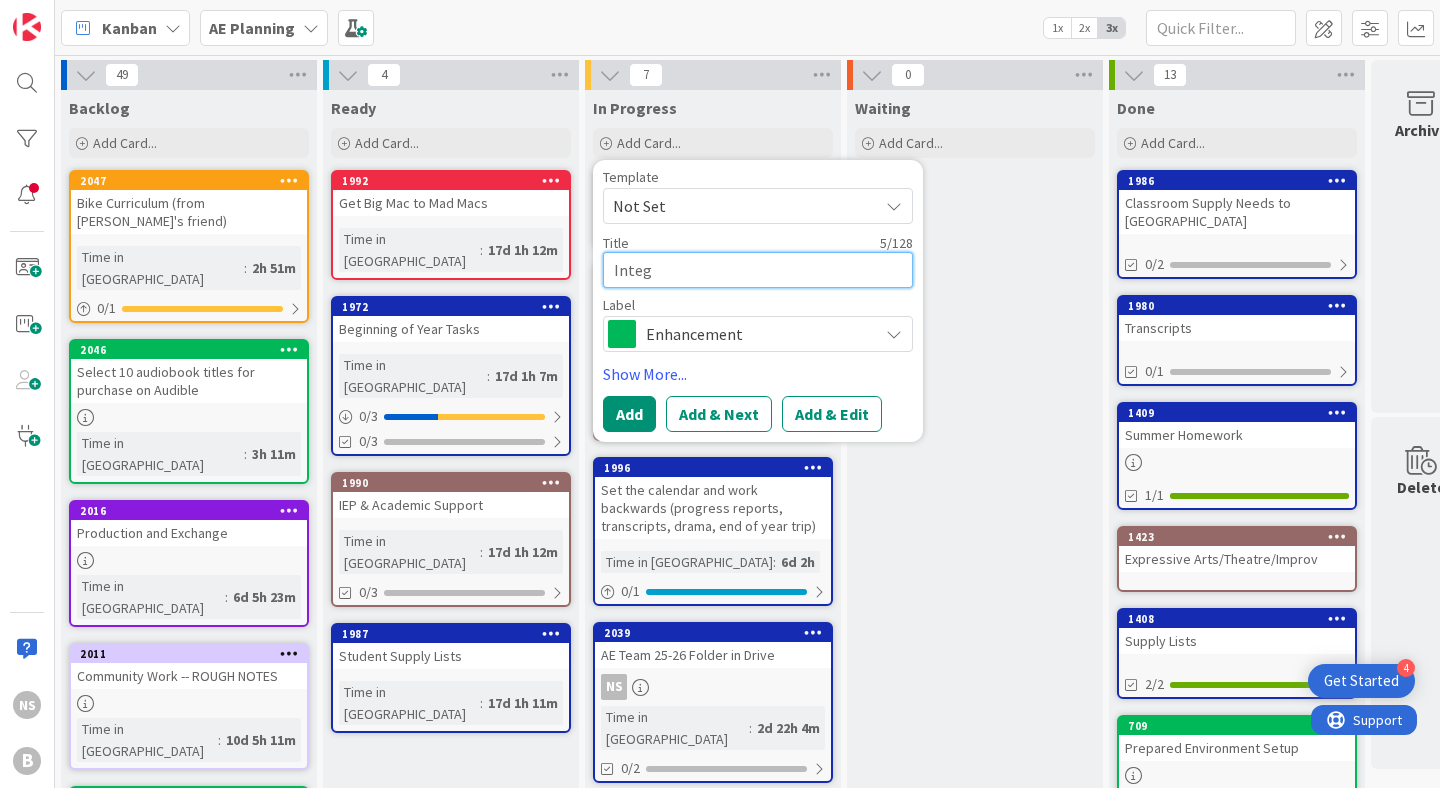 type on "x" 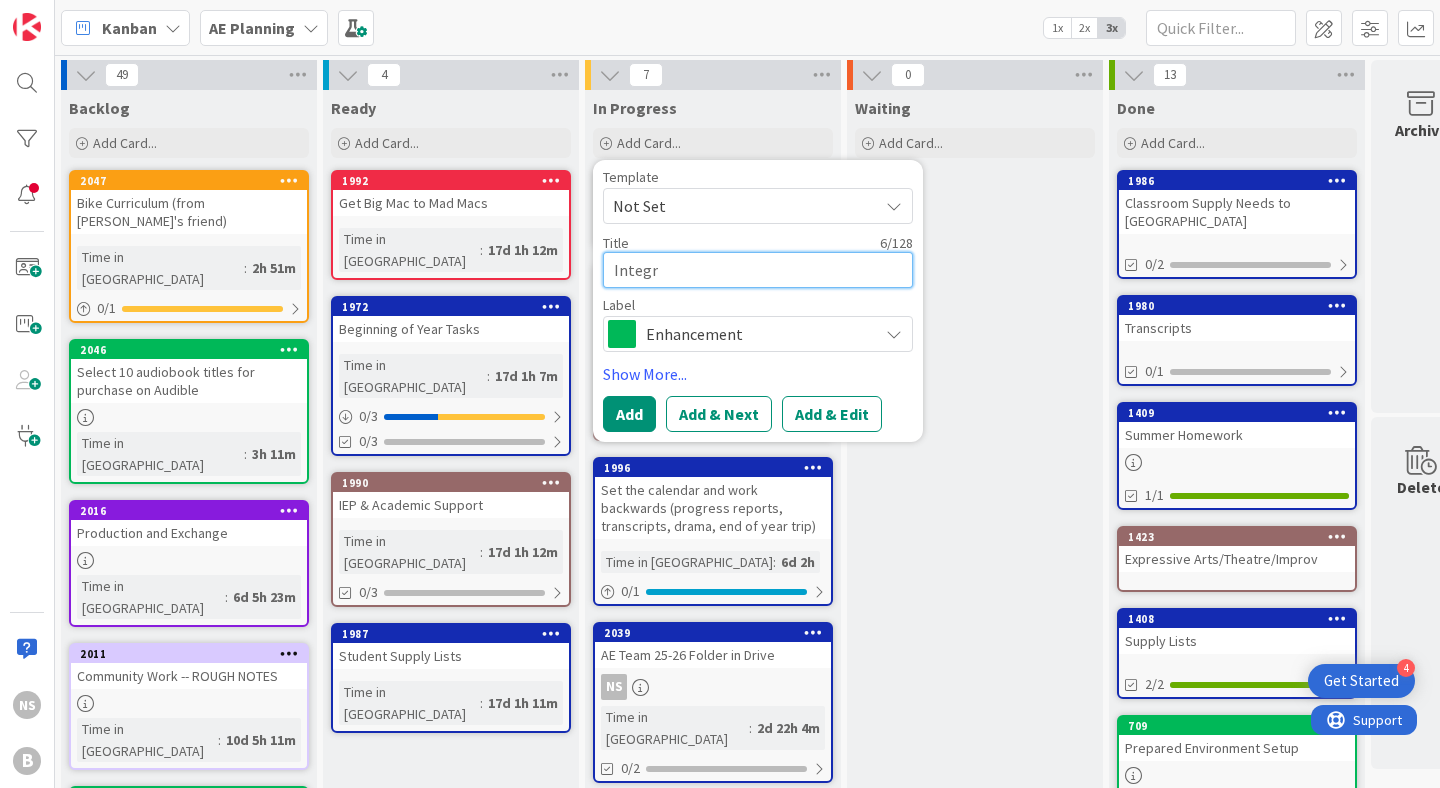 type on "x" 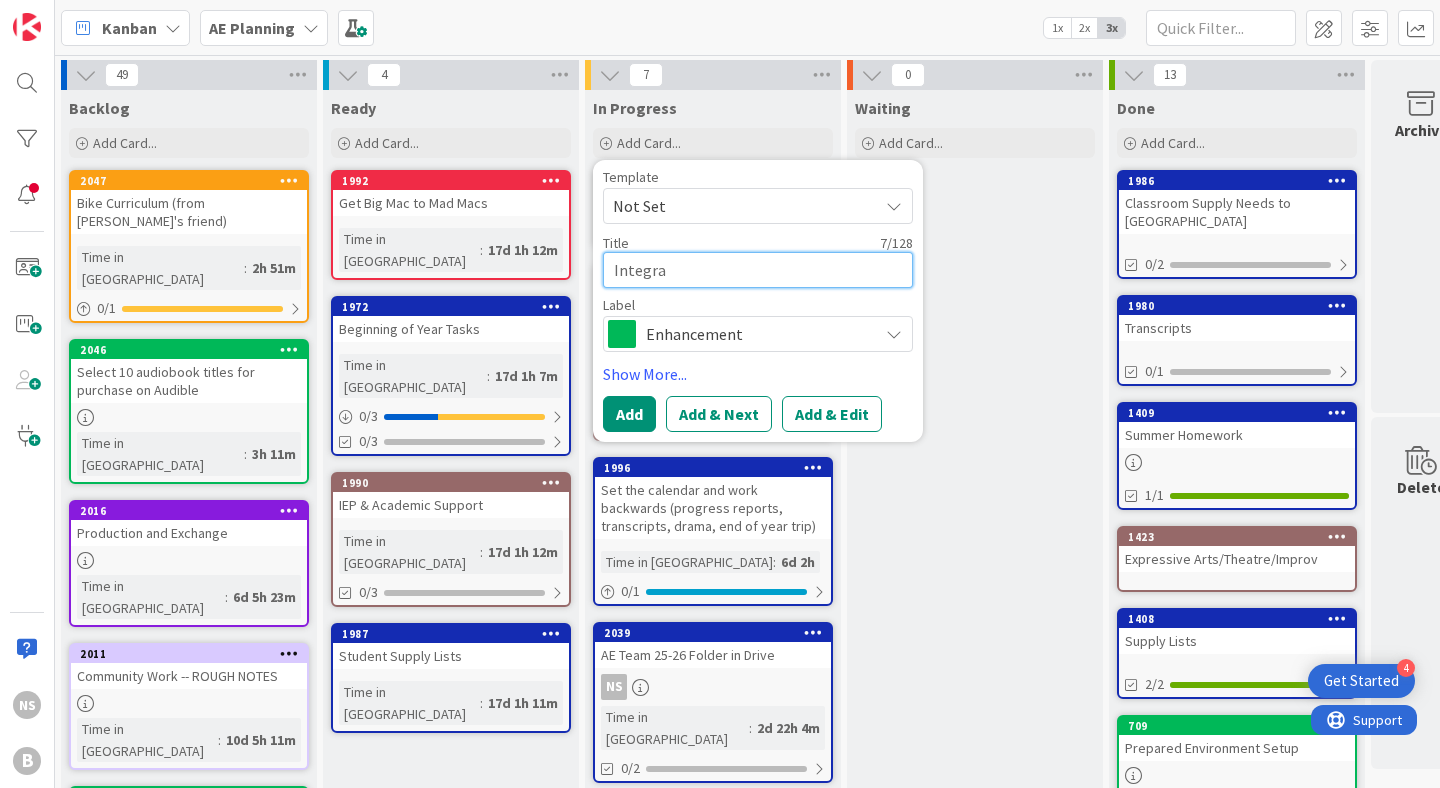 type on "x" 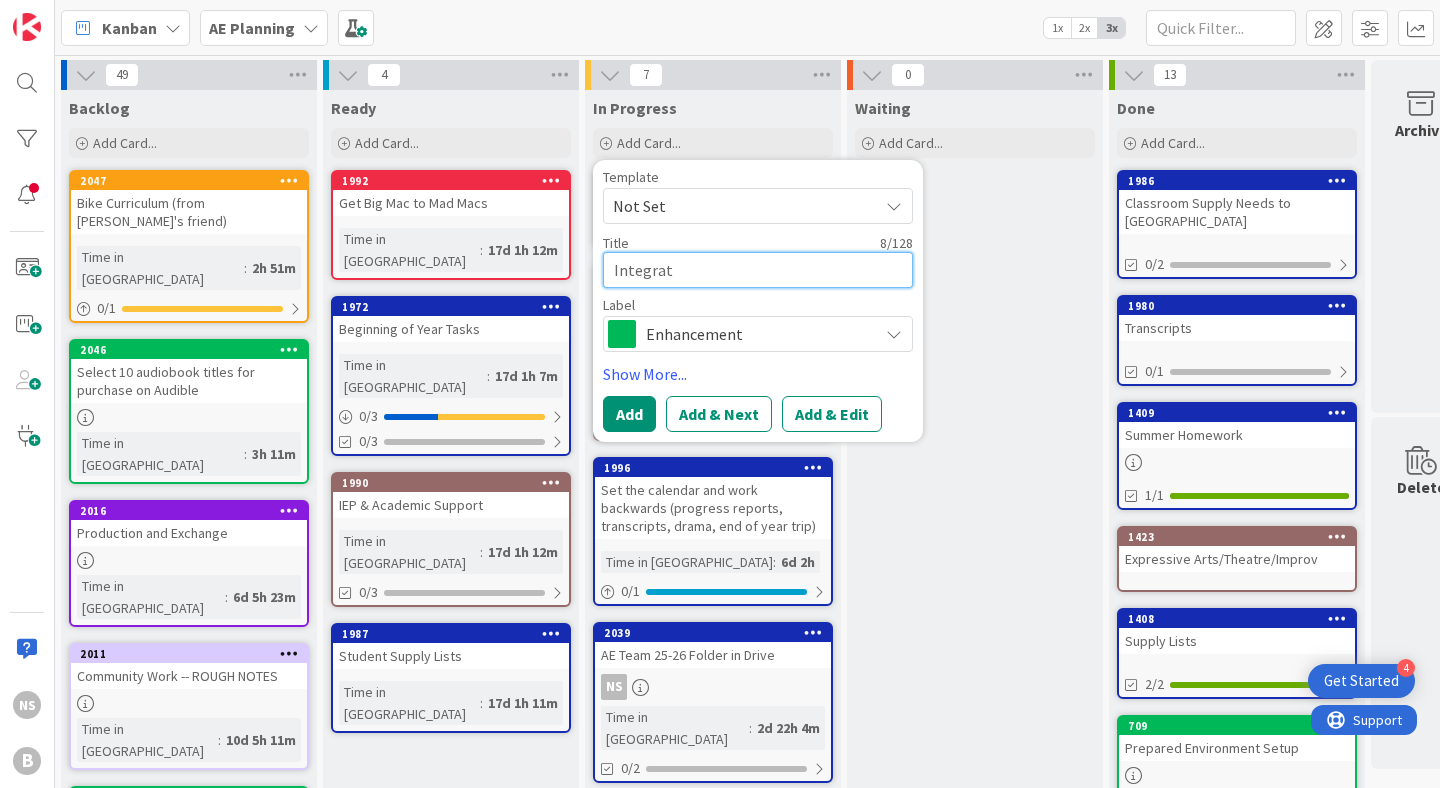 type on "x" 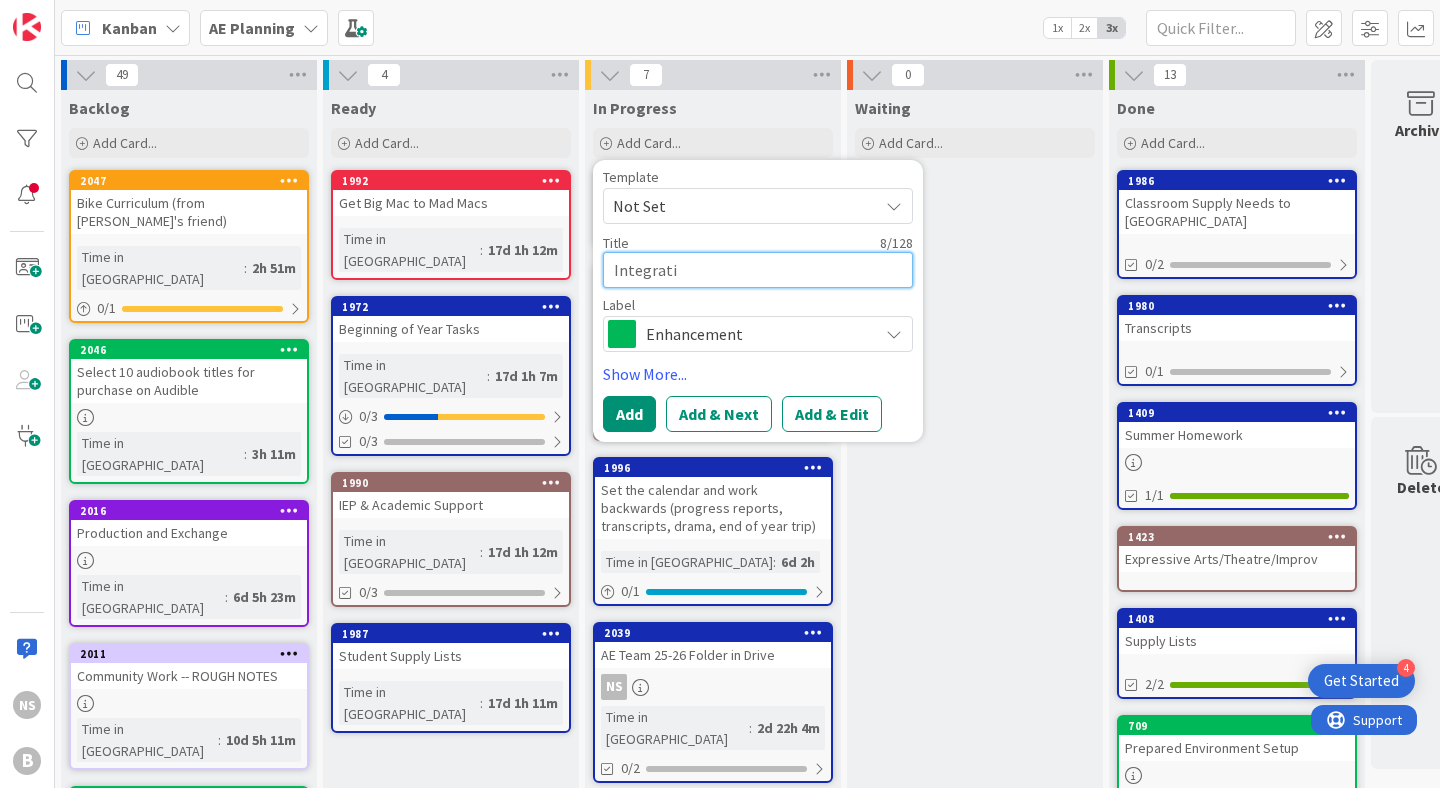 type on "x" 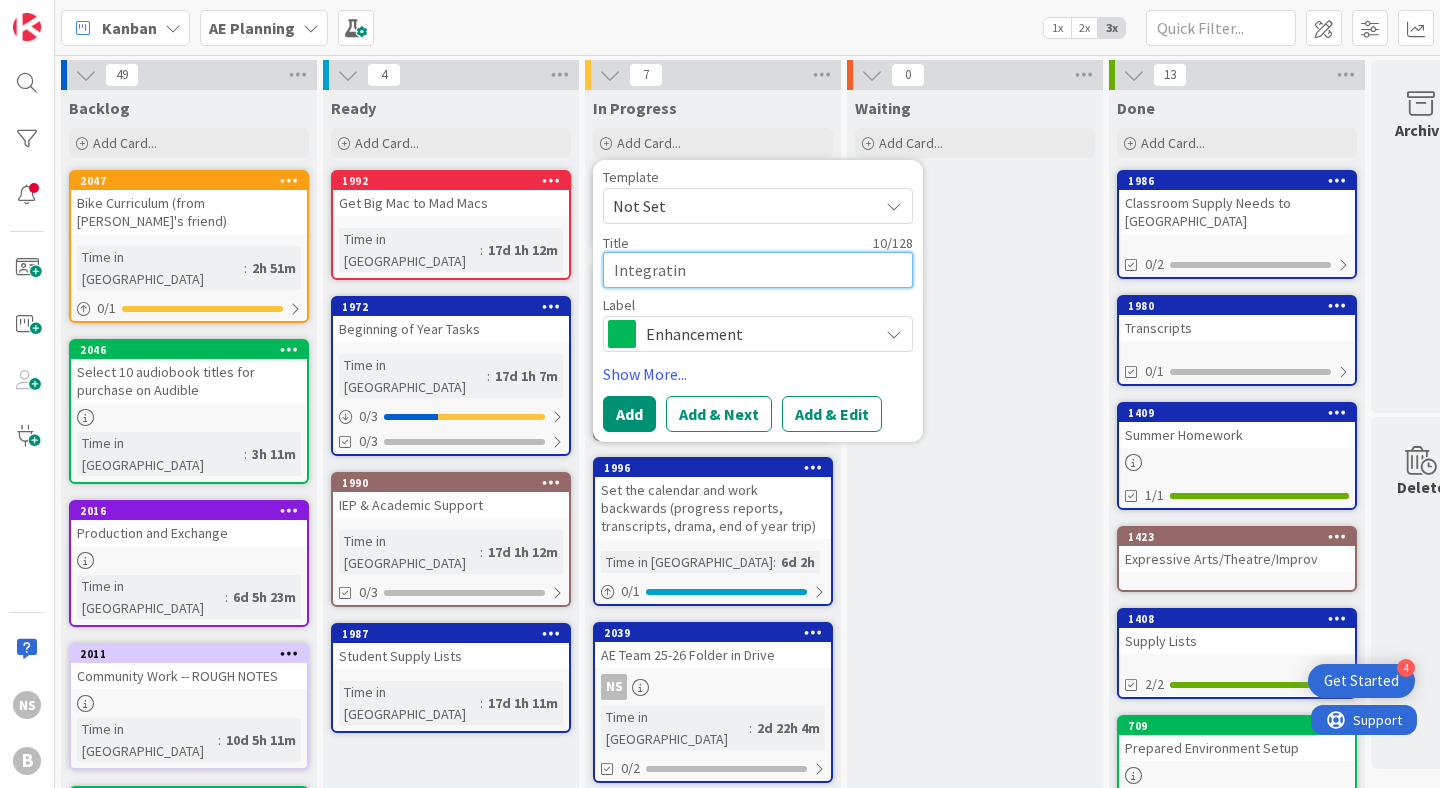 type on "x" 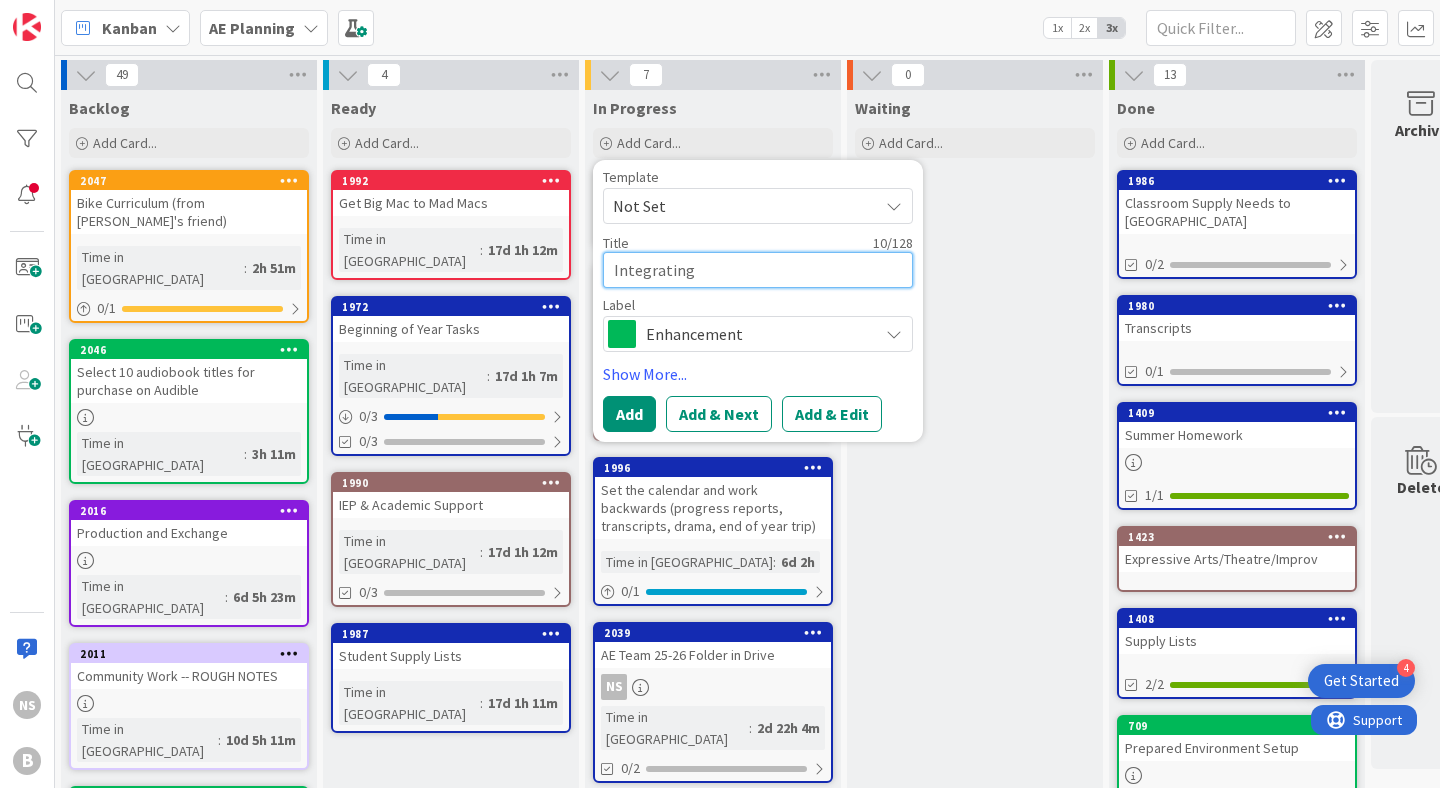 type on "x" 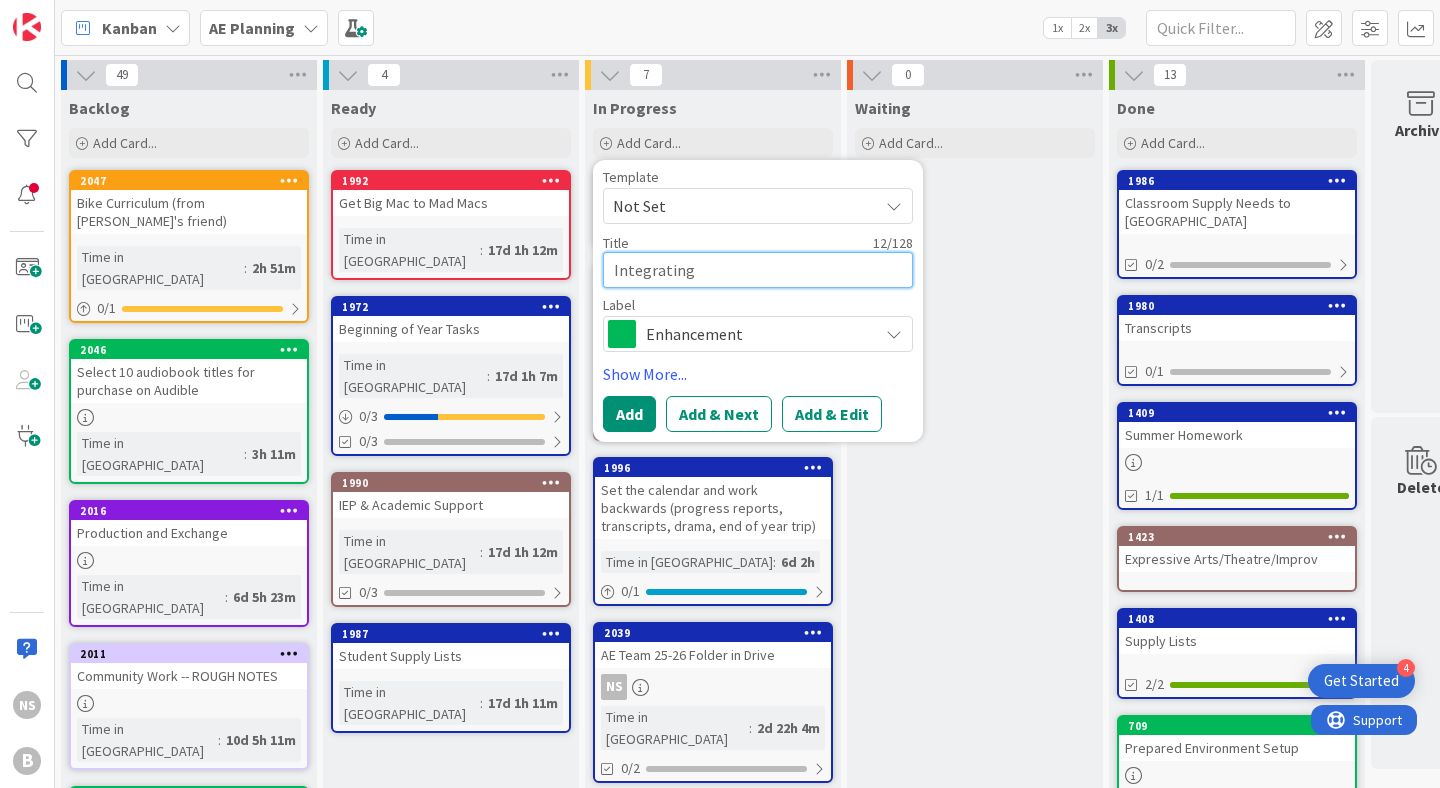 type on "x" 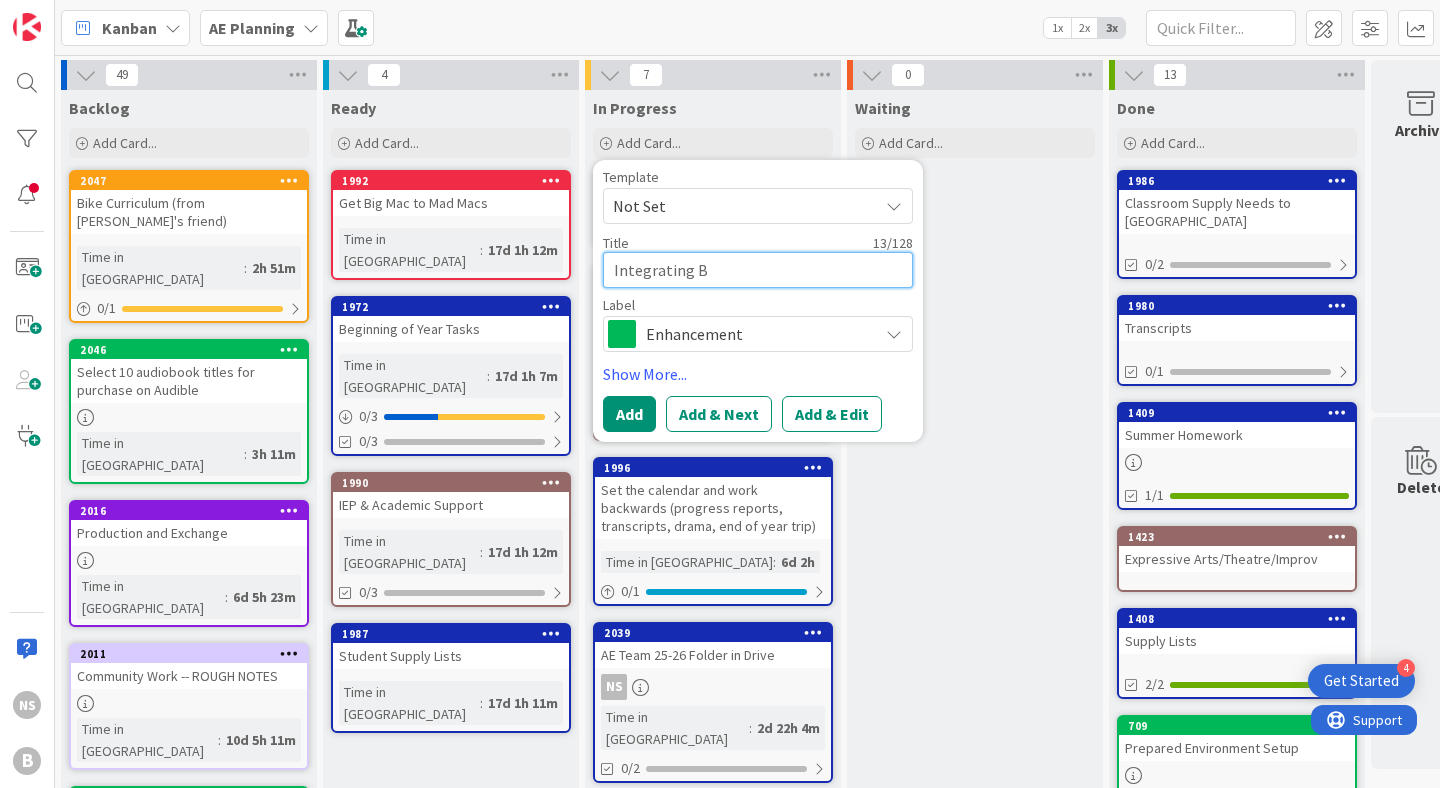 type on "x" 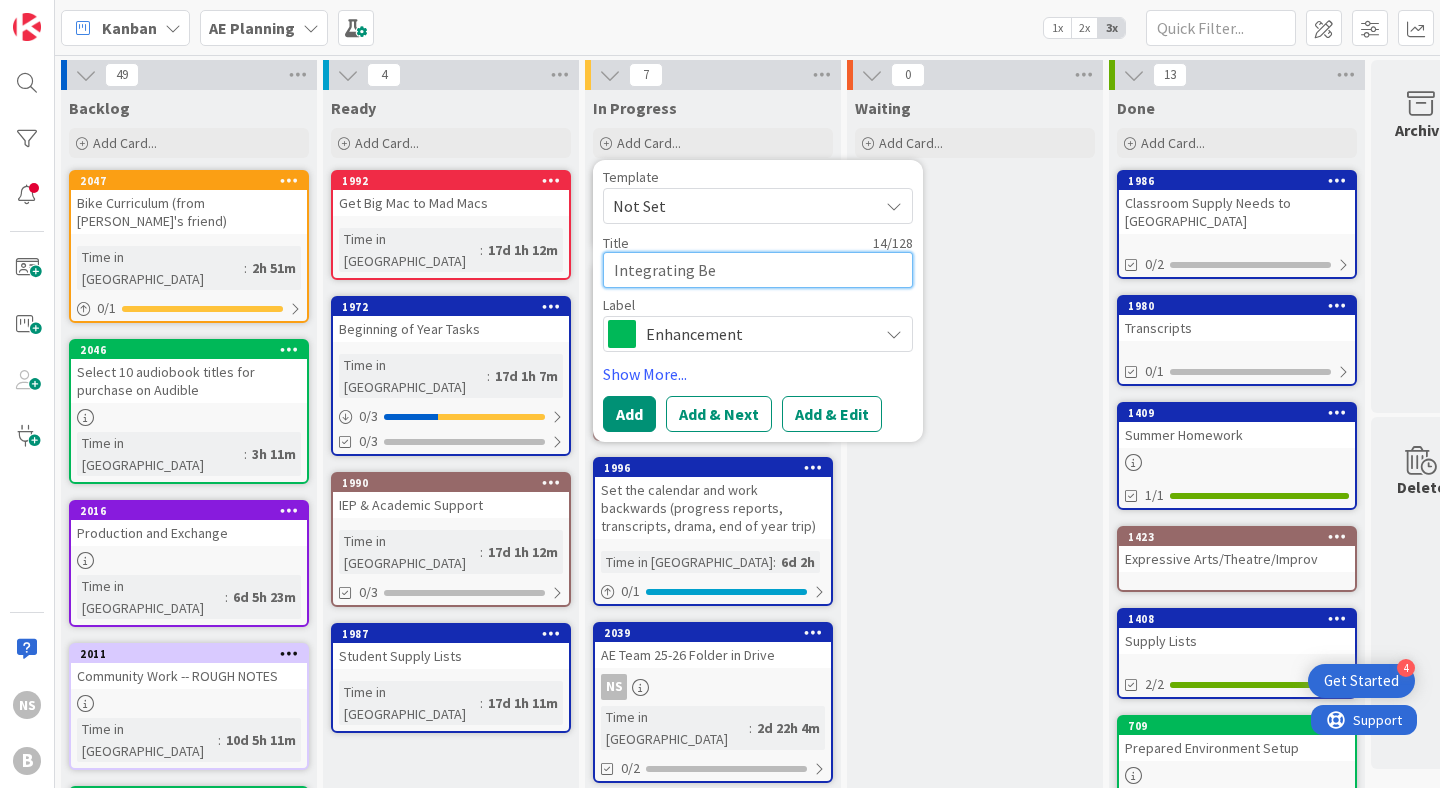 type on "x" 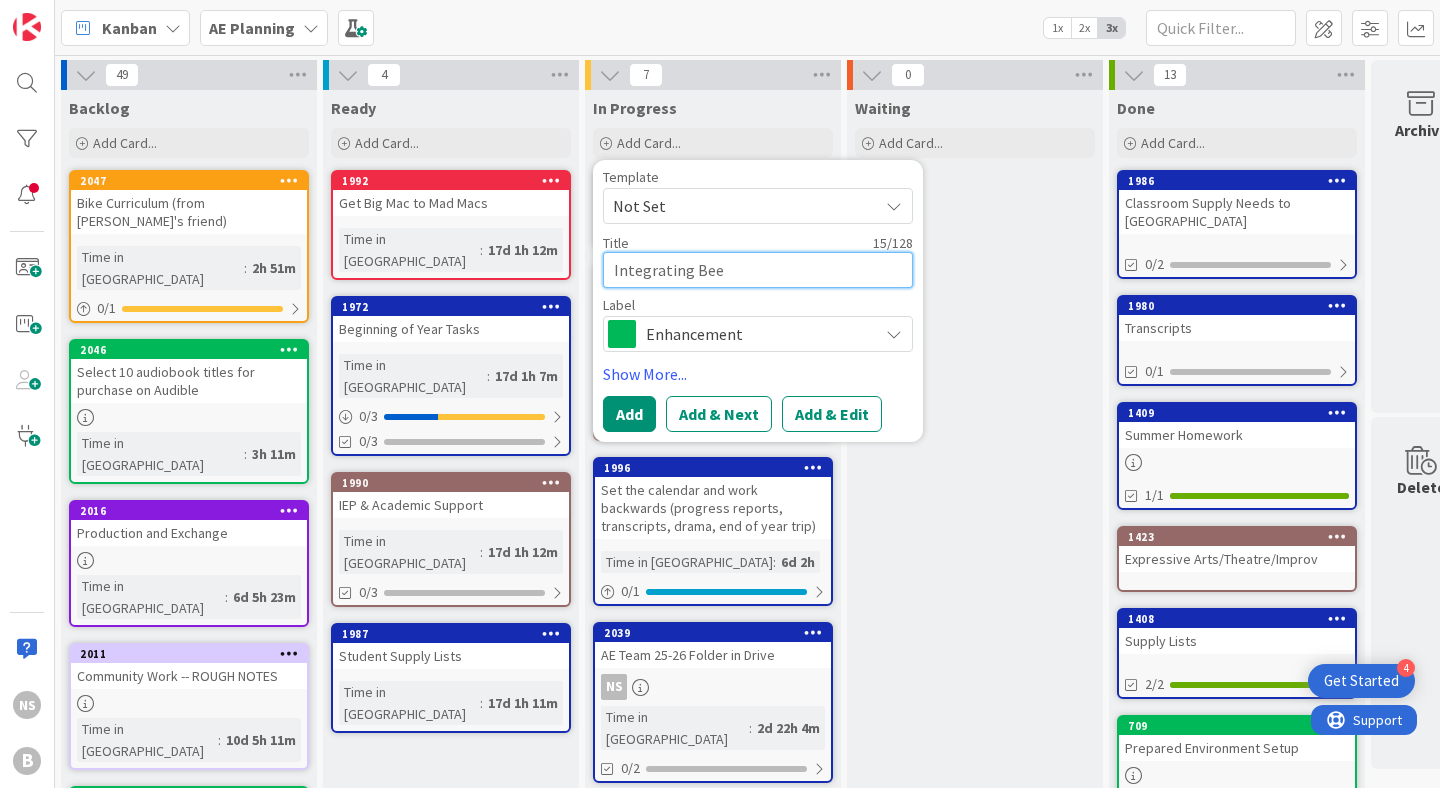 type on "x" 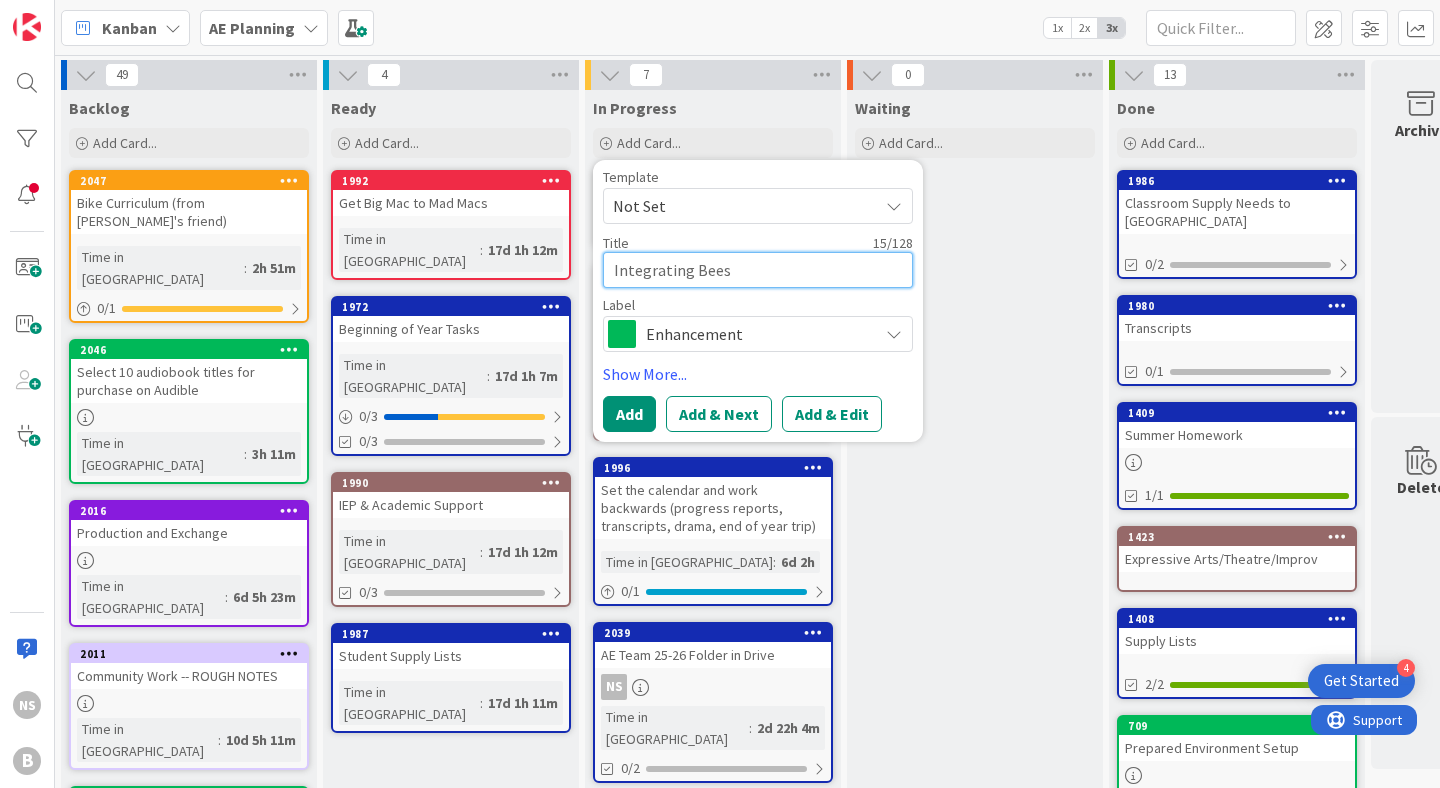 type on "x" 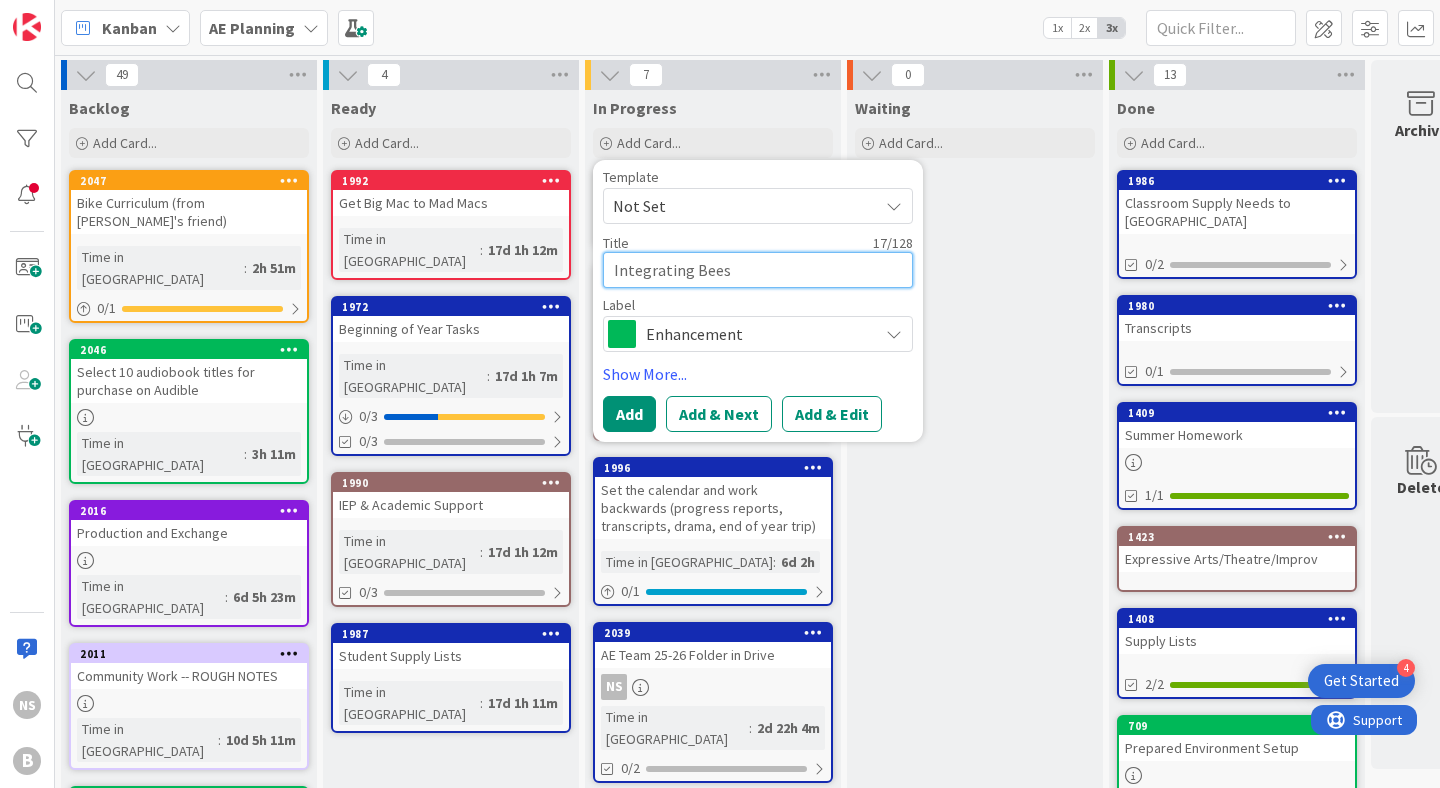 type on "x" 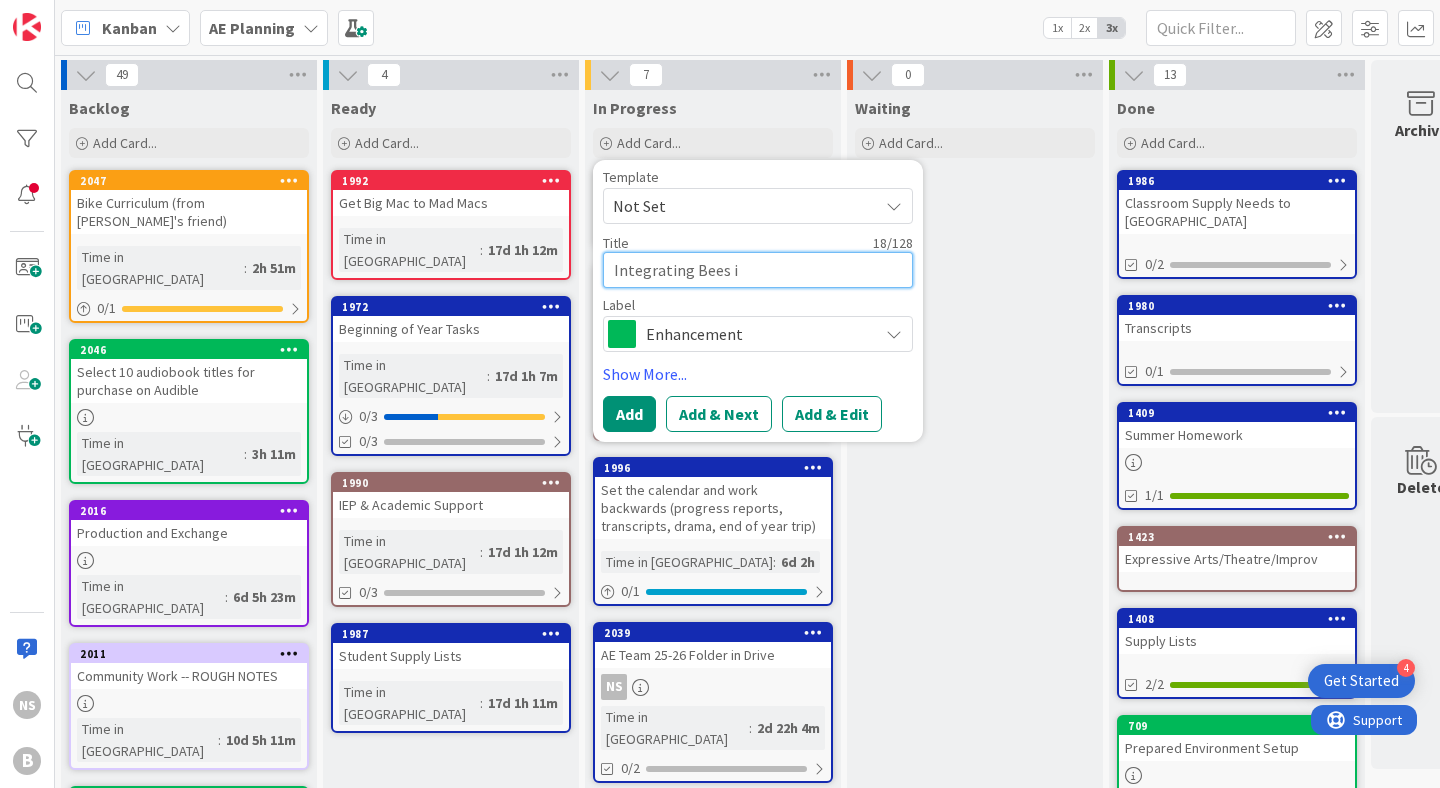 type on "x" 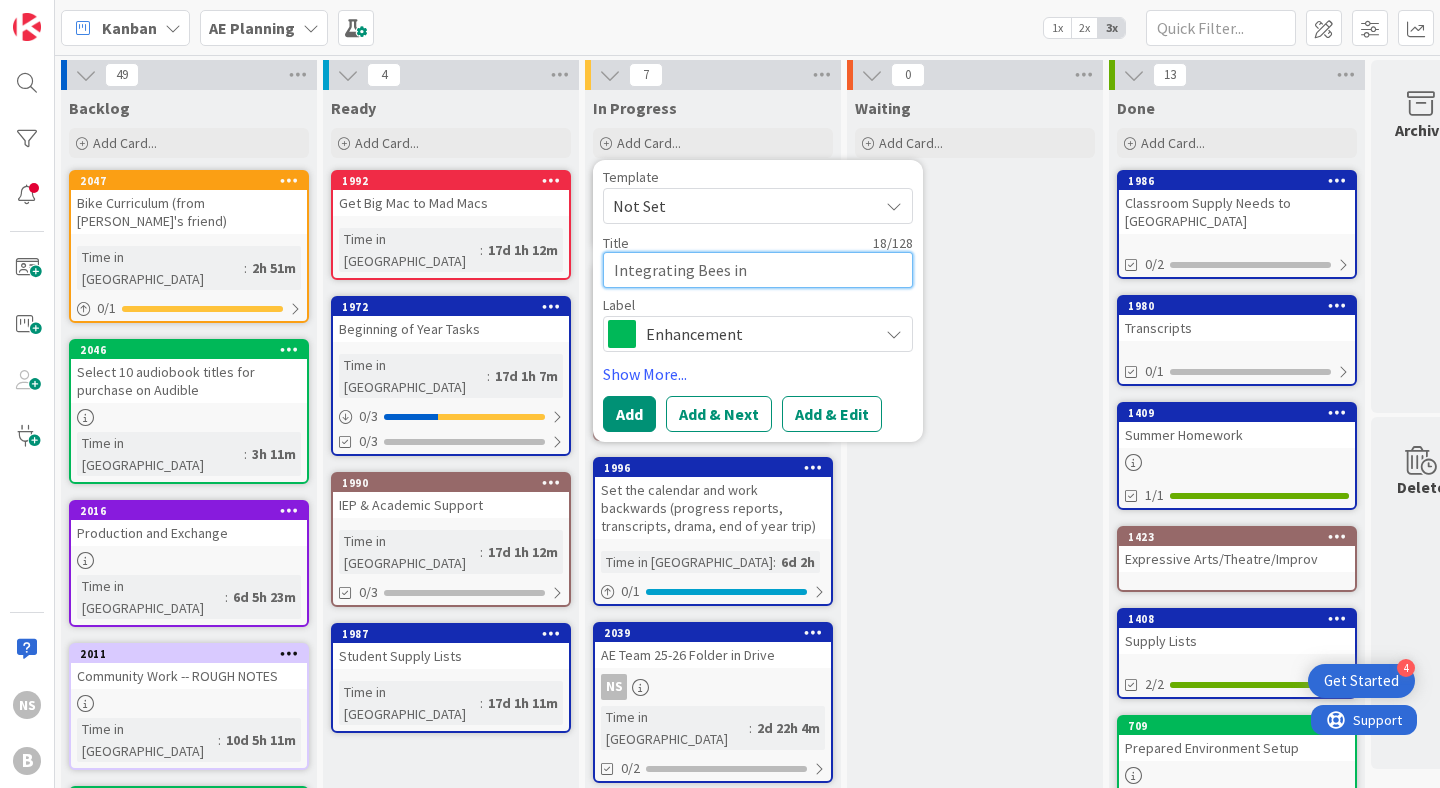 type on "x" 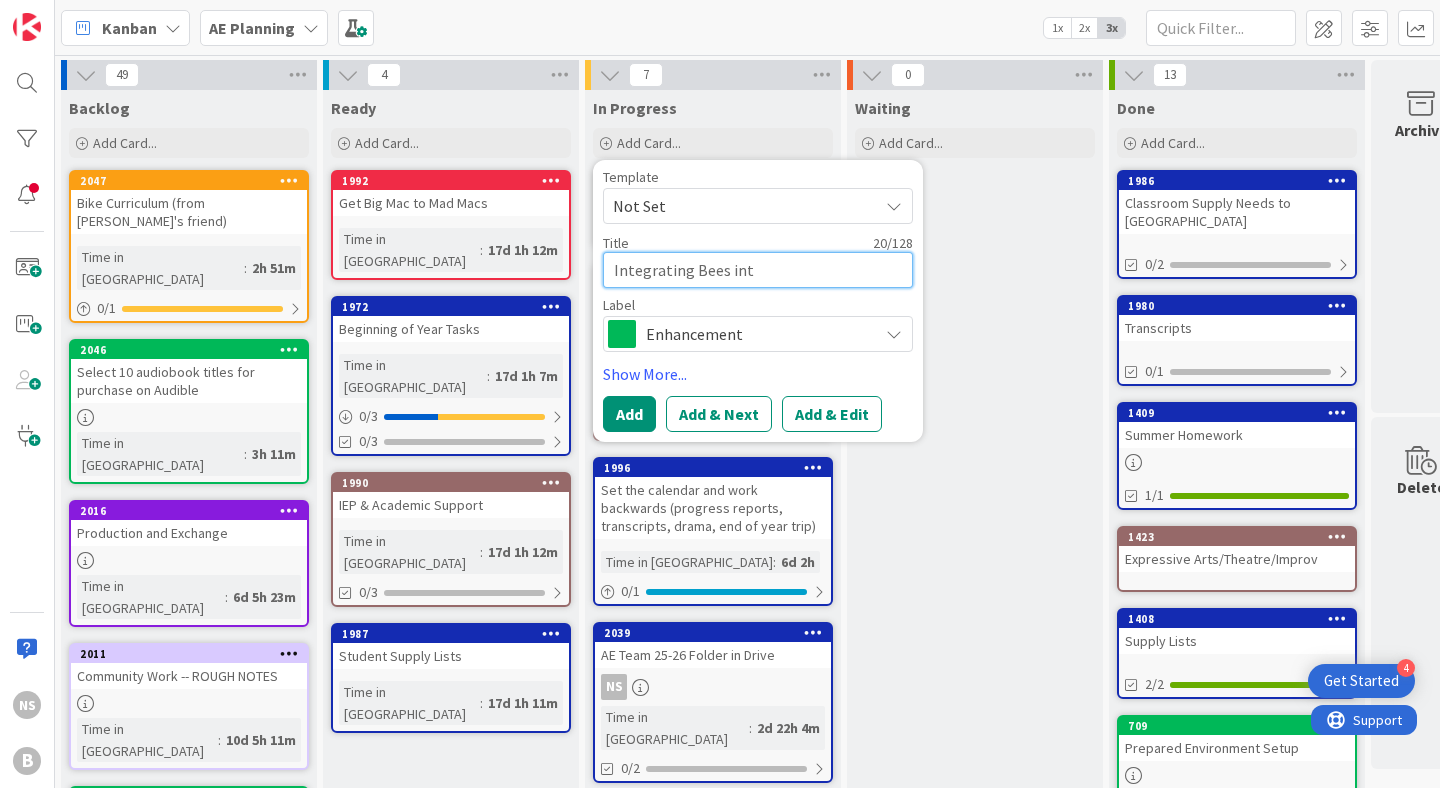 type on "x" 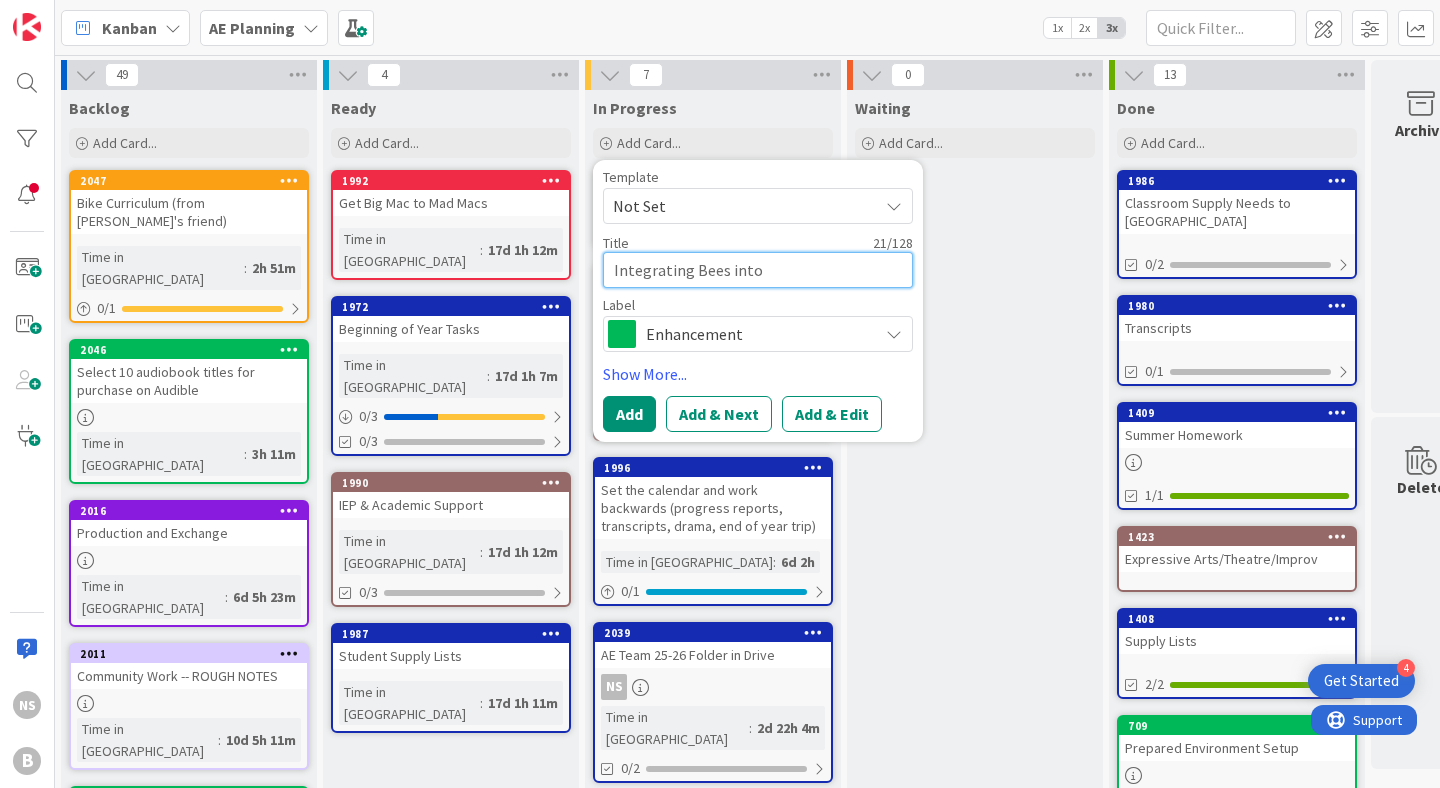 type on "x" 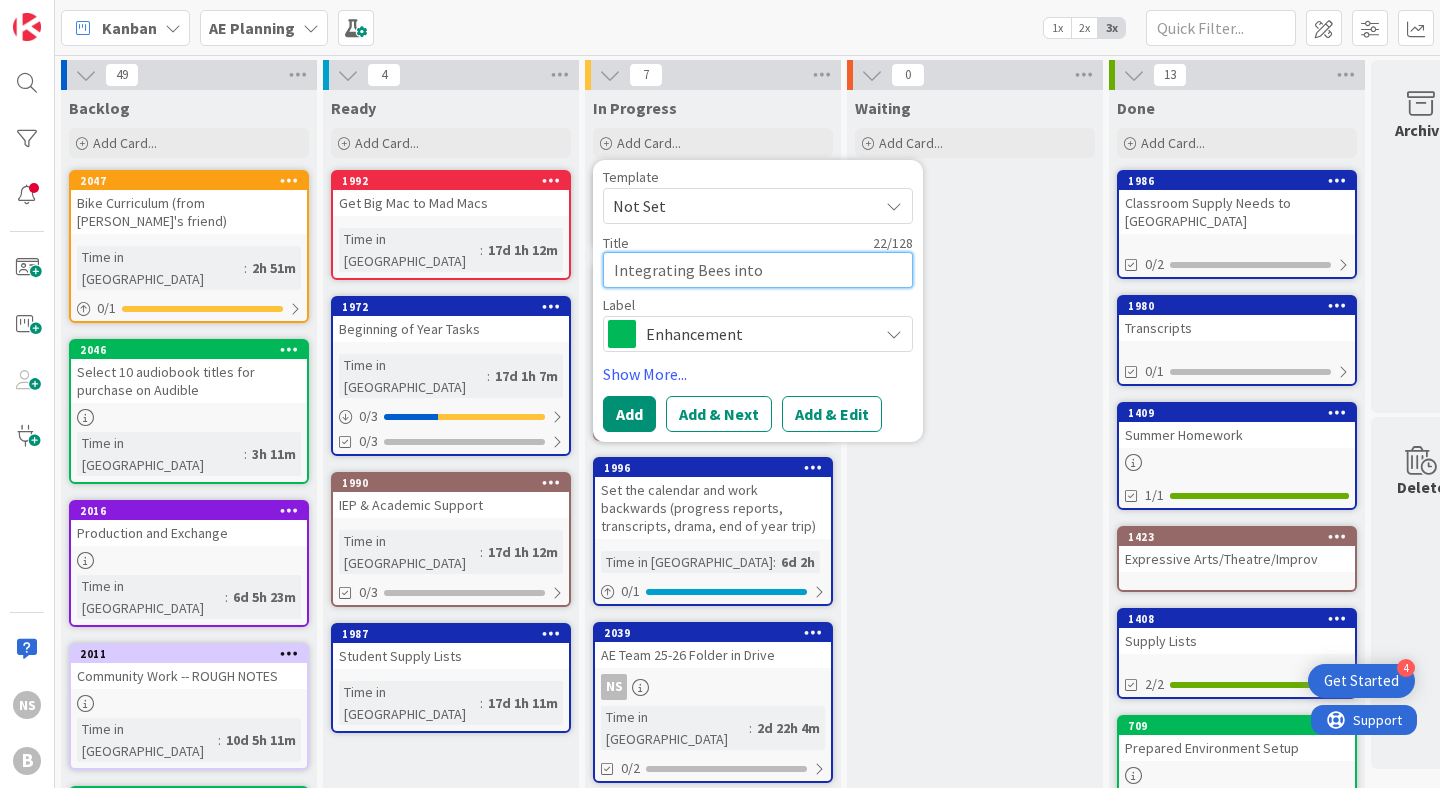 type on "x" 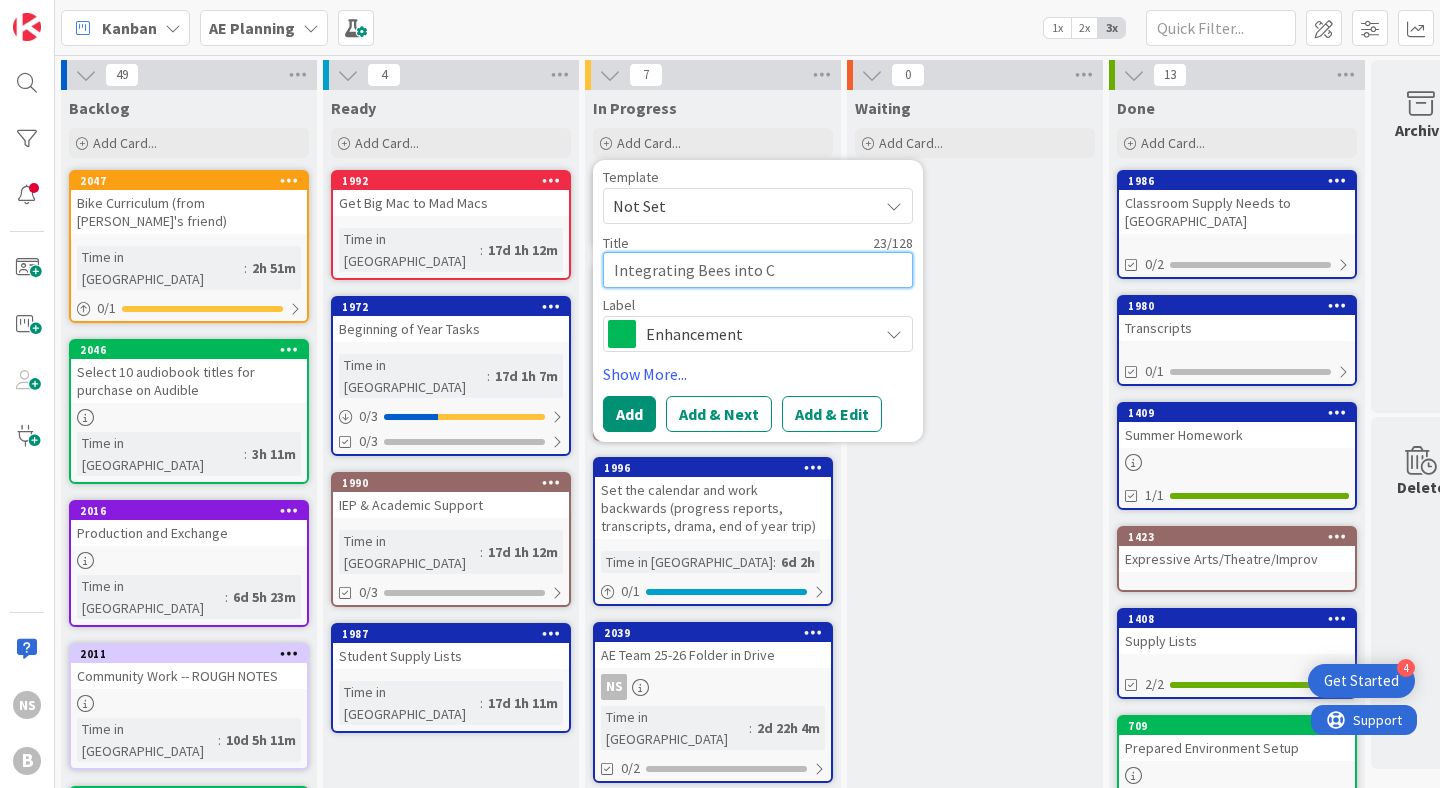 type on "x" 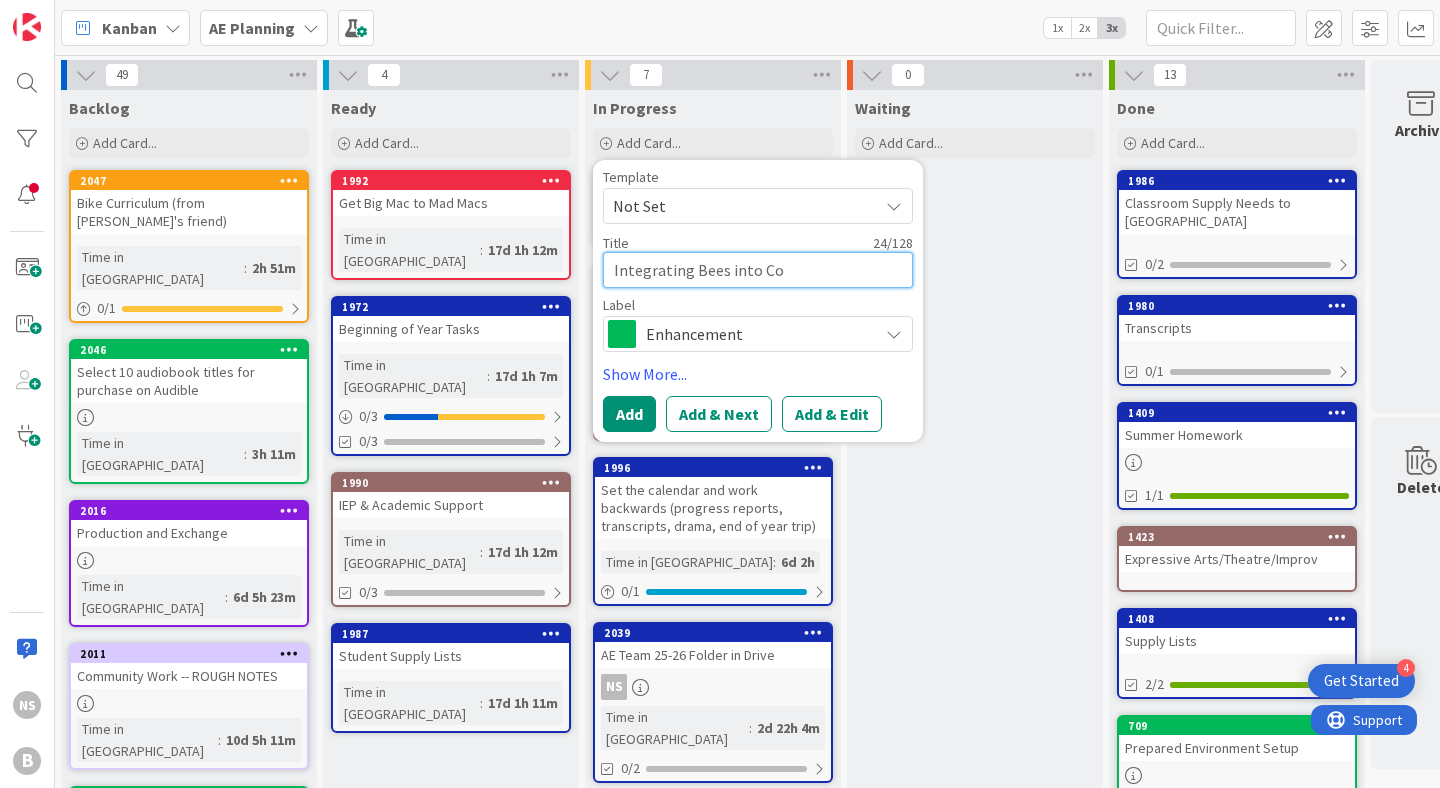 type on "x" 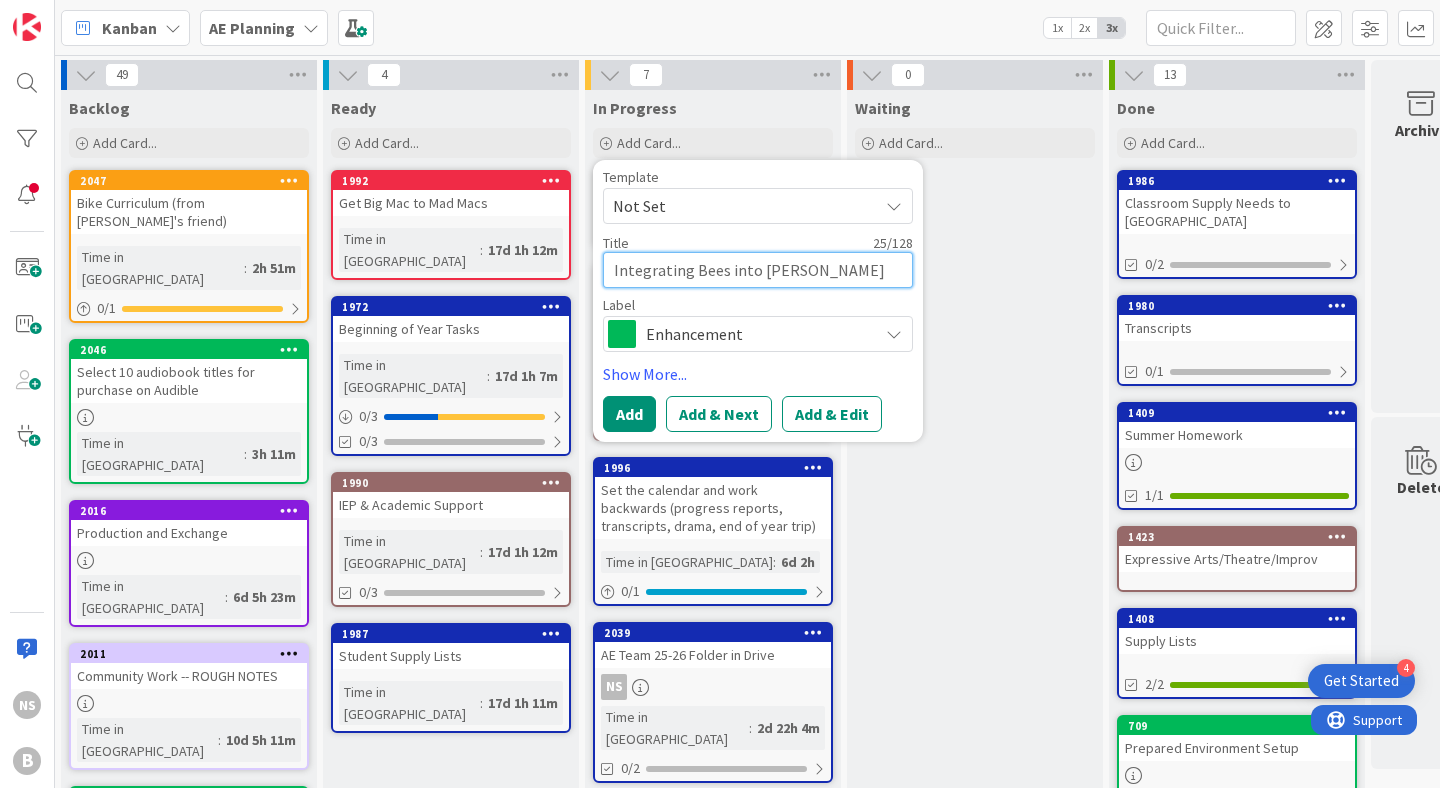 type on "x" 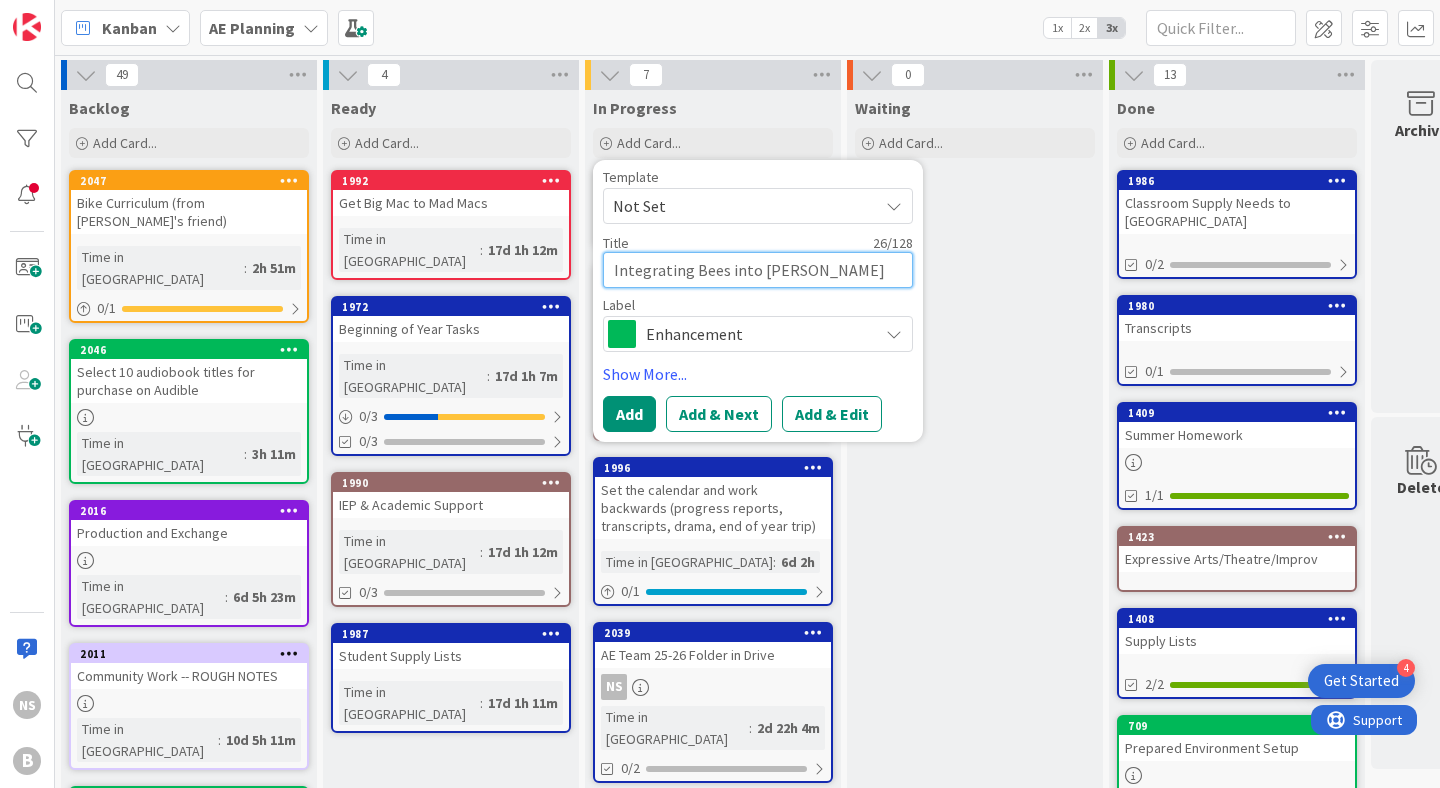 type on "x" 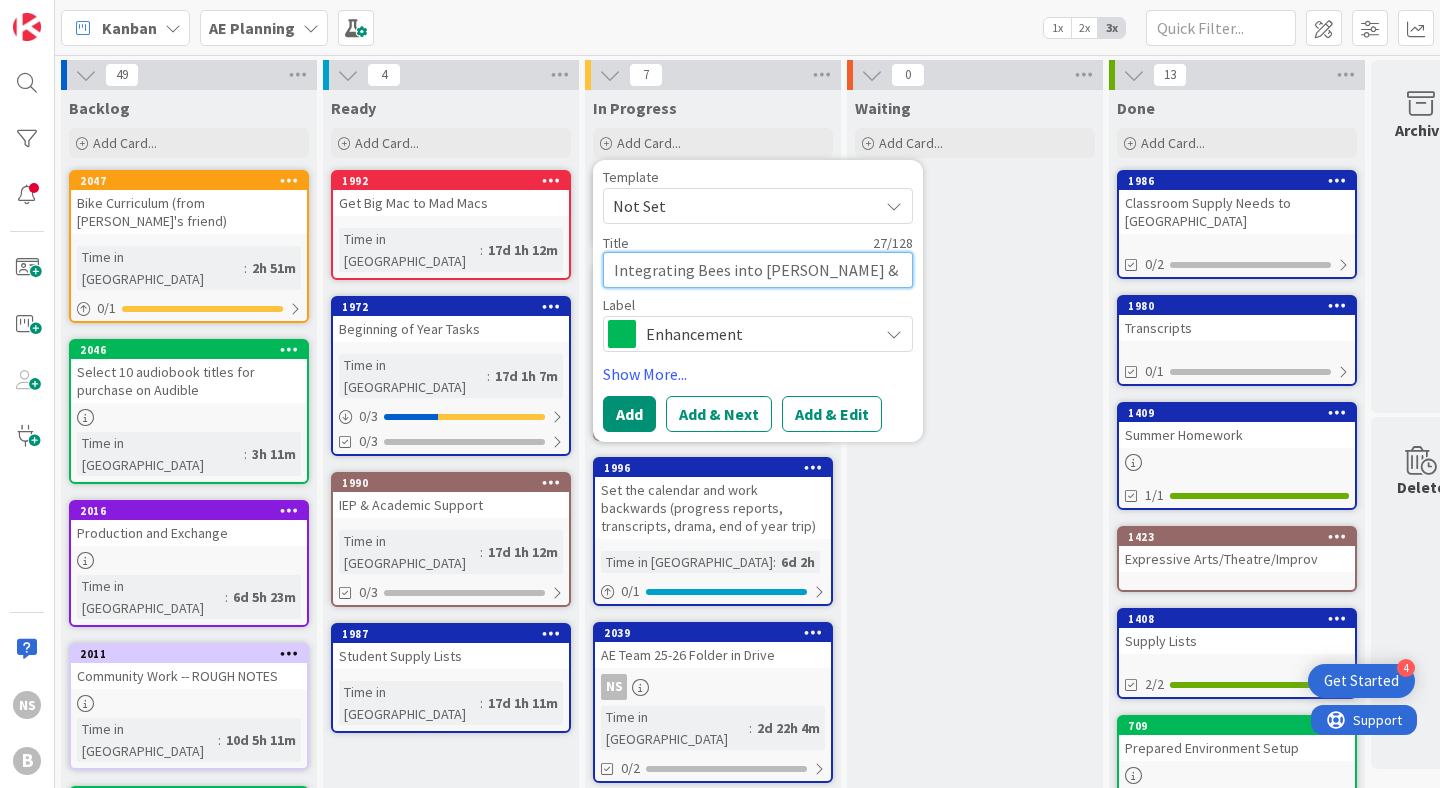 type on "x" 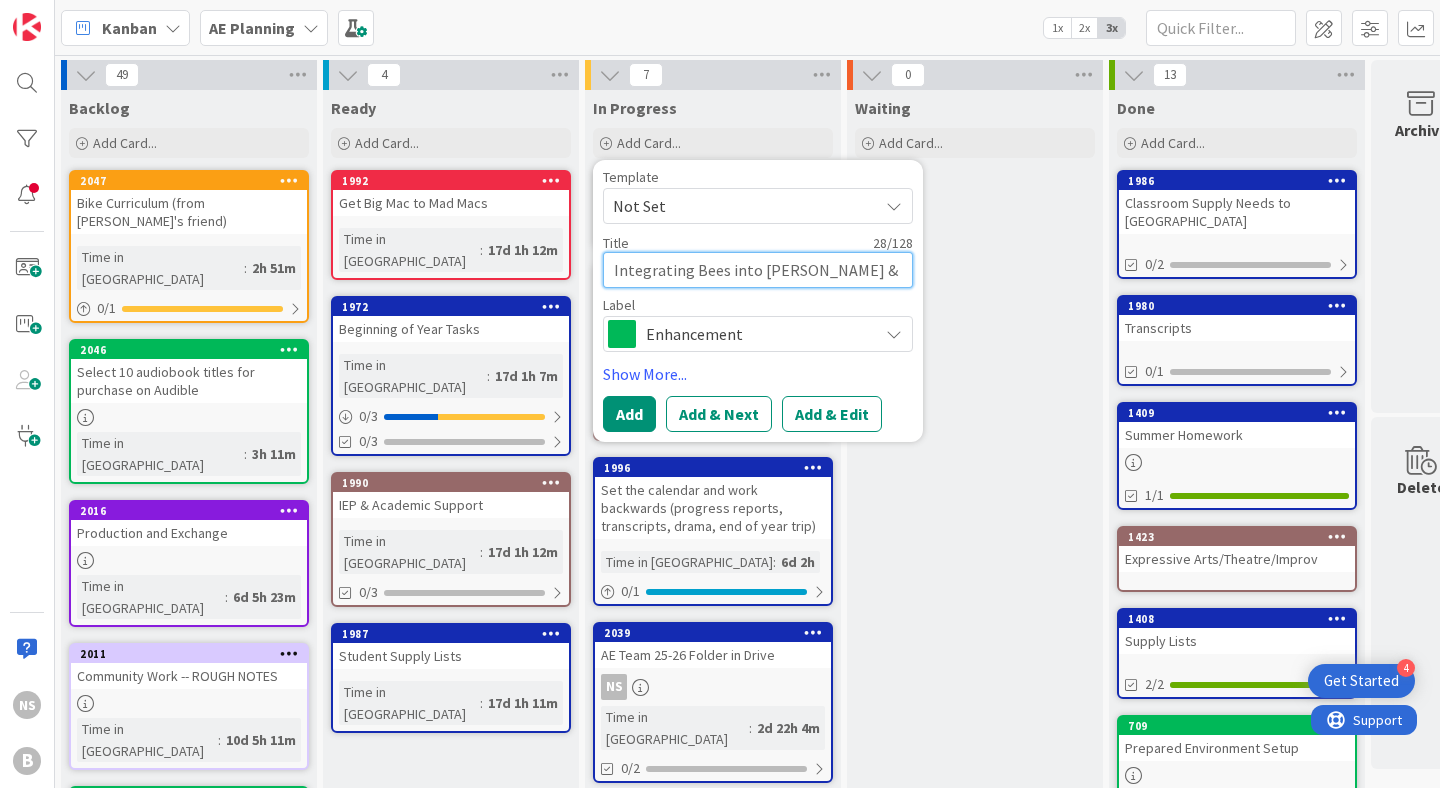 type on "x" 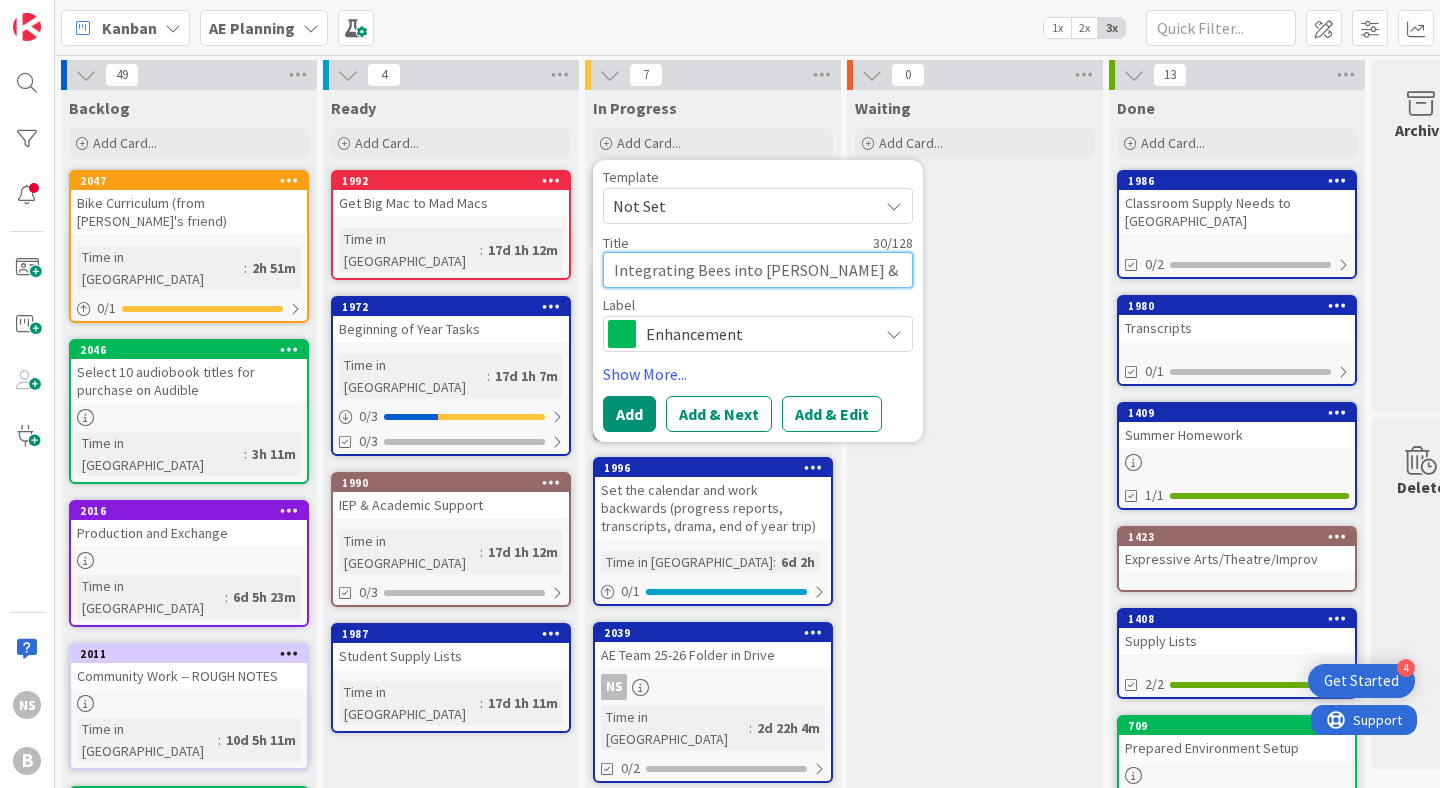 type on "x" 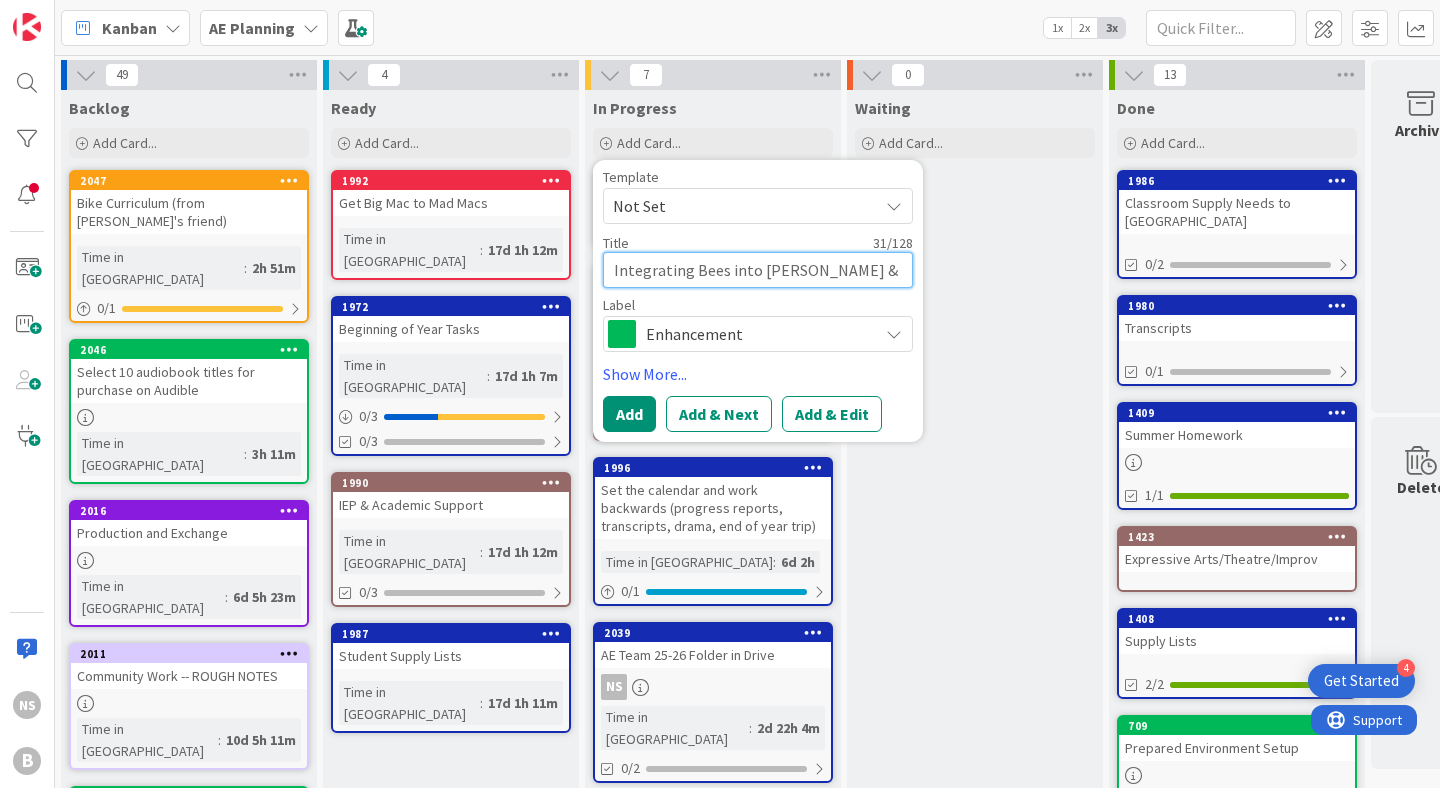 type on "x" 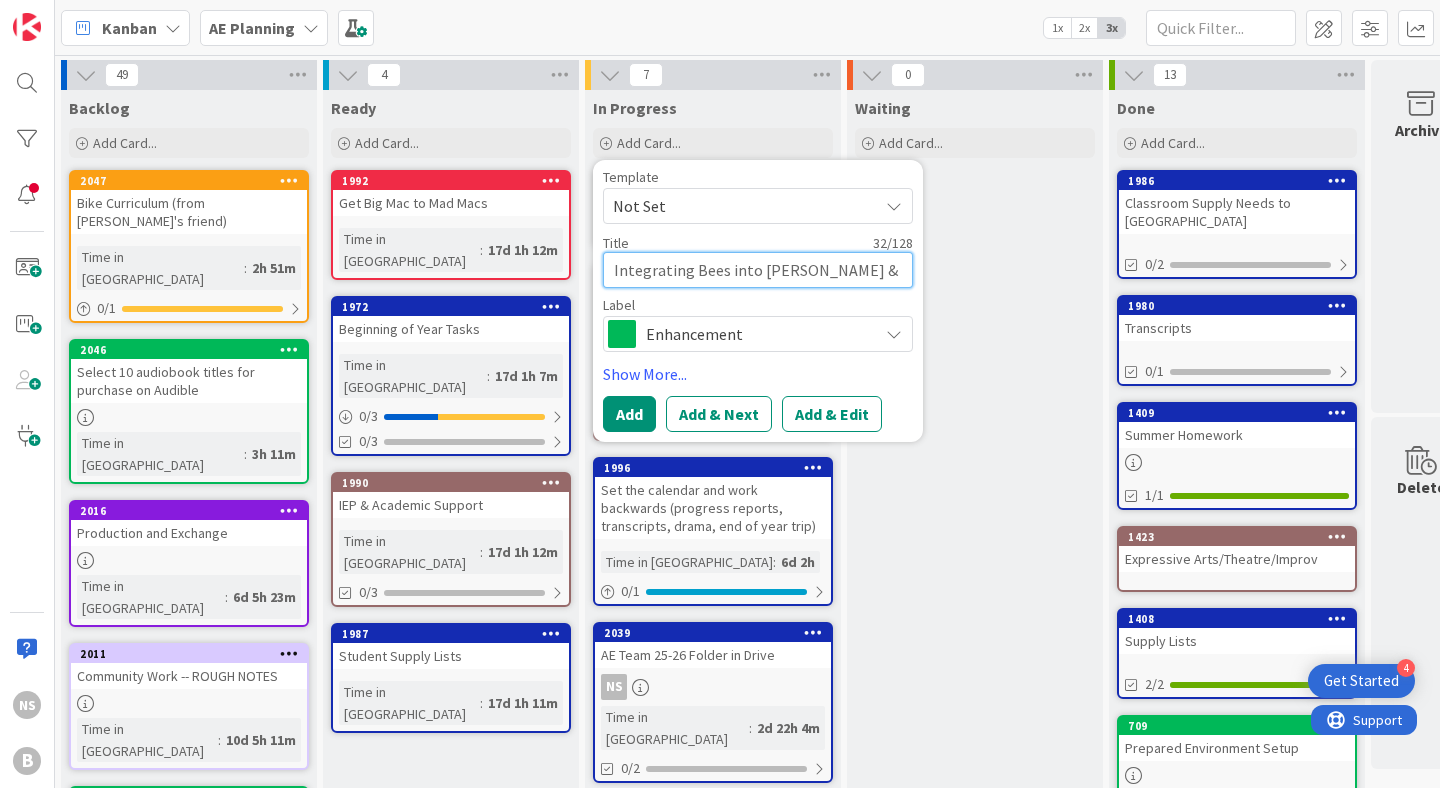 type on "x" 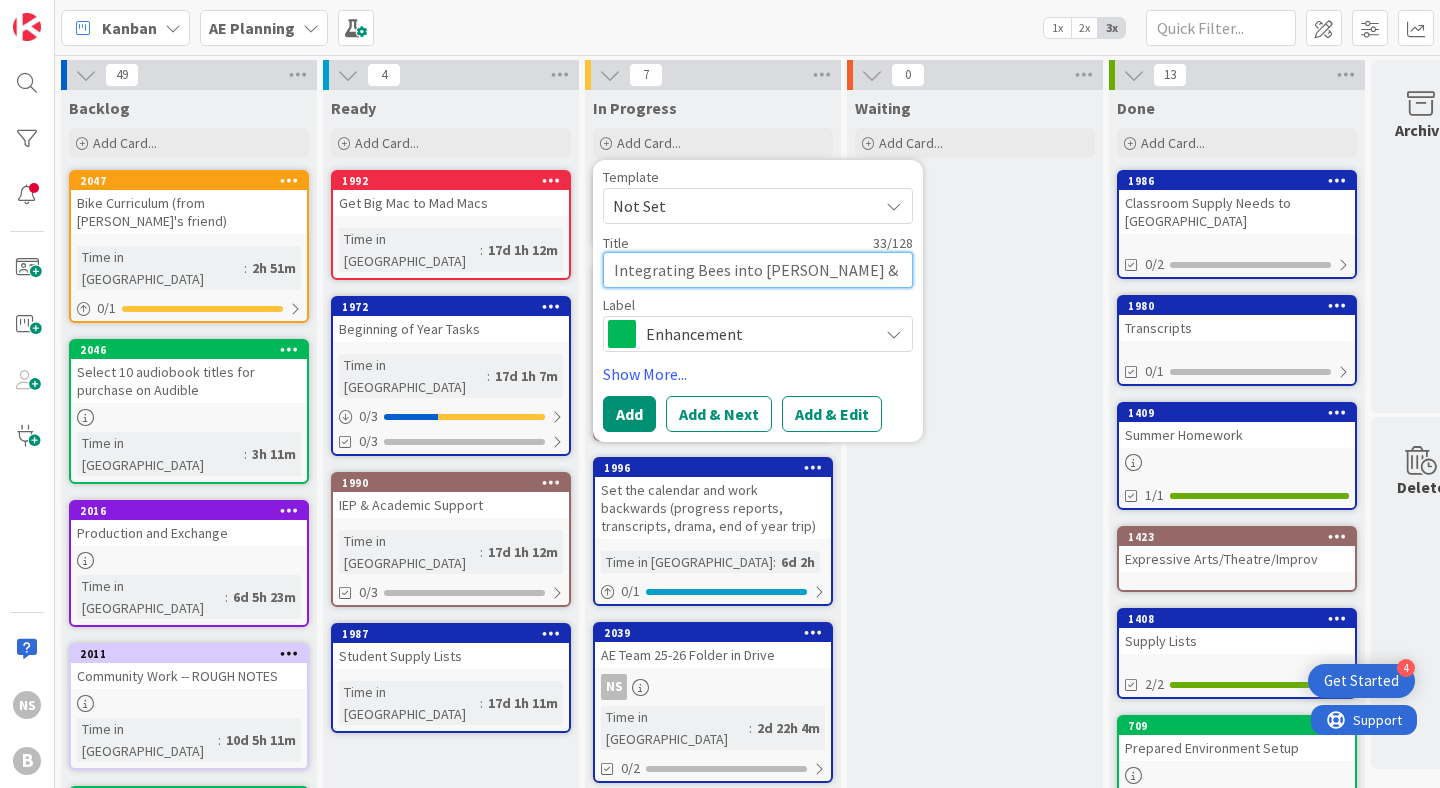 type on "x" 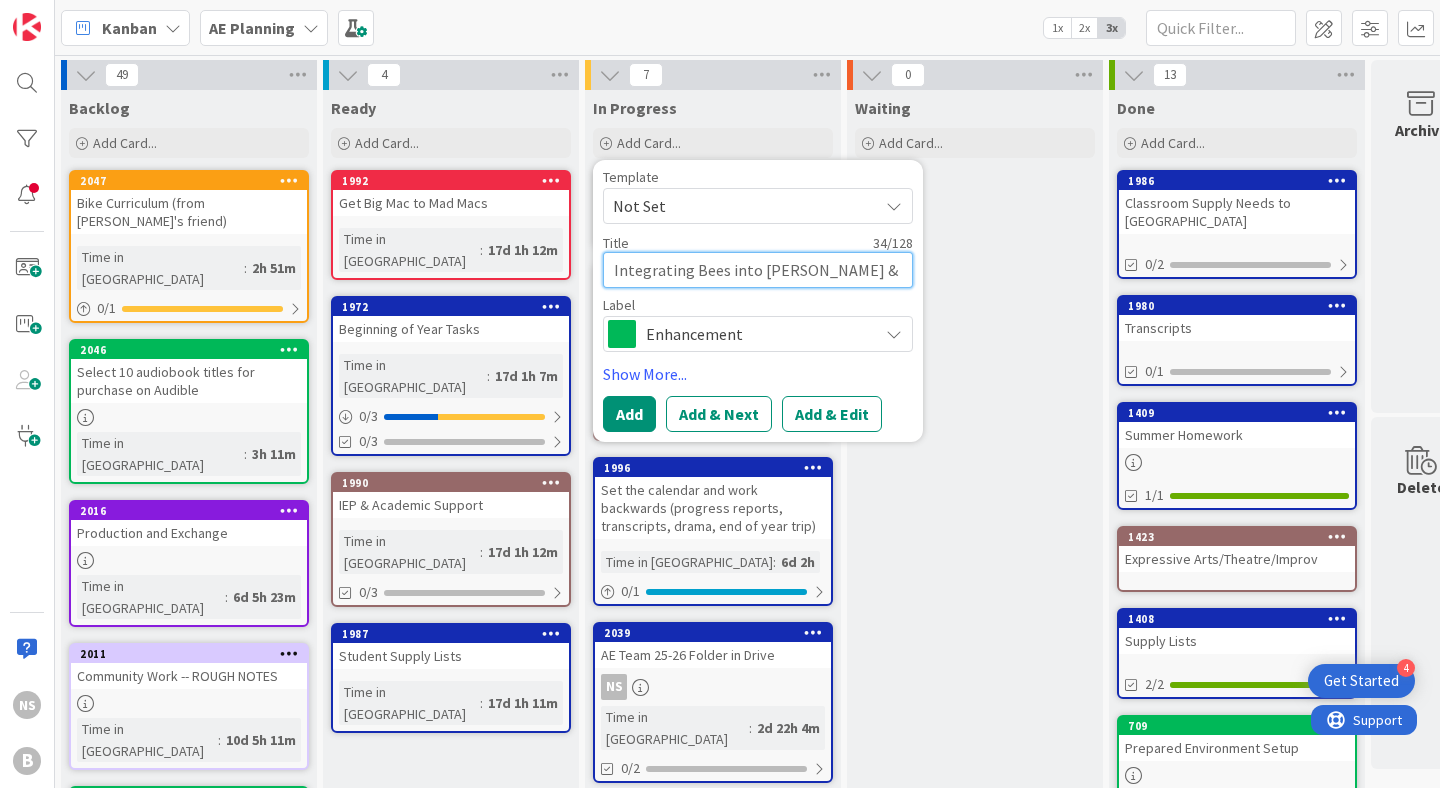 type on "x" 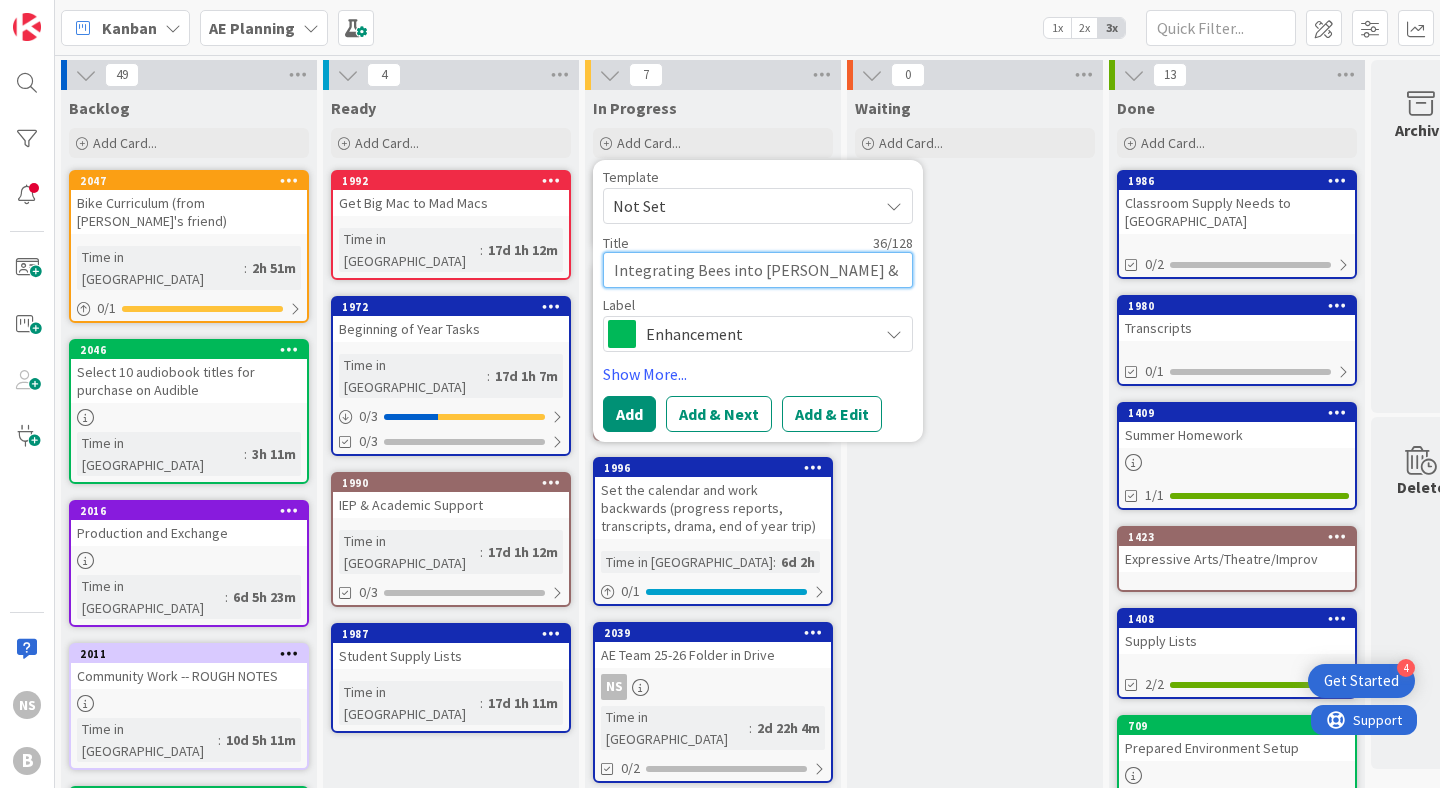 type on "x" 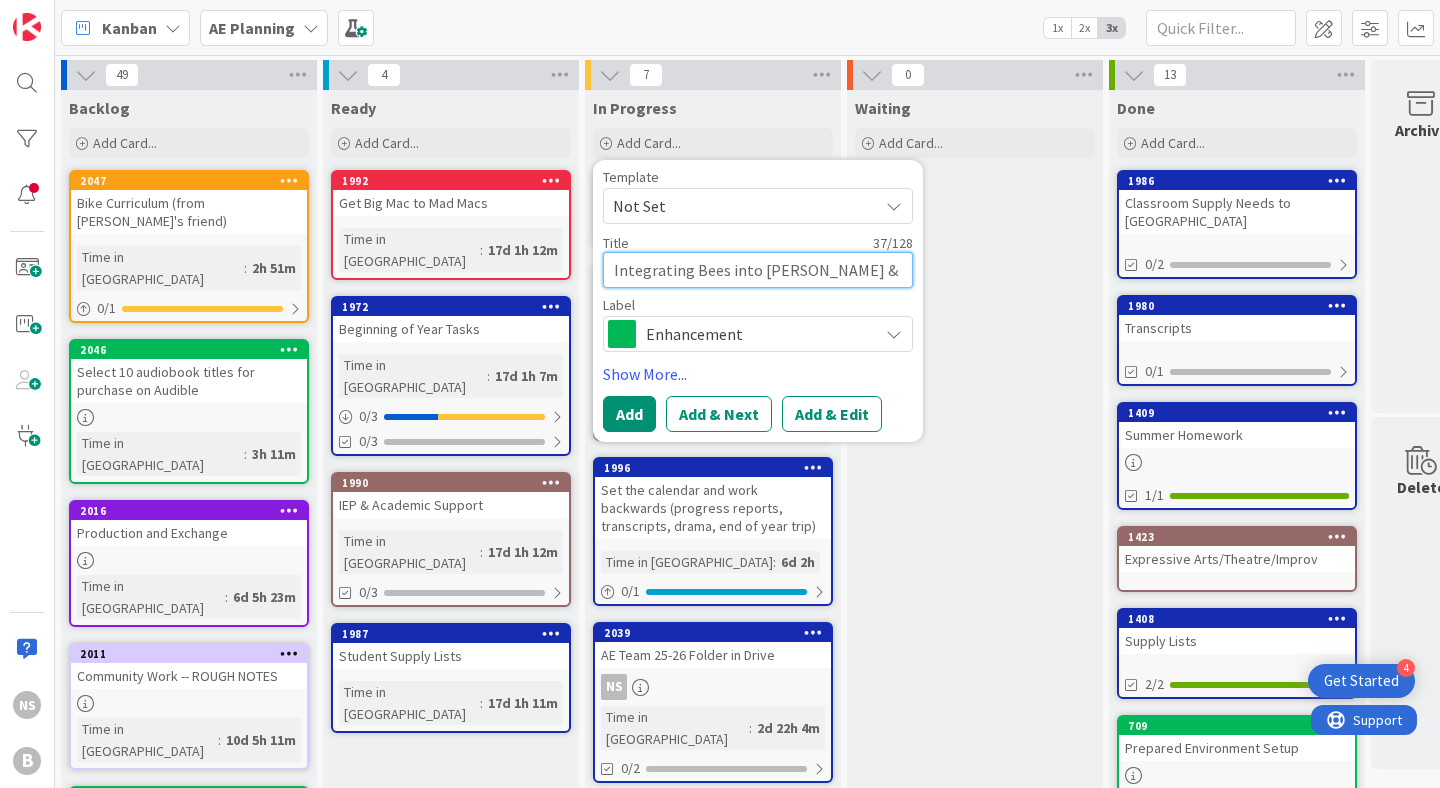 type on "x" 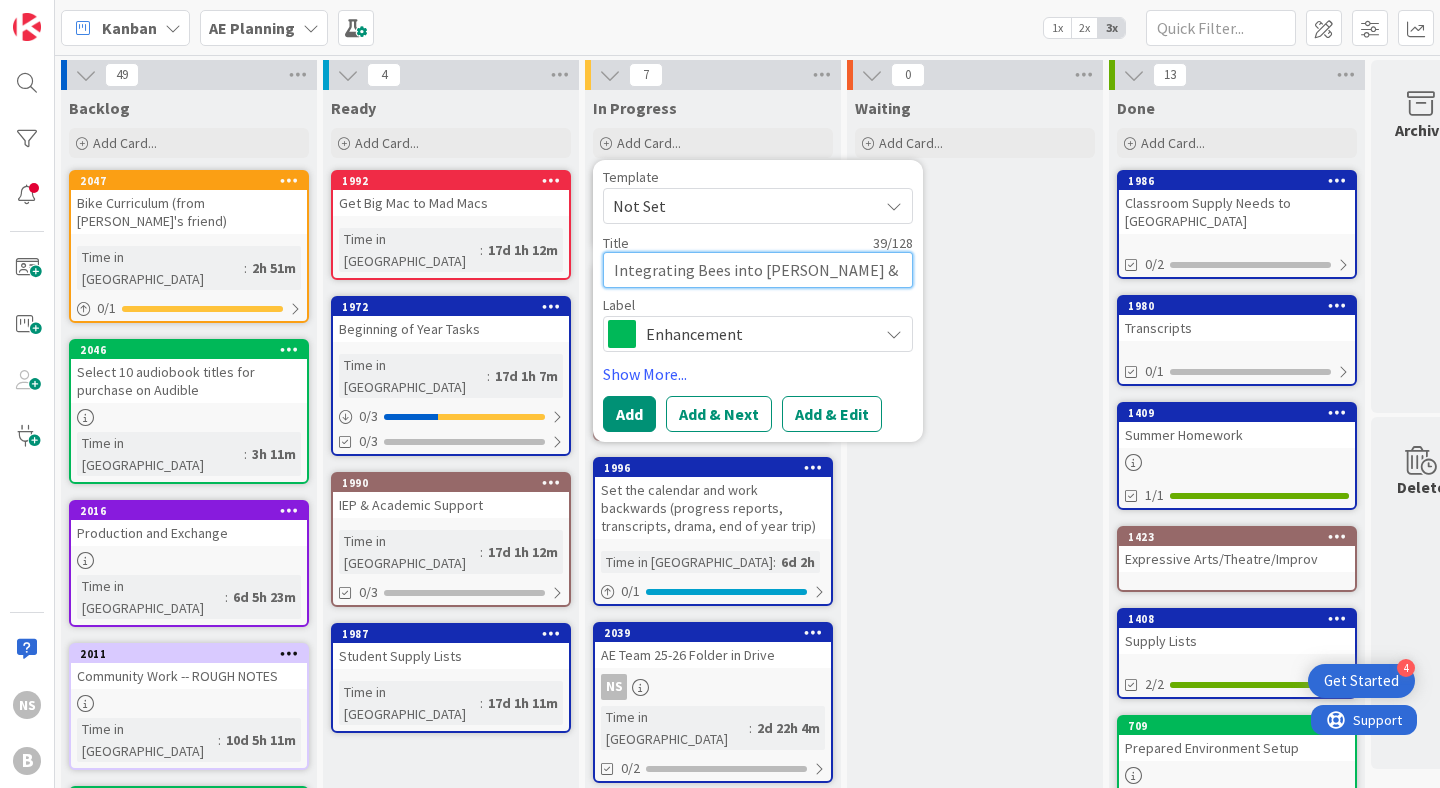 type on "x" 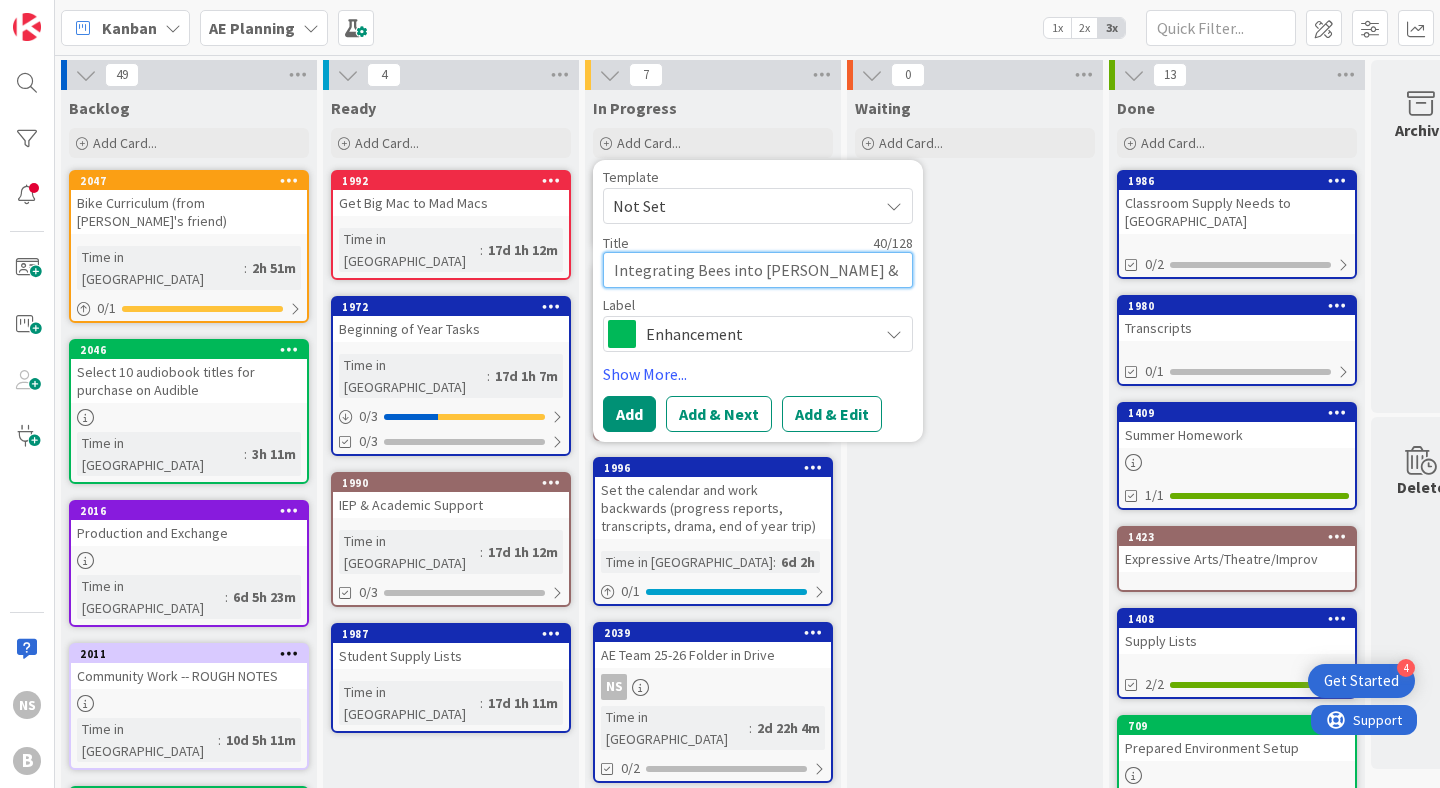 type on "Integrating Bees into [PERSON_NAME] & daily chores" 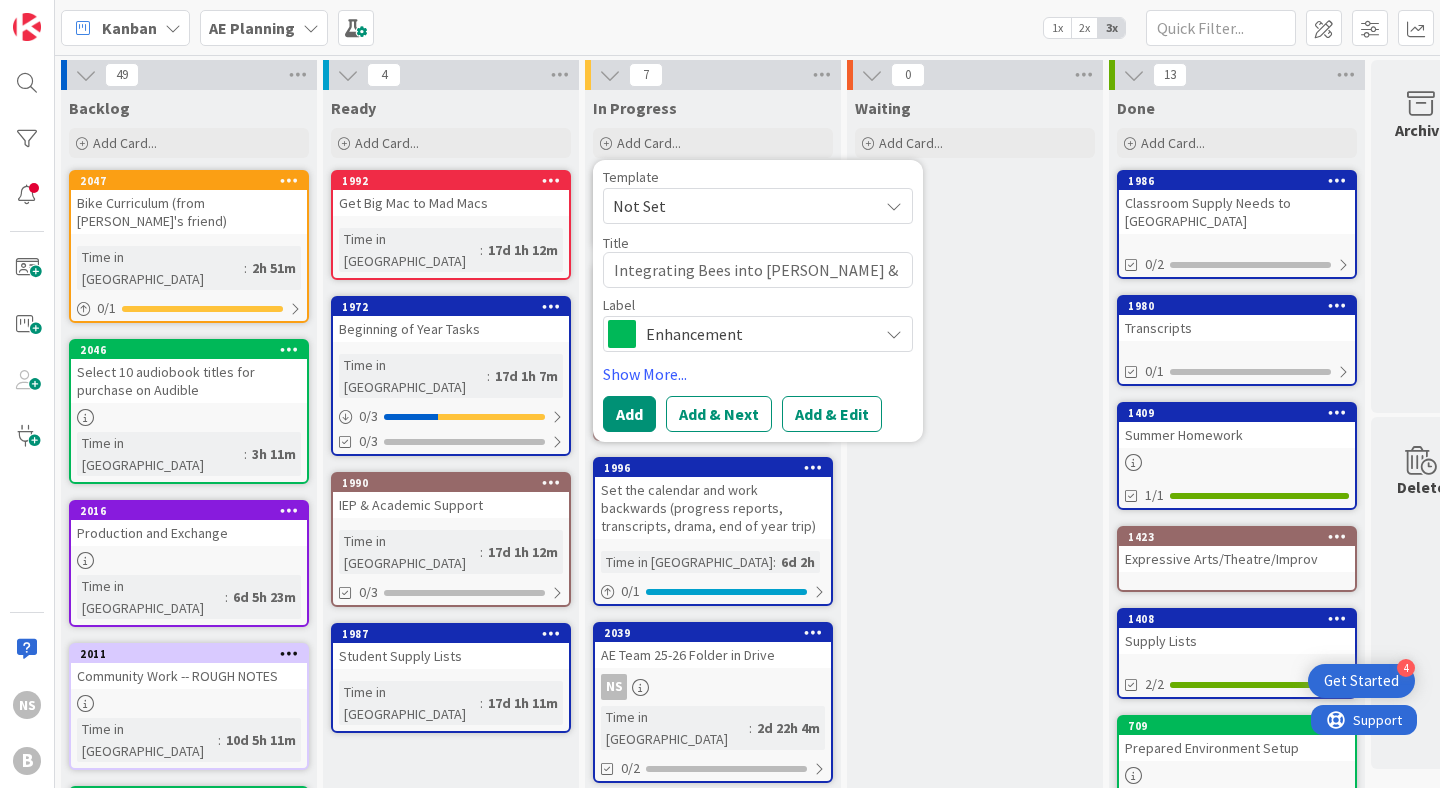 click at bounding box center [894, 334] 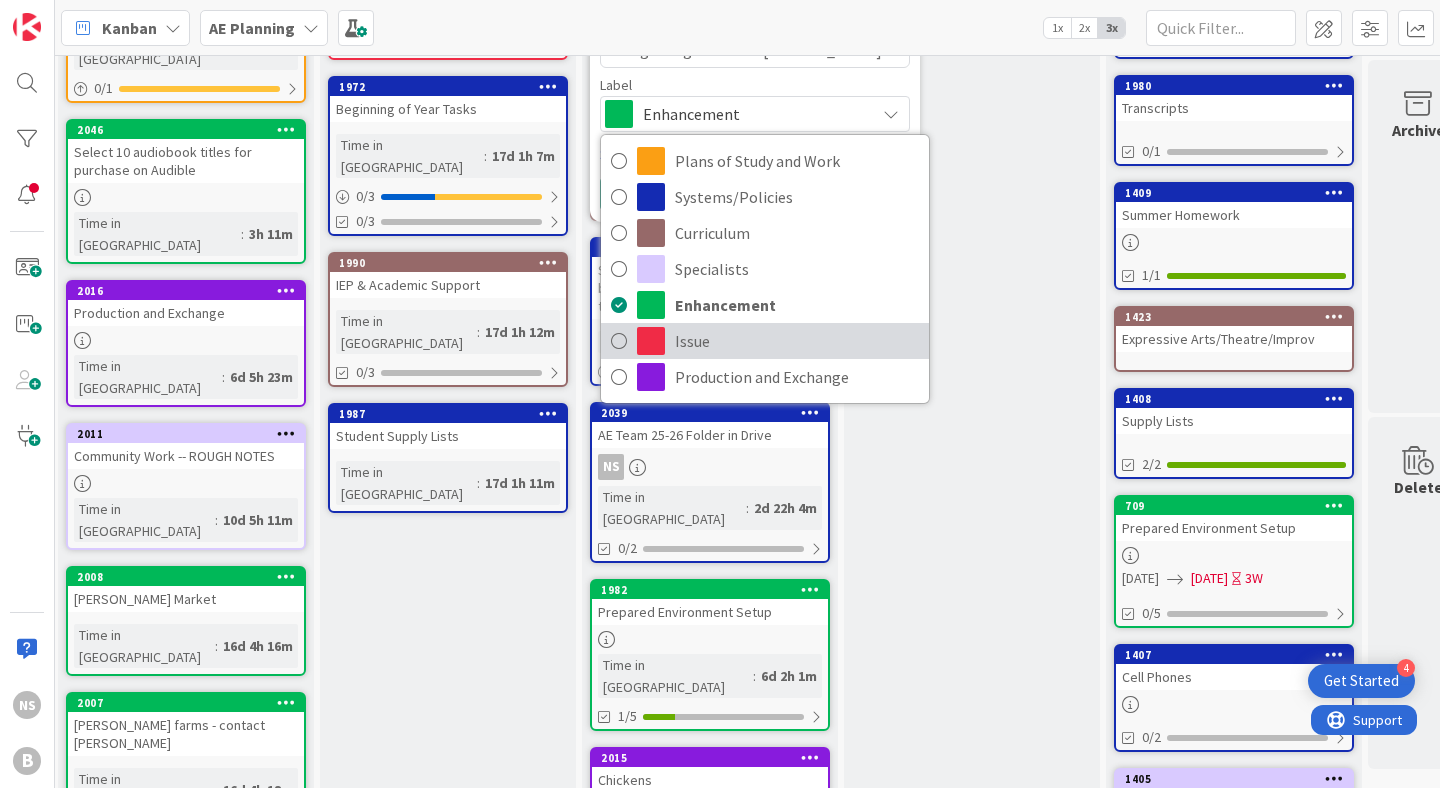 scroll, scrollTop: 220, scrollLeft: 8, axis: both 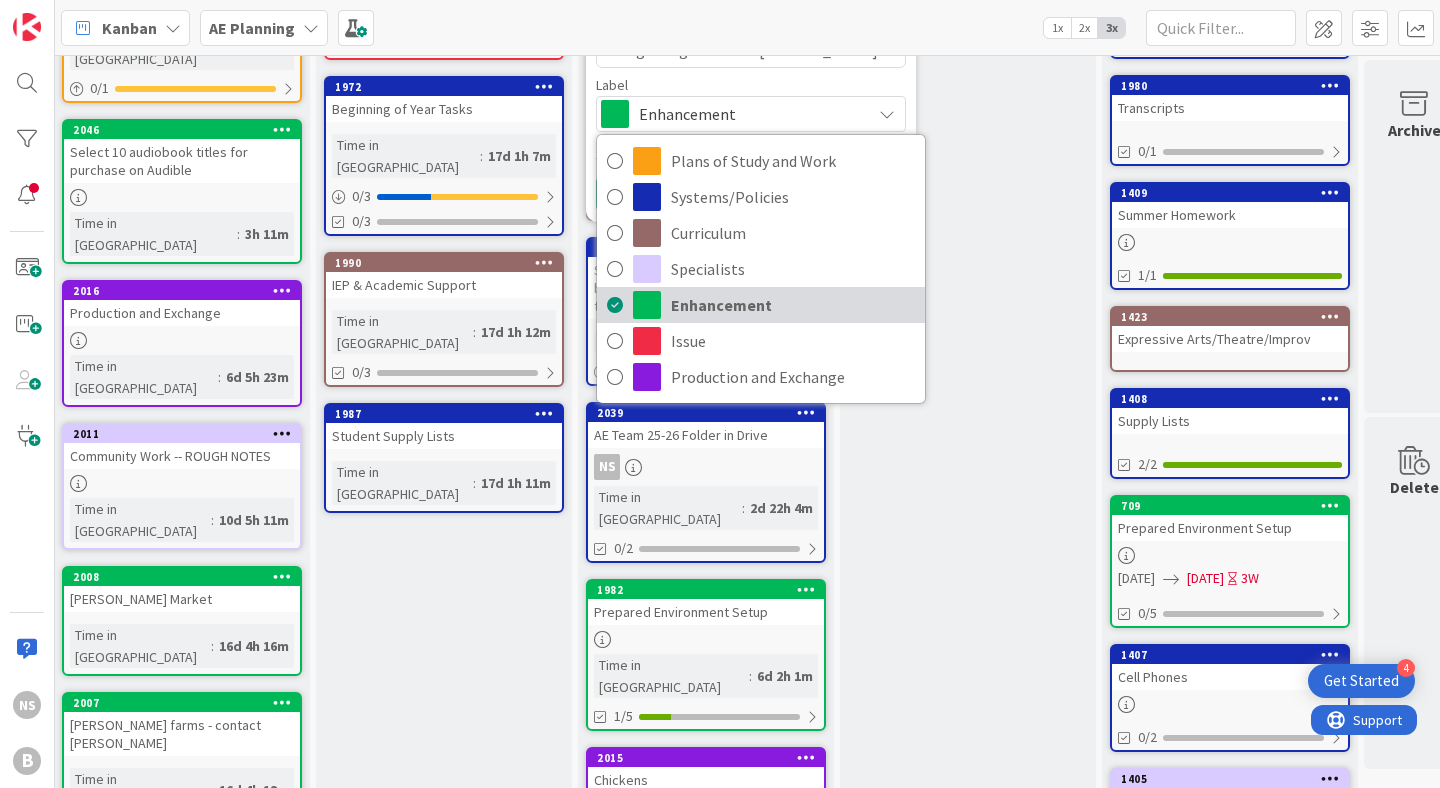 click on "Enhancement" at bounding box center [793, 305] 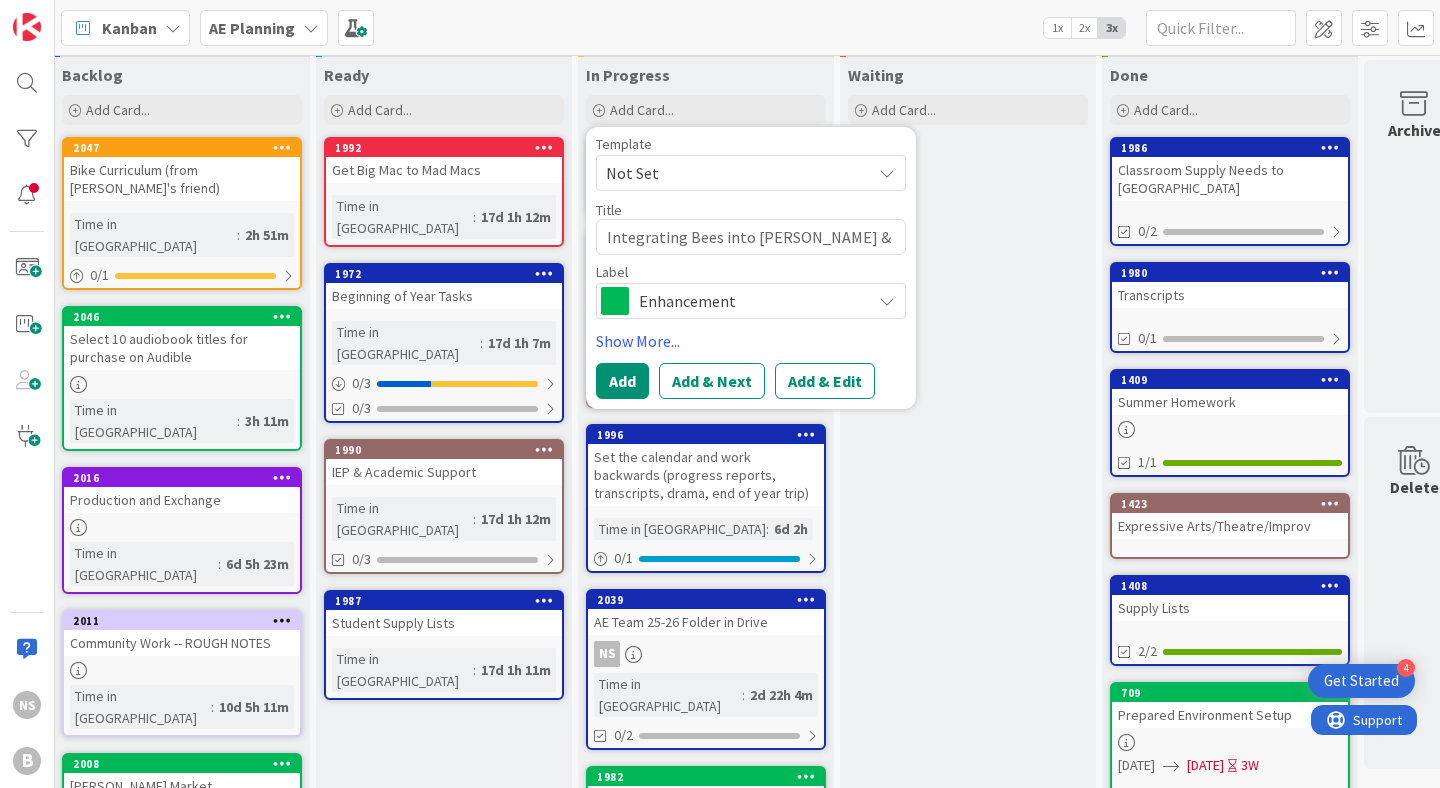 scroll, scrollTop: 32, scrollLeft: 8, axis: both 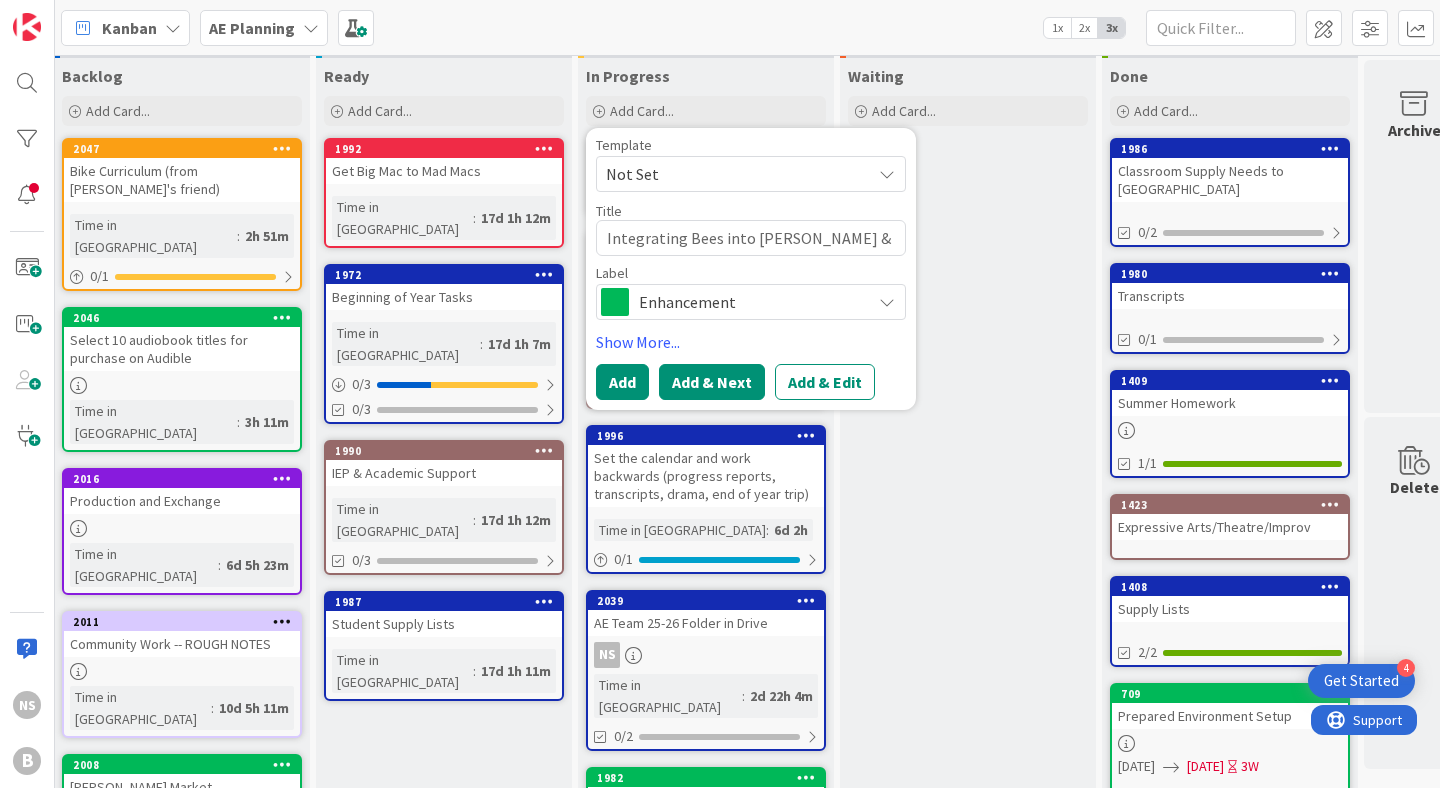 click on "Add & Next" at bounding box center (712, 382) 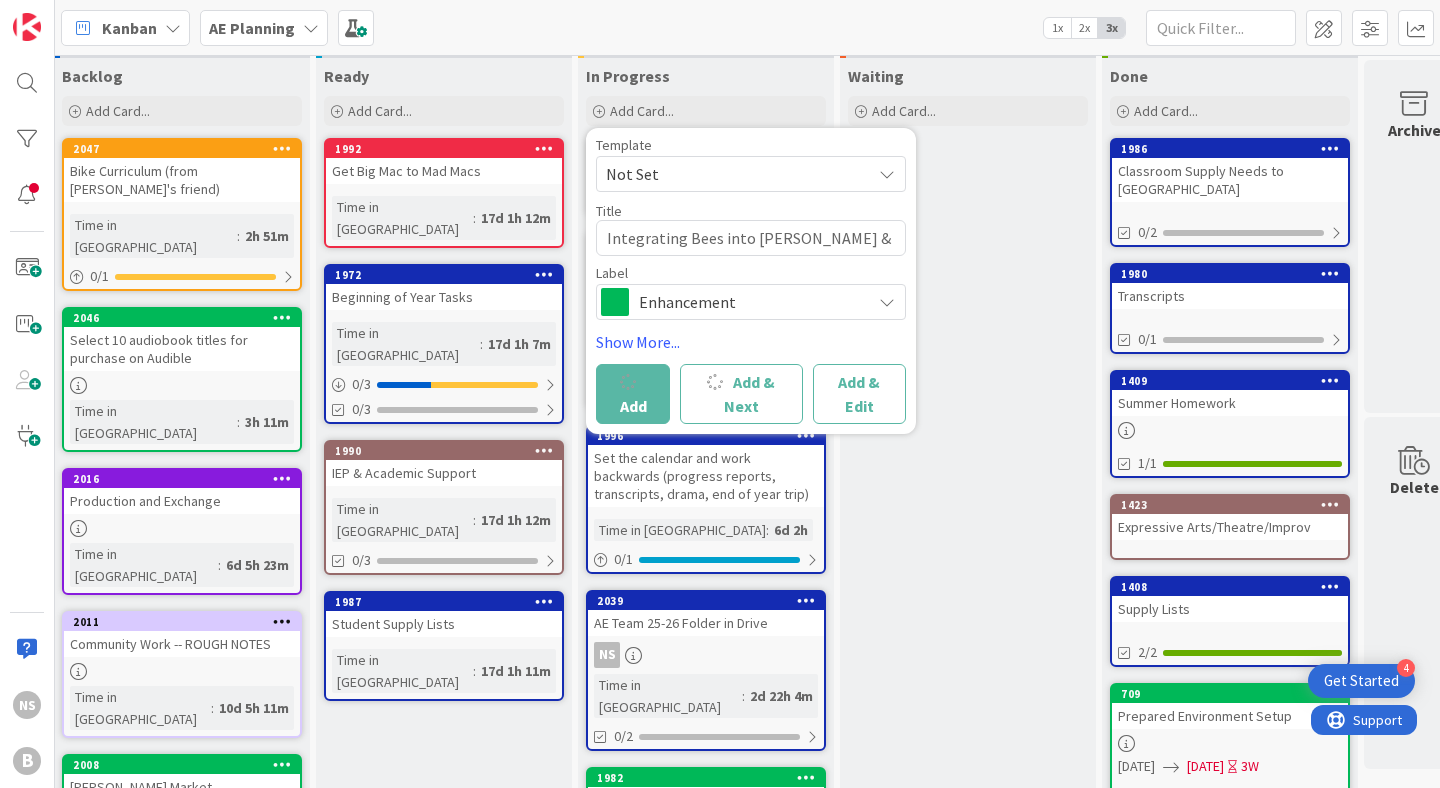 type 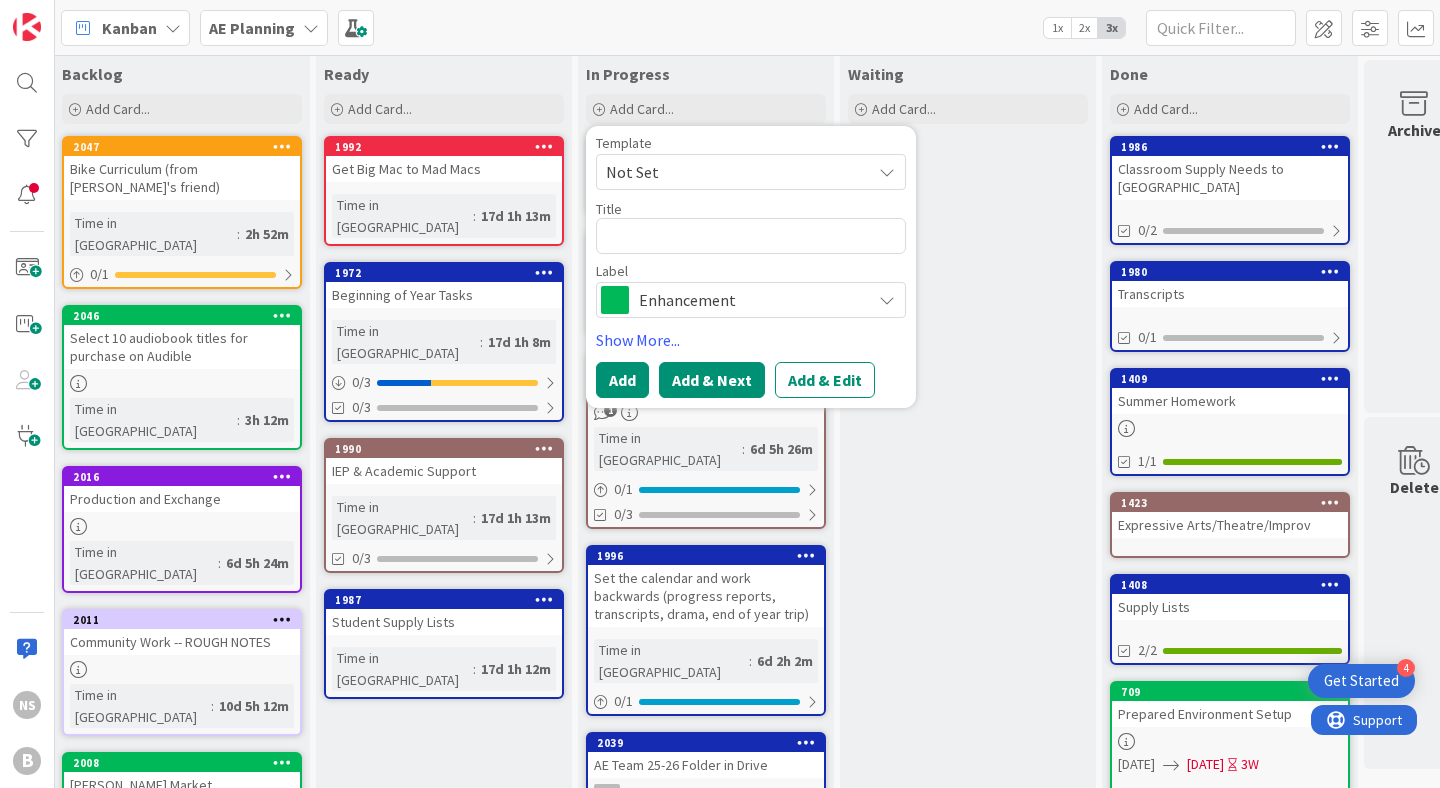 scroll, scrollTop: 34, scrollLeft: 10, axis: both 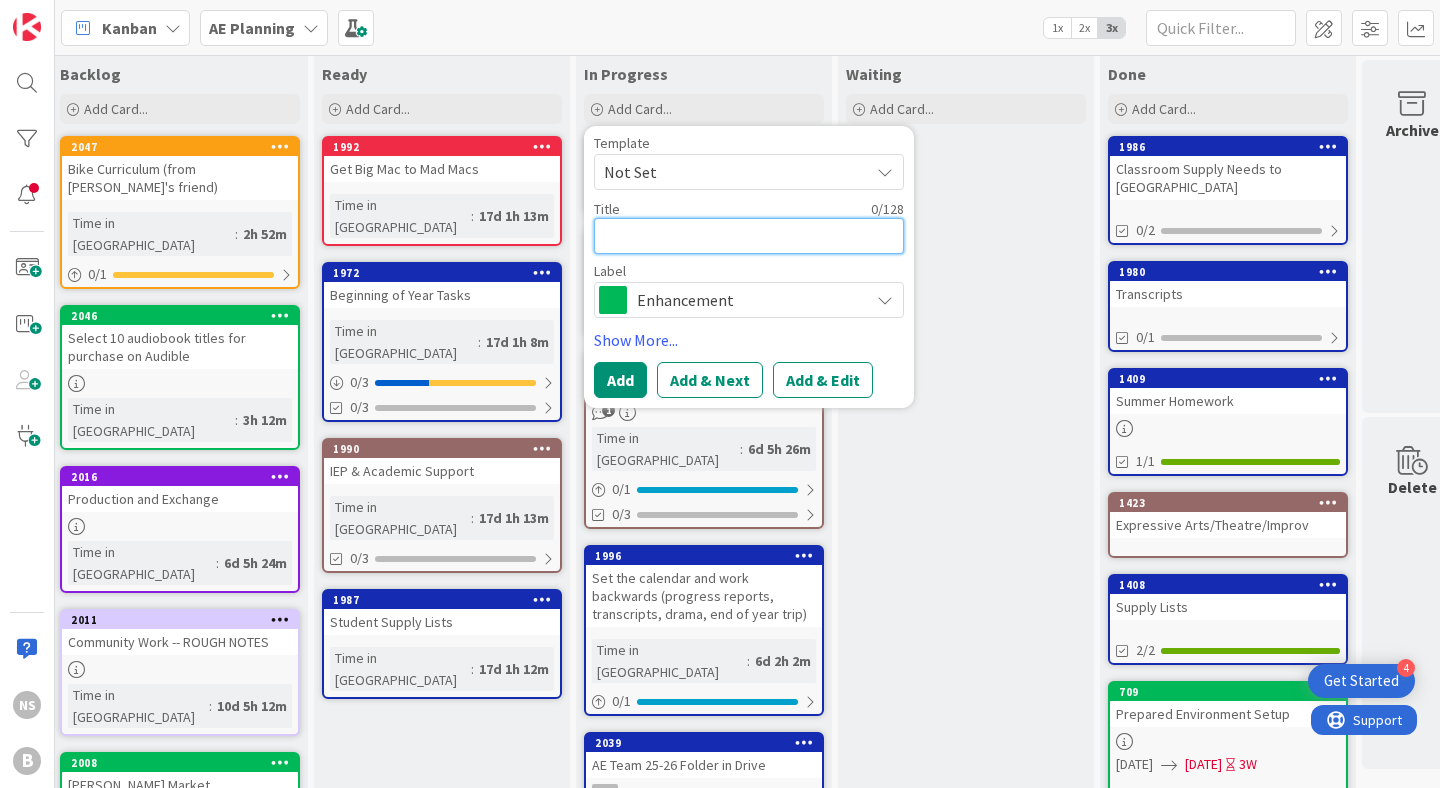 click at bounding box center (749, 236) 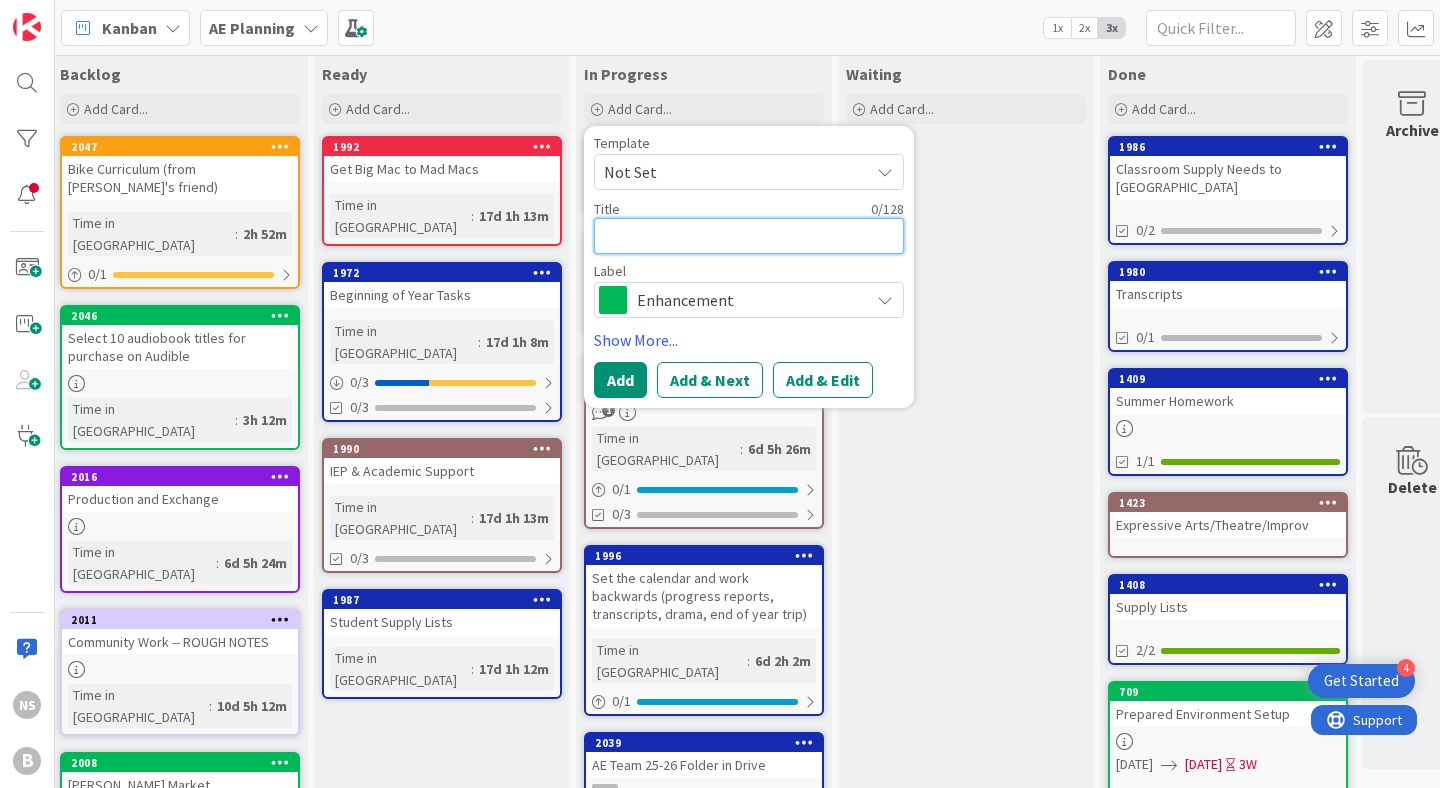 scroll, scrollTop: 34, scrollLeft: 6, axis: both 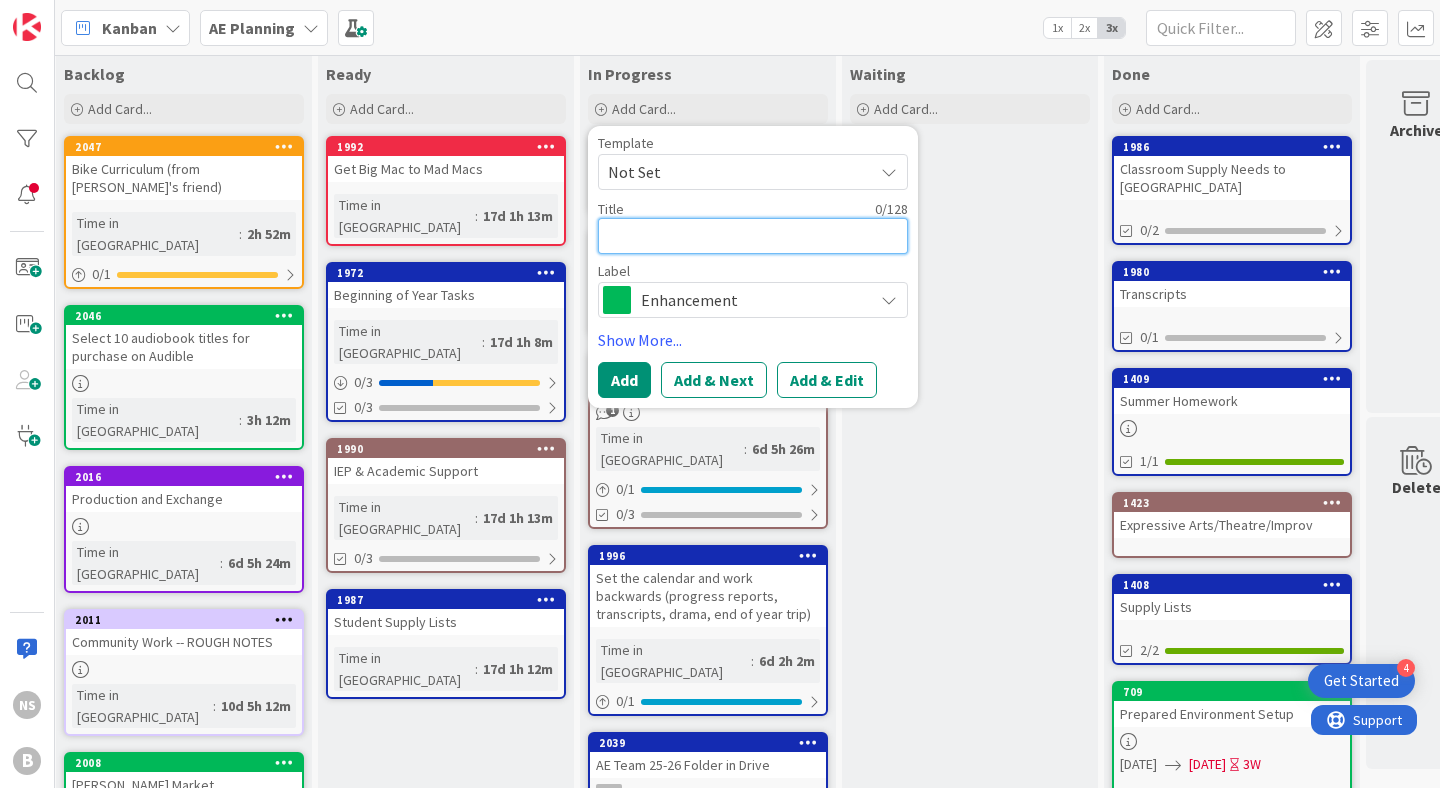 type on "x" 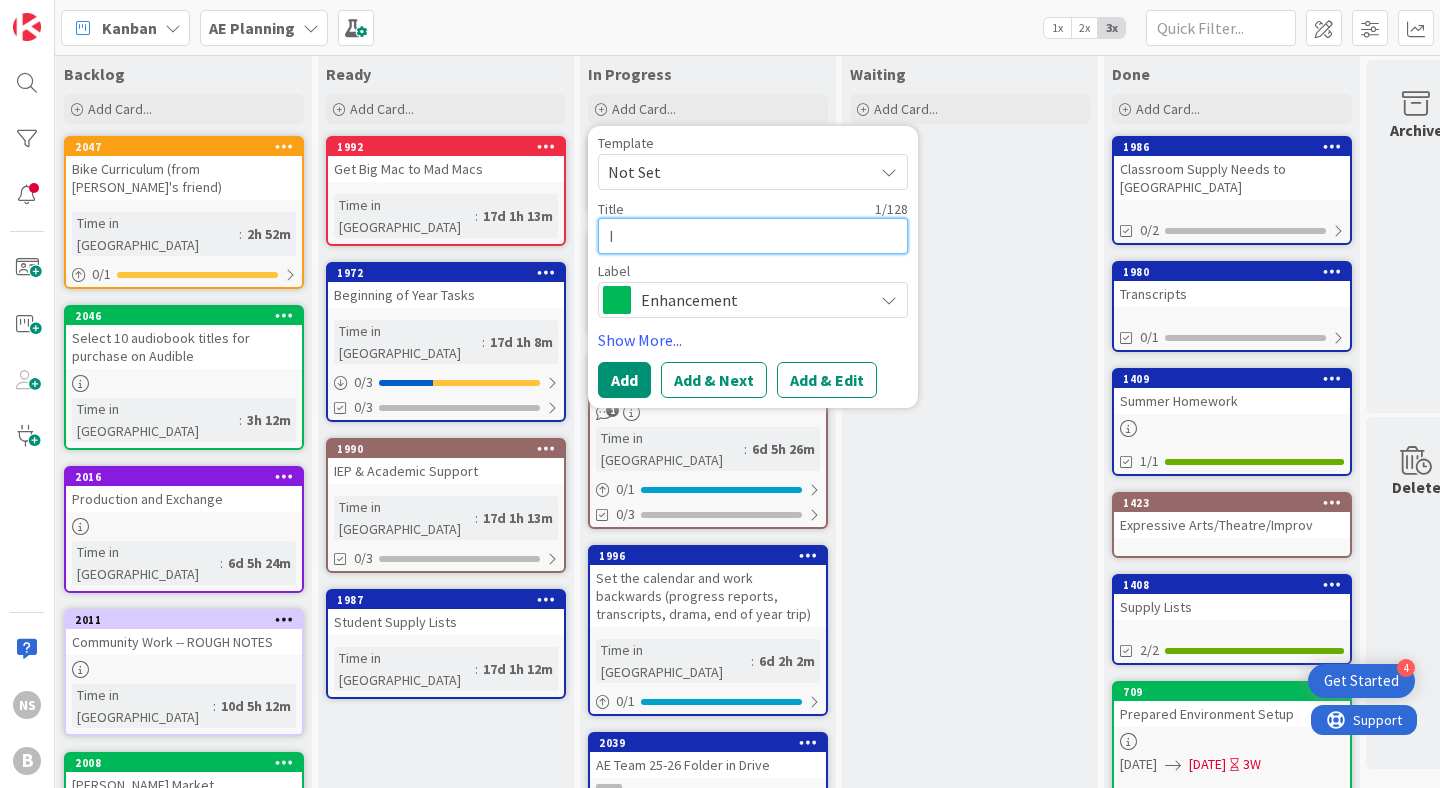 type on "x" 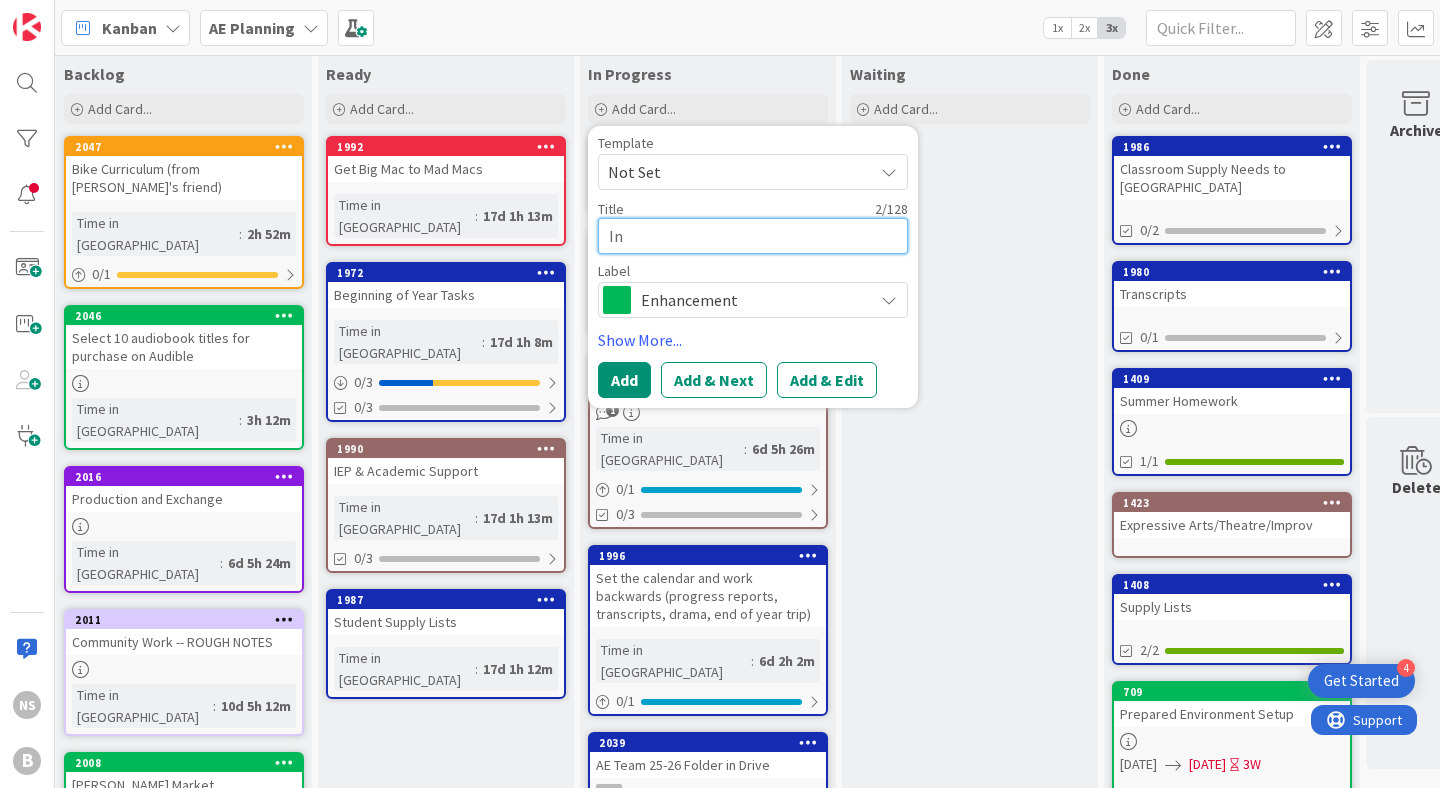 type on "x" 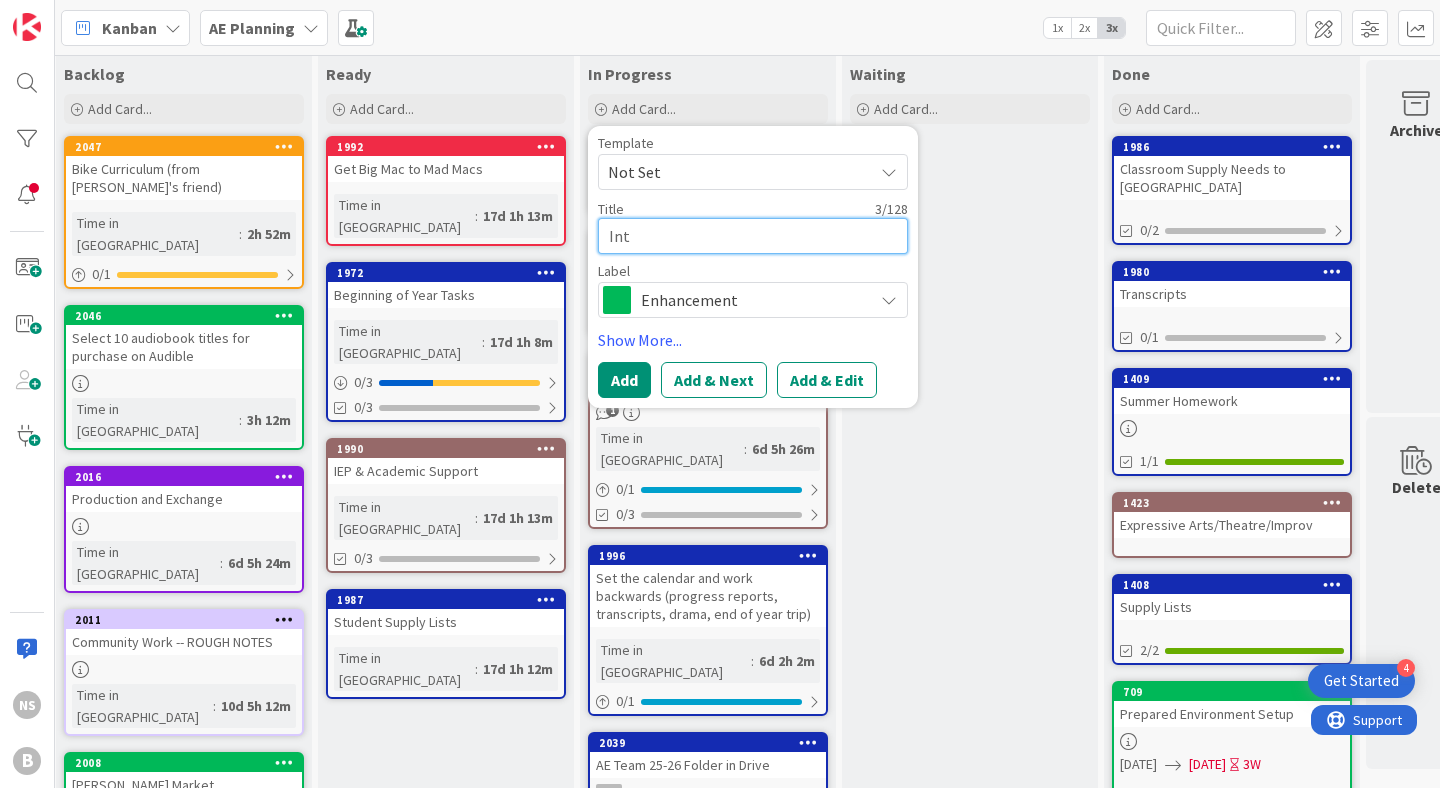 type on "x" 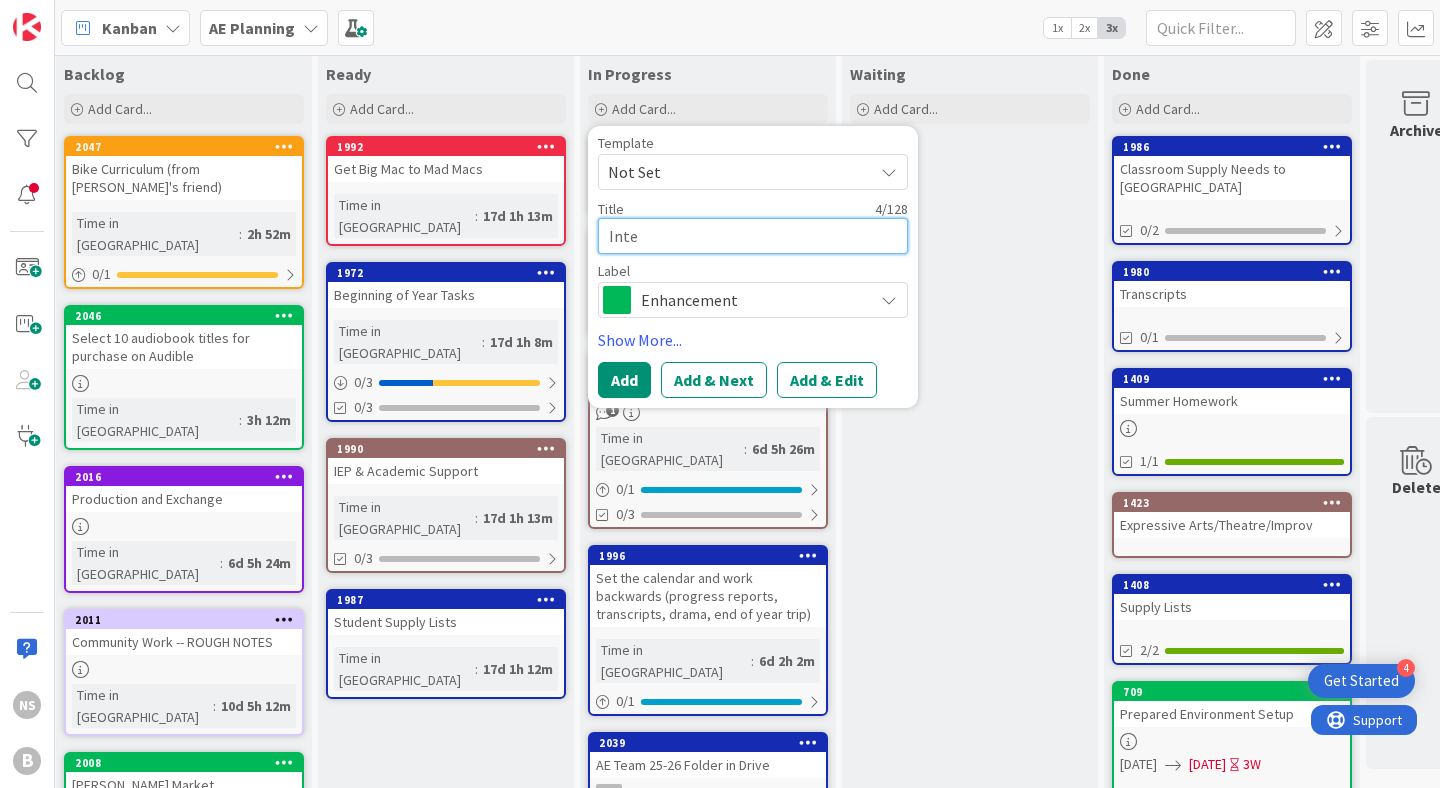 type on "x" 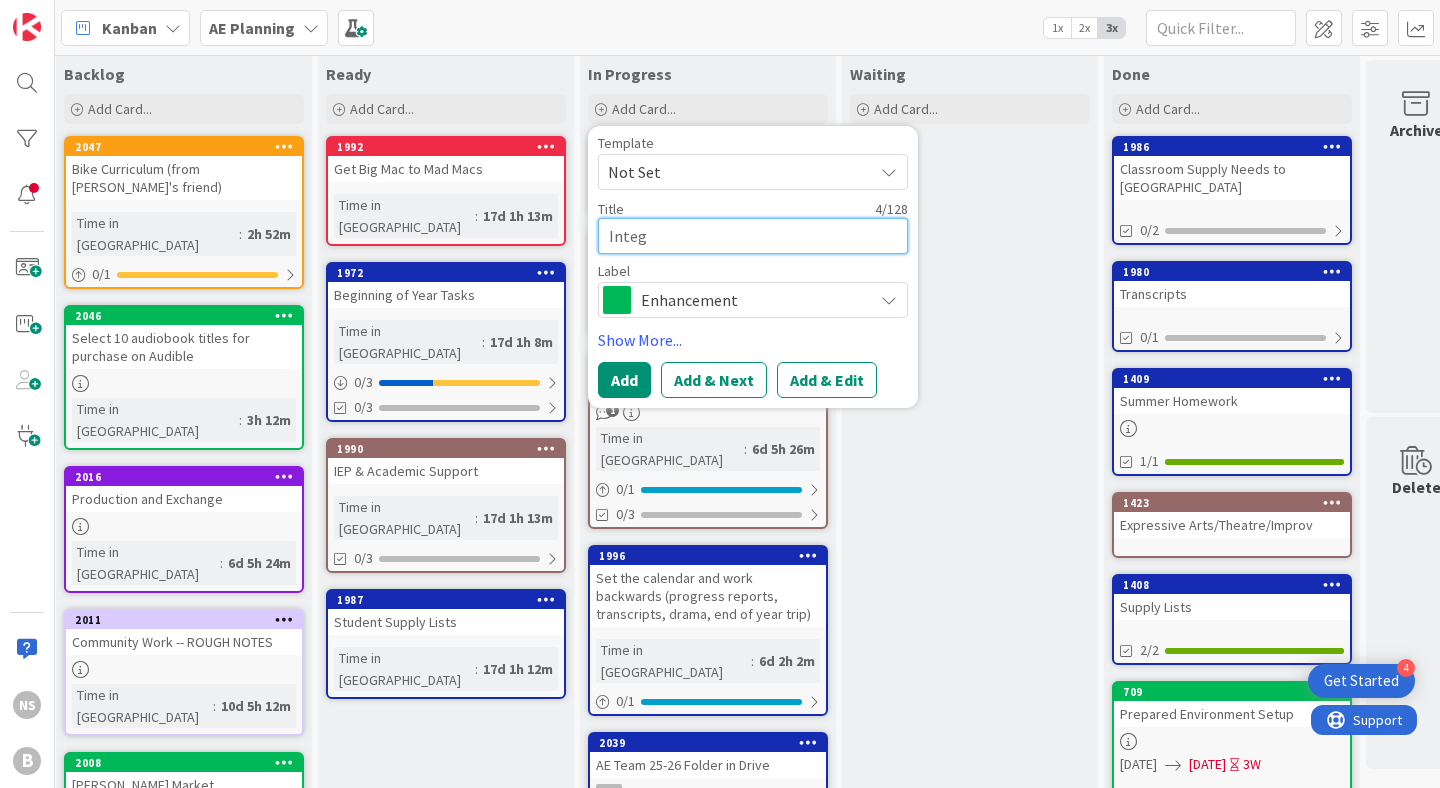 type on "Integr" 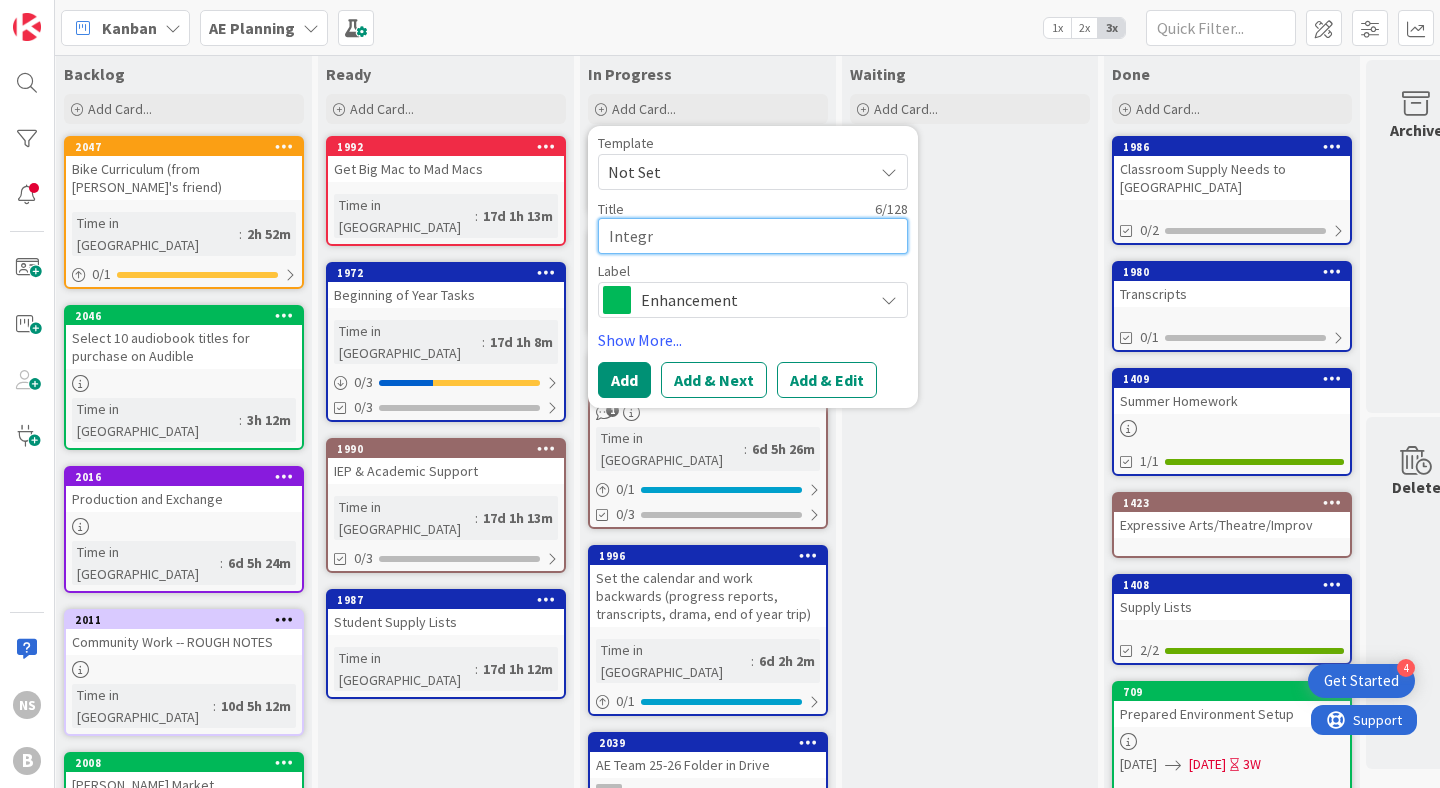 type on "x" 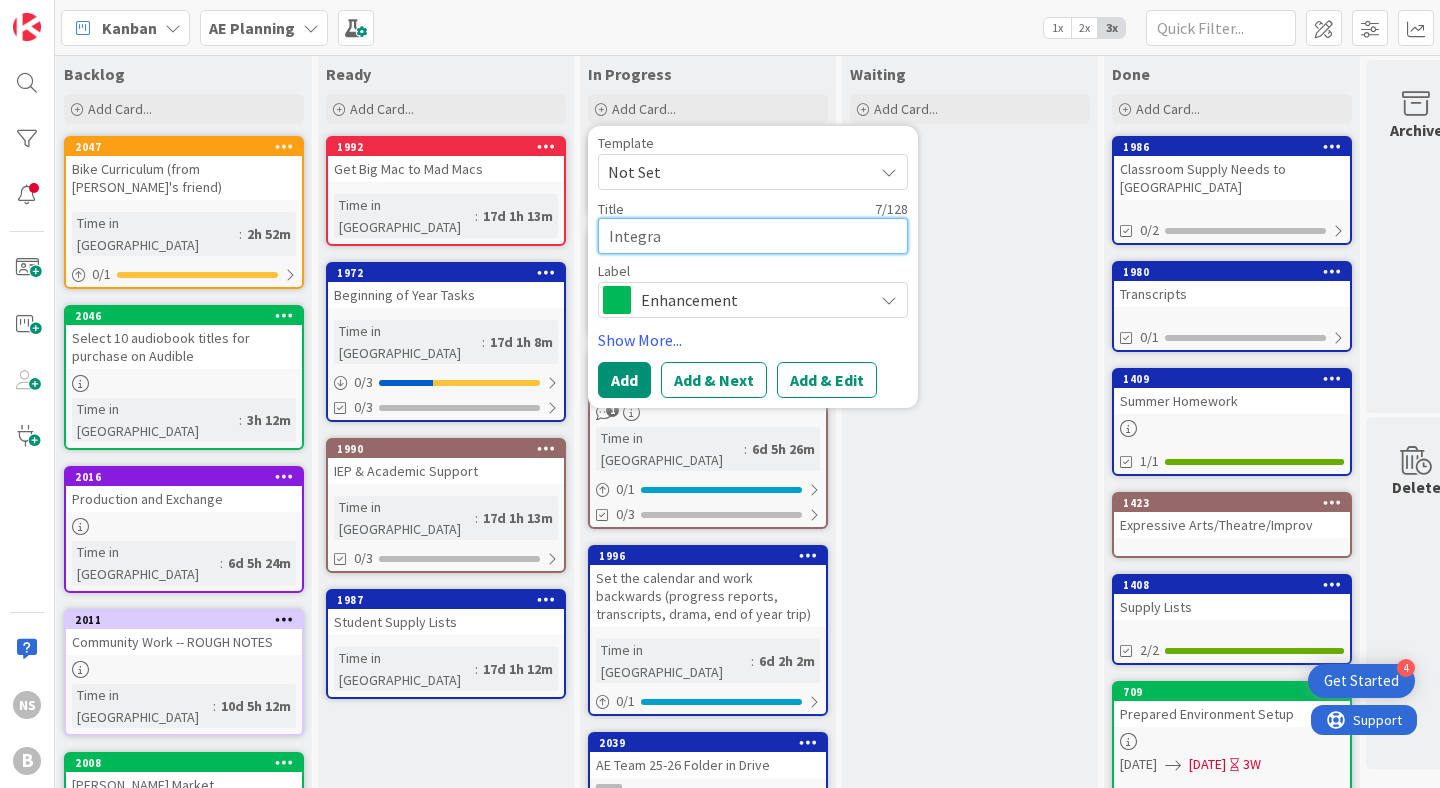 type on "x" 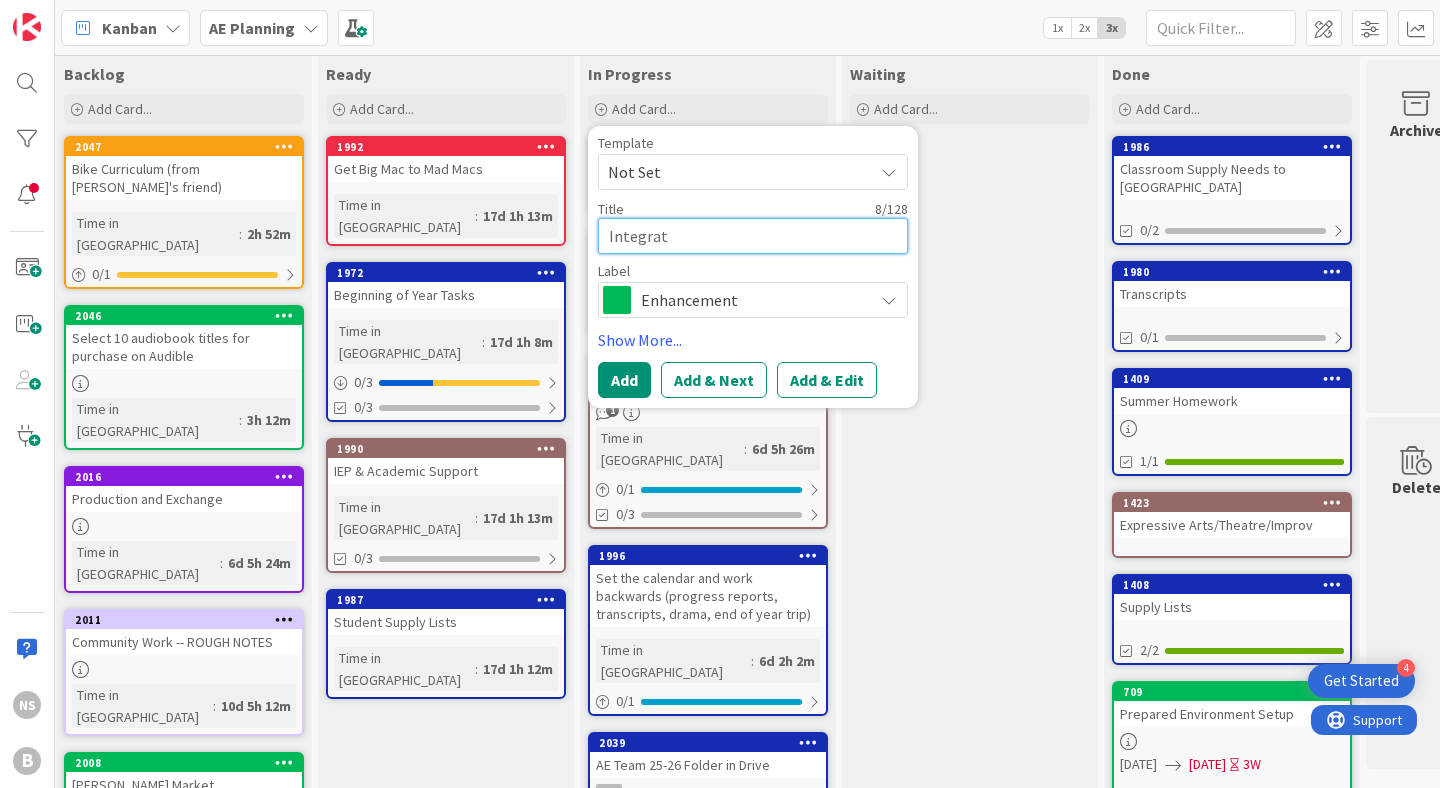 type on "x" 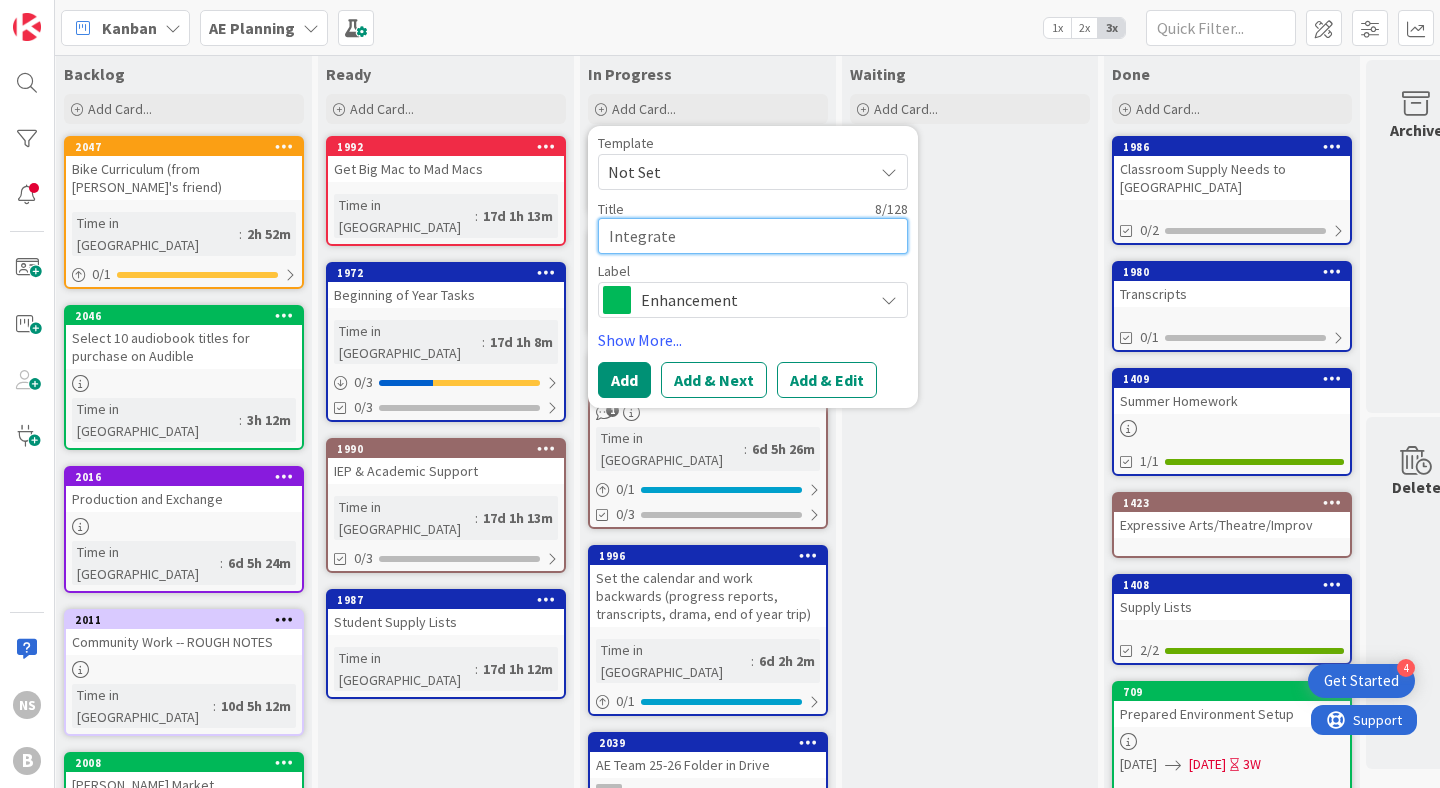 type on "x" 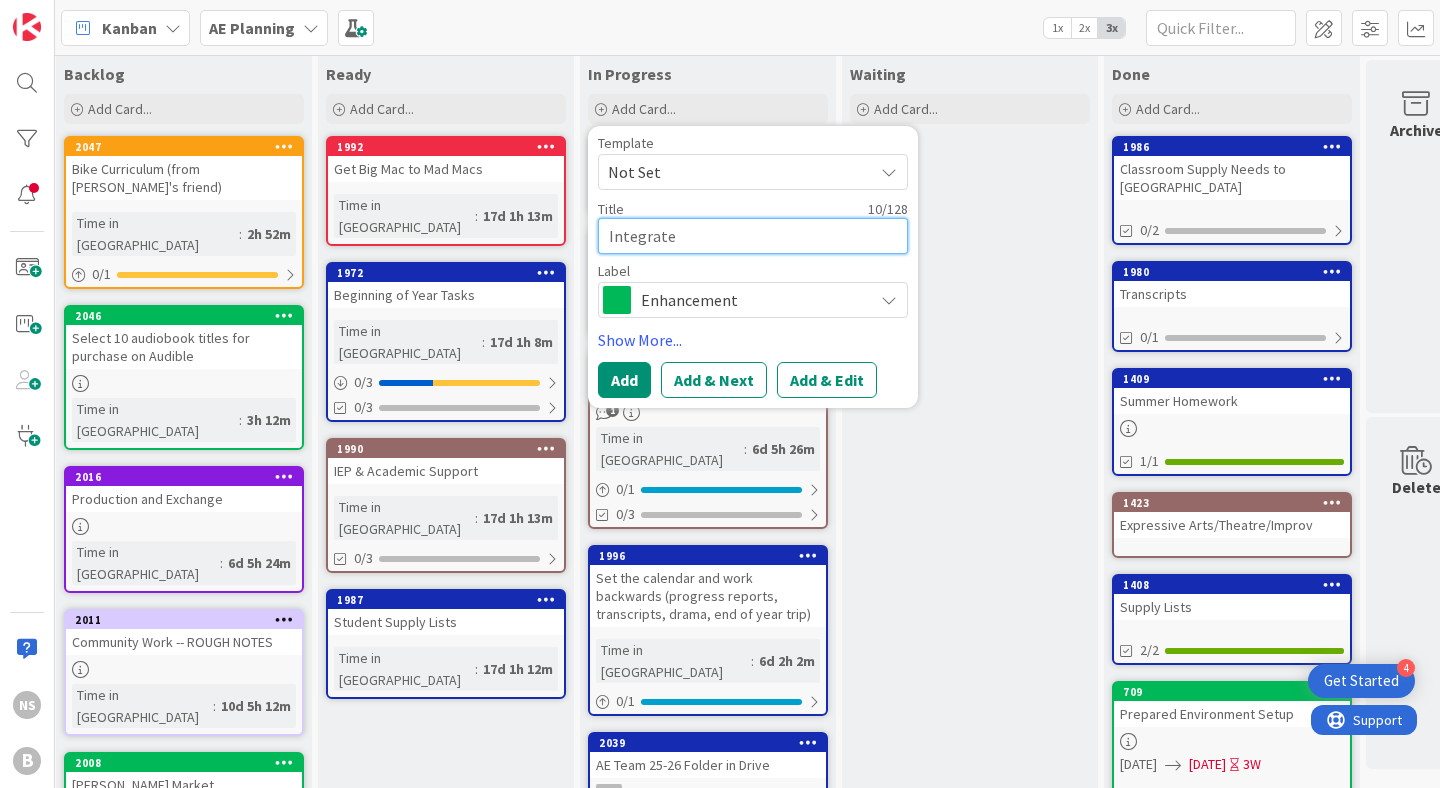 type on "x" 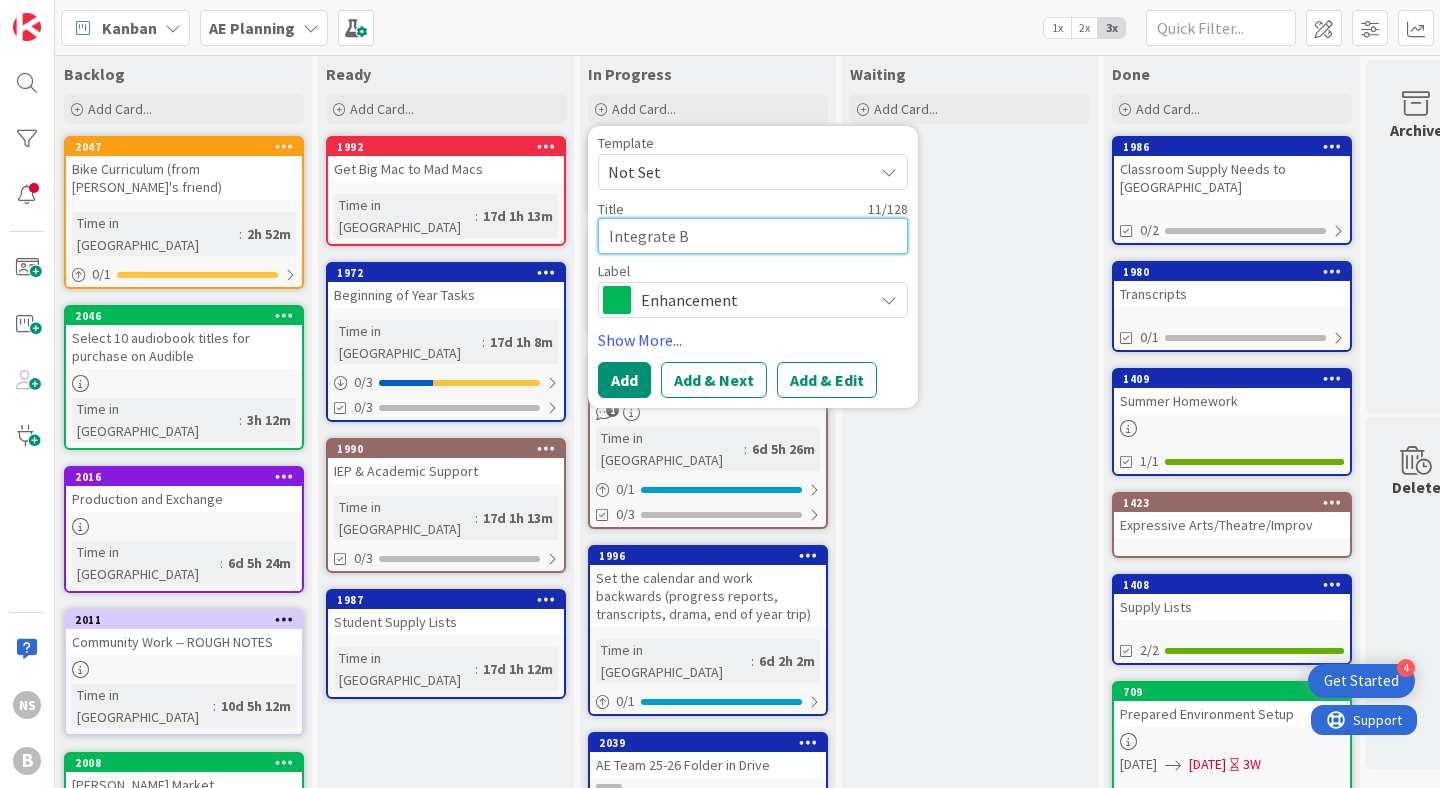 type on "x" 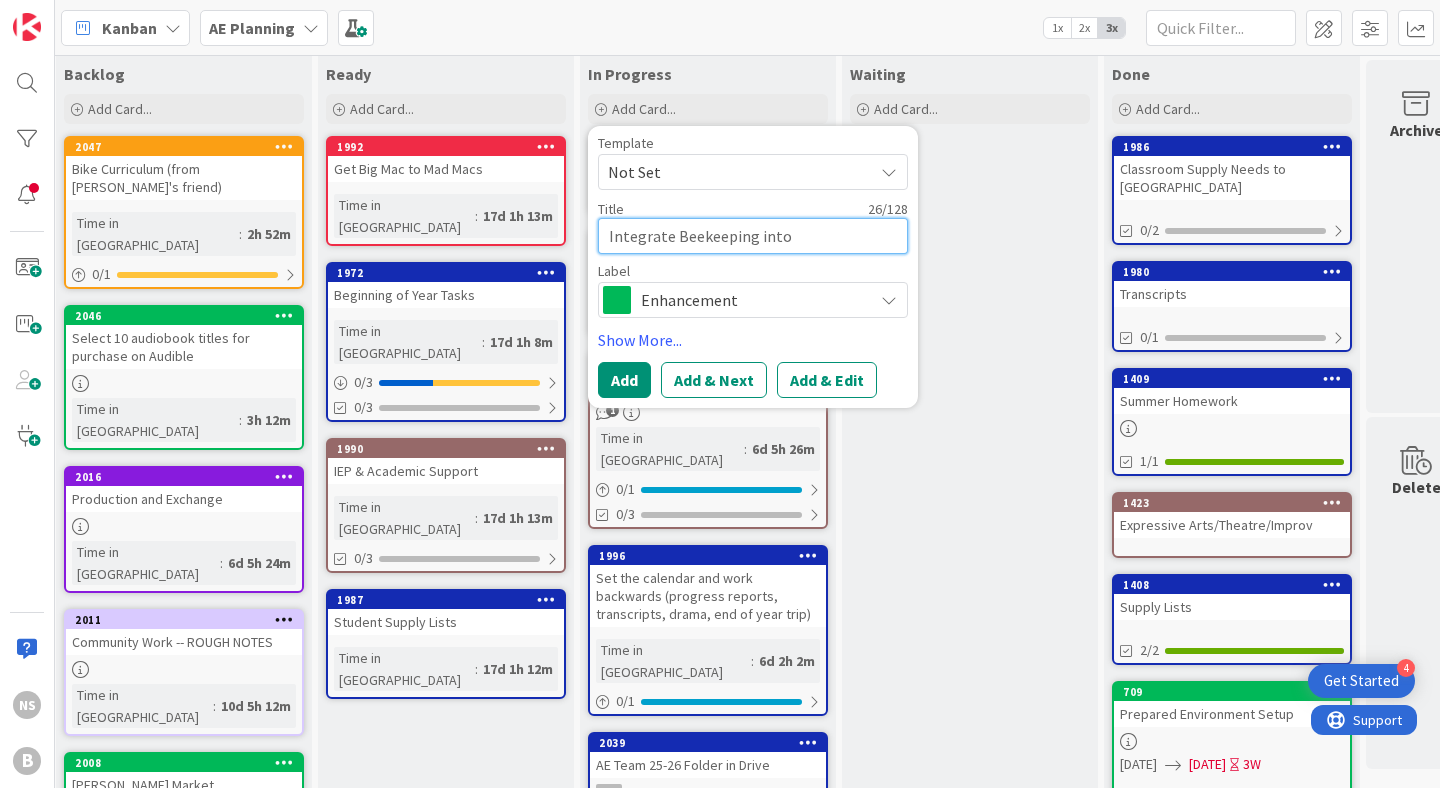 click on "Integrate Beekeeping into" at bounding box center [753, 236] 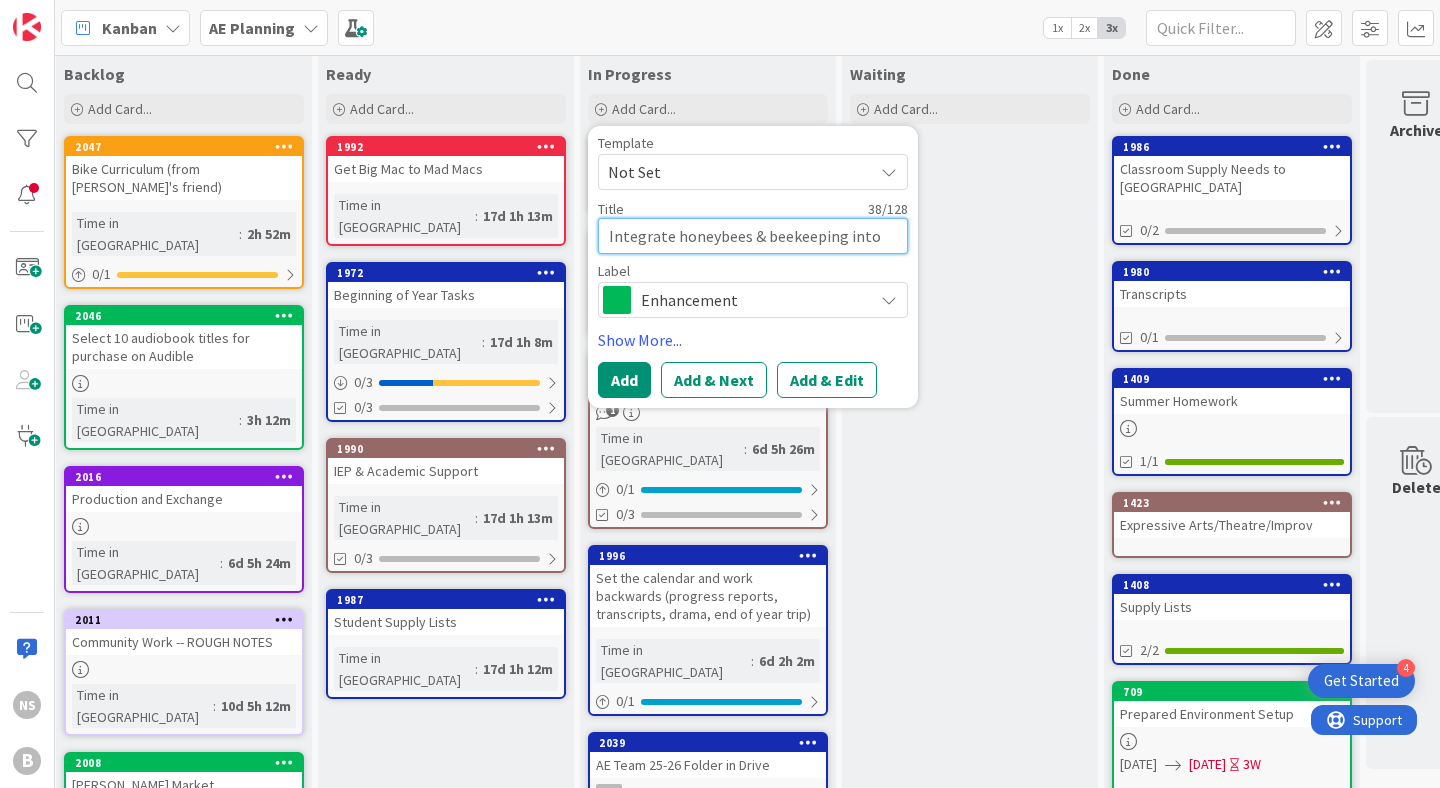click on "Integrate honeybees & beekeeping into" at bounding box center (753, 236) 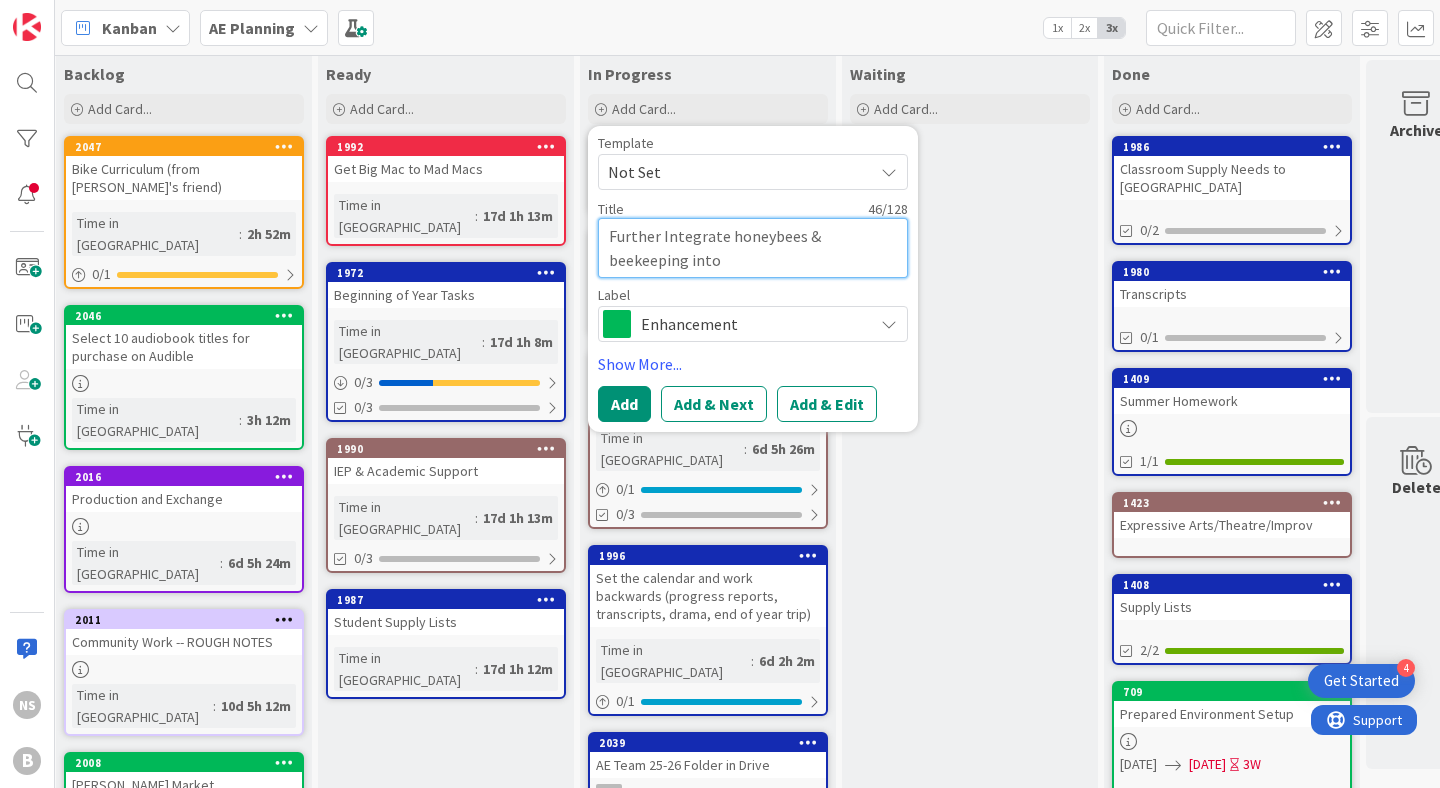 click on "Further Integrate honeybees & beekeeping into" at bounding box center (753, 248) 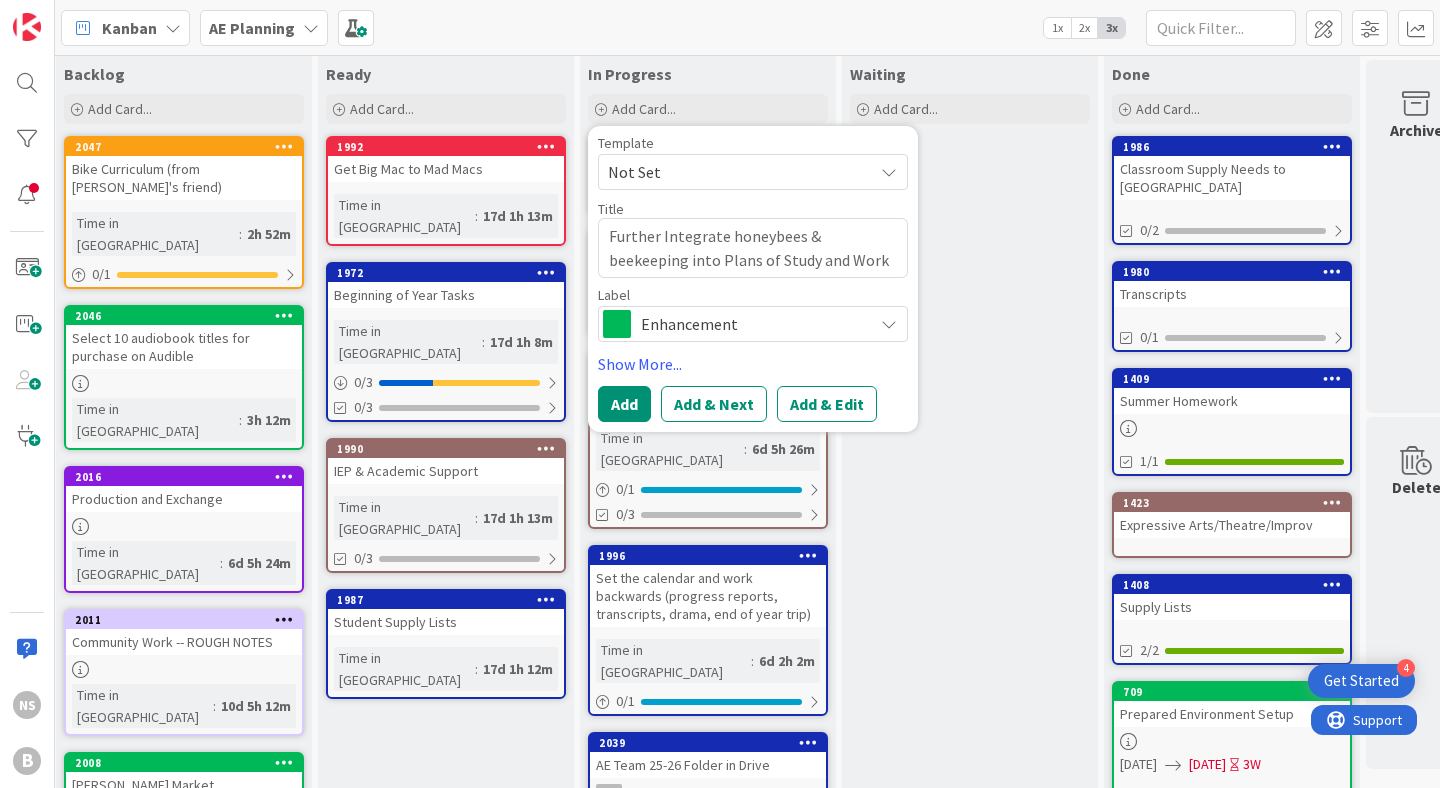 click at bounding box center (889, 324) 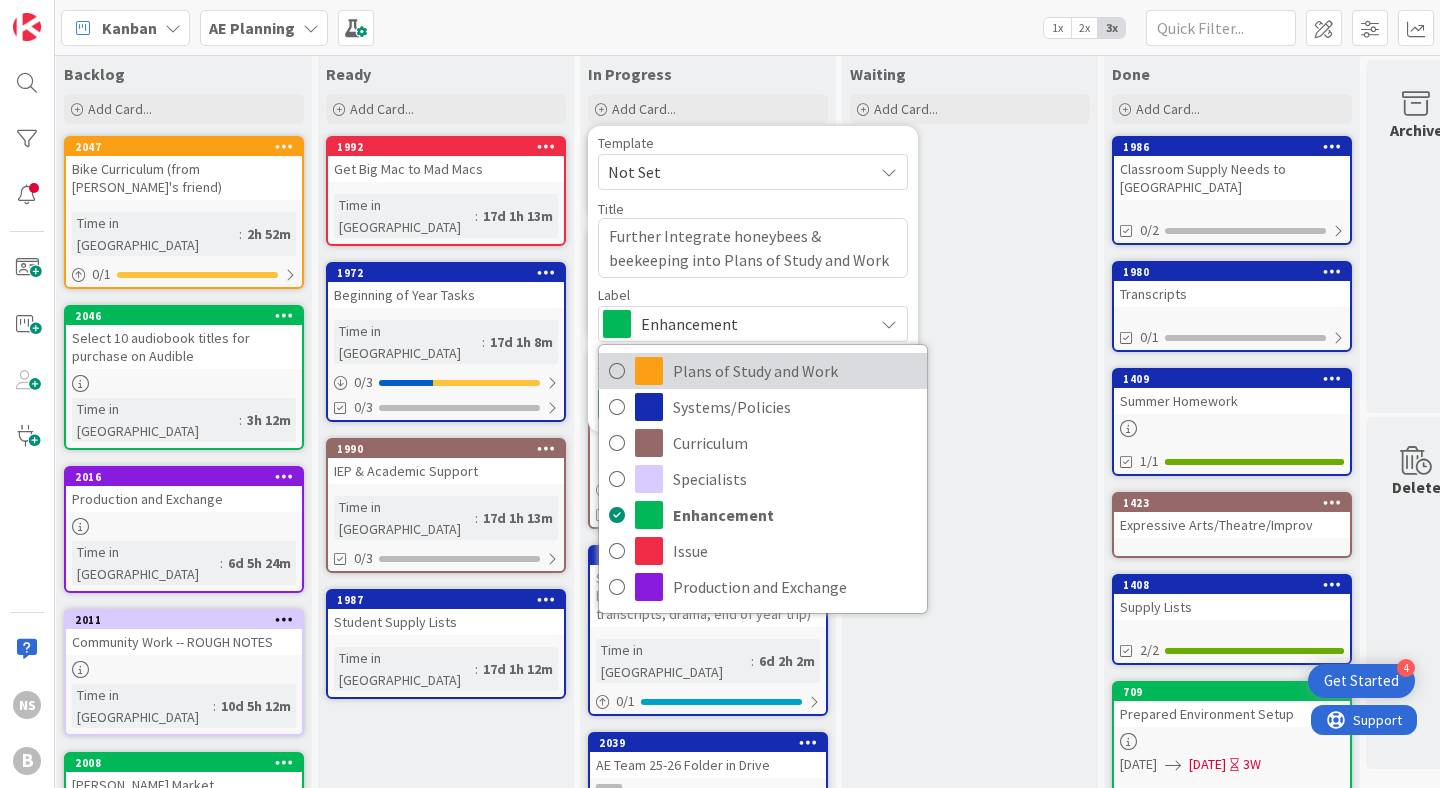click on "Plans of Study and Work" at bounding box center [795, 371] 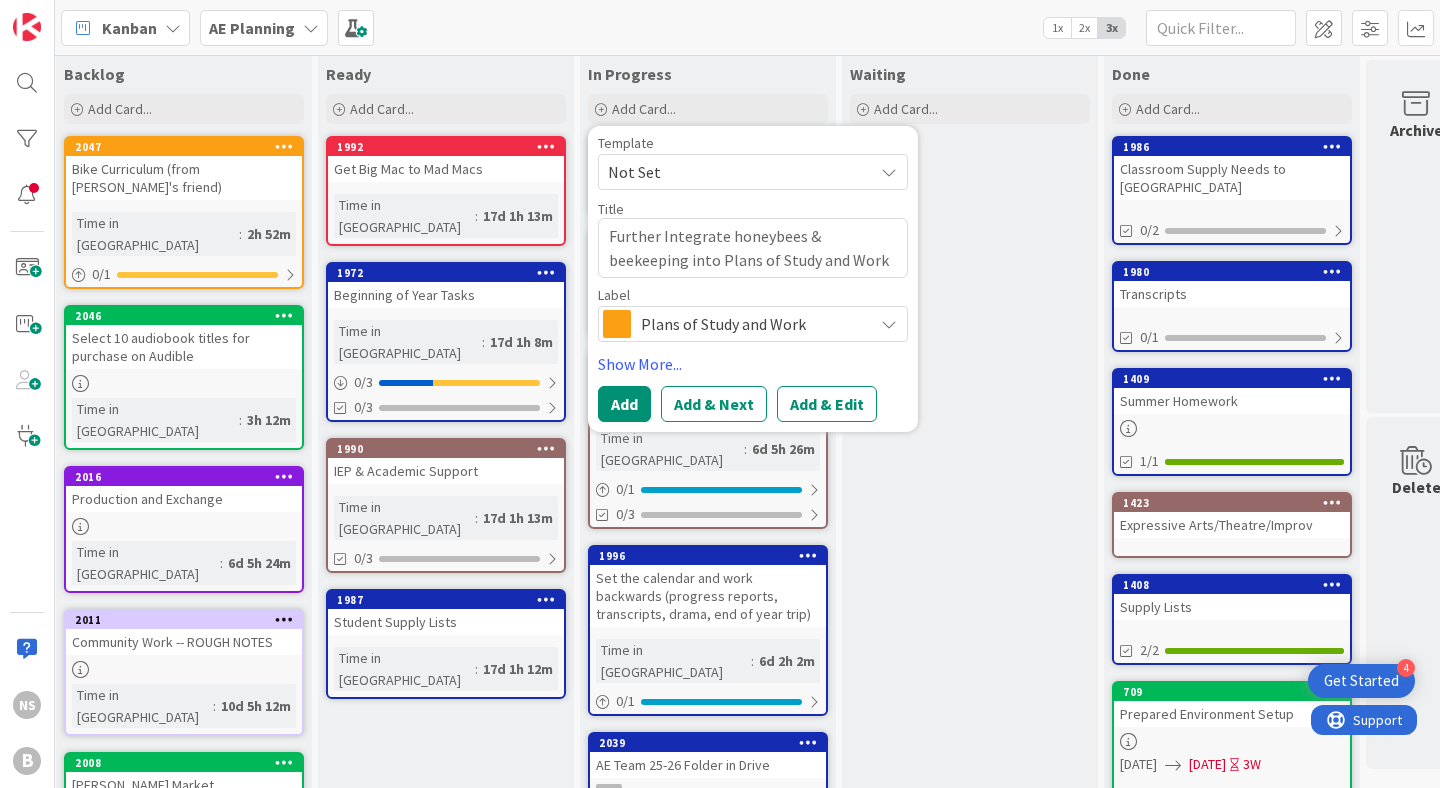 scroll, scrollTop: 24, scrollLeft: 6, axis: both 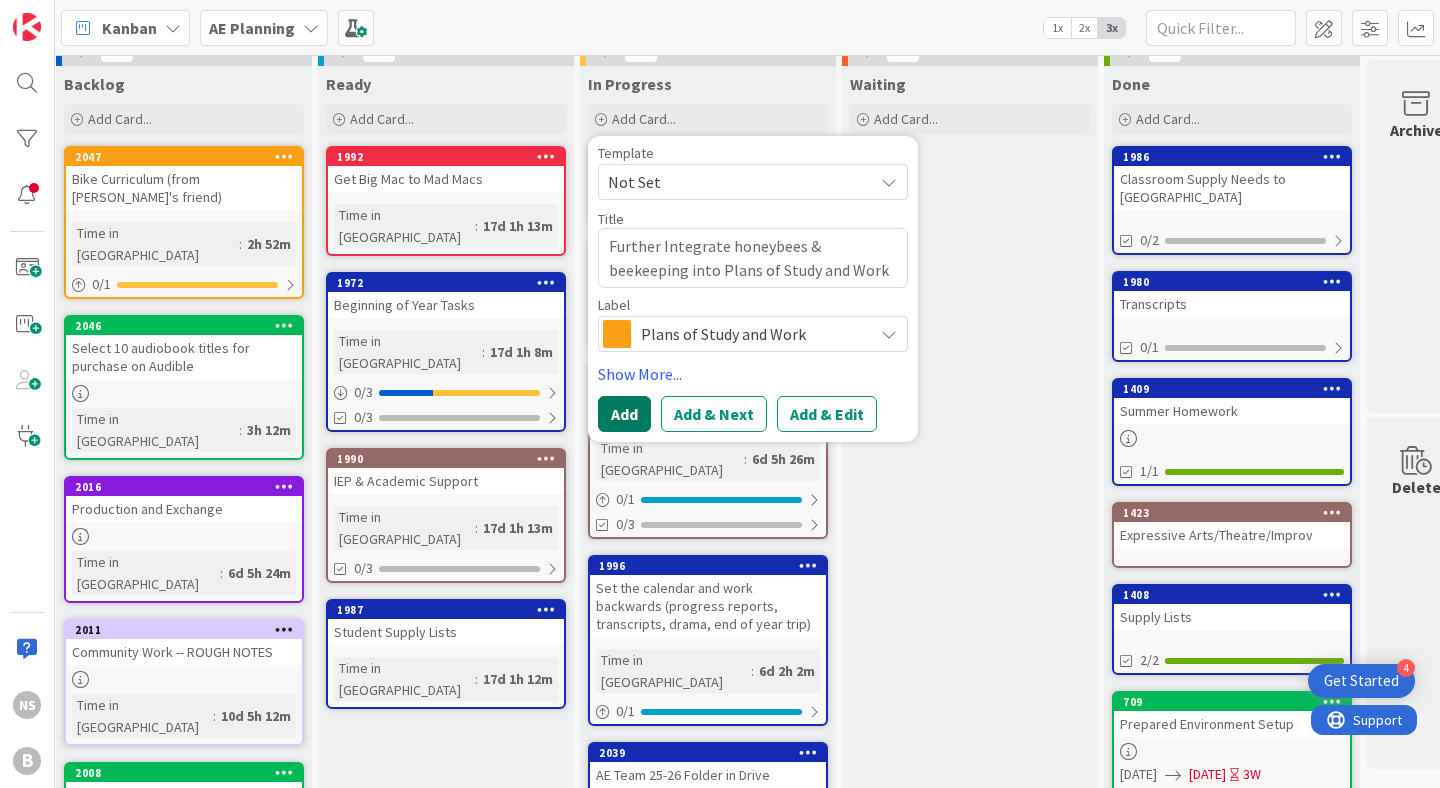 click on "Add" at bounding box center (624, 414) 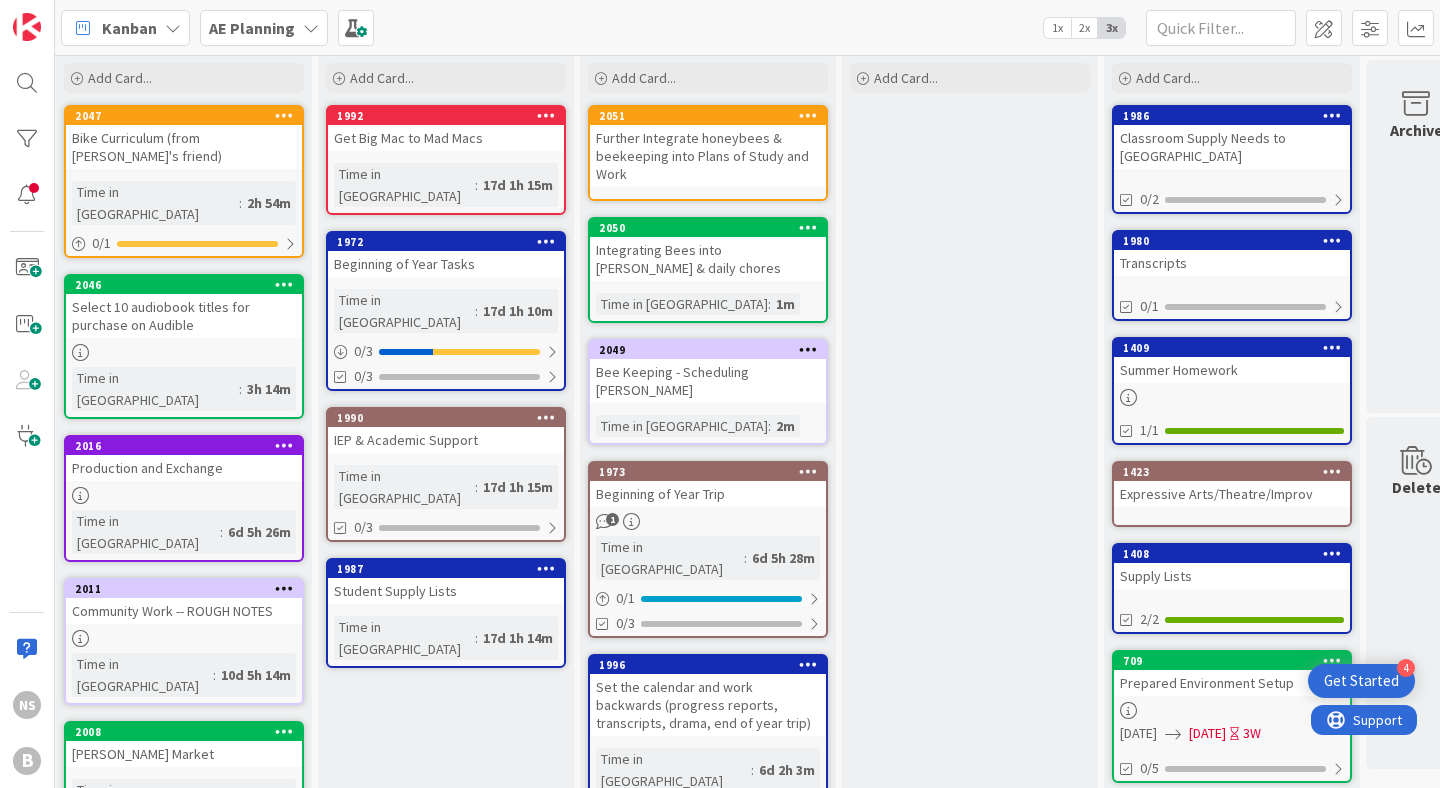scroll, scrollTop: 27, scrollLeft: 6, axis: both 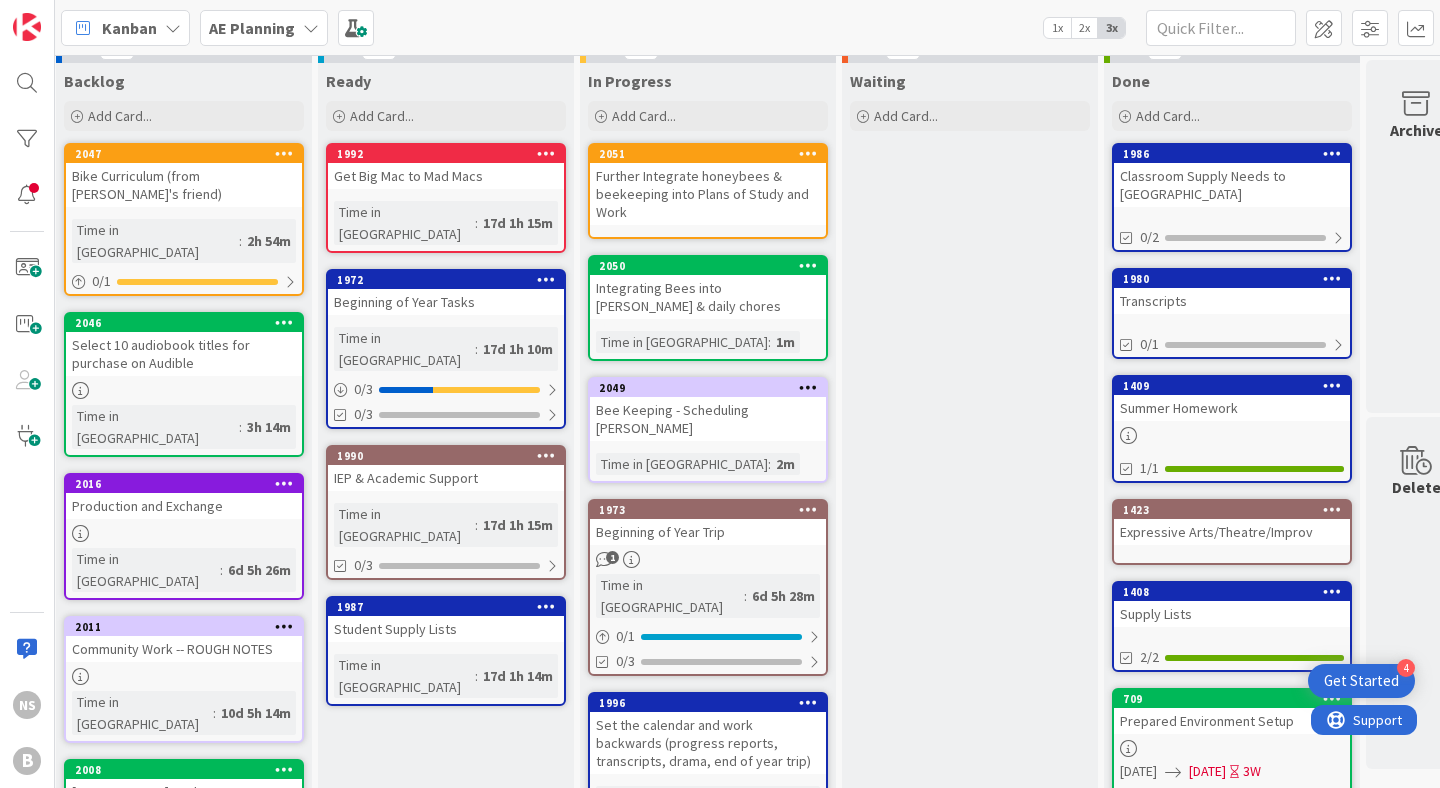 click on "Bee Keeping - Scheduling [PERSON_NAME]" at bounding box center [708, 419] 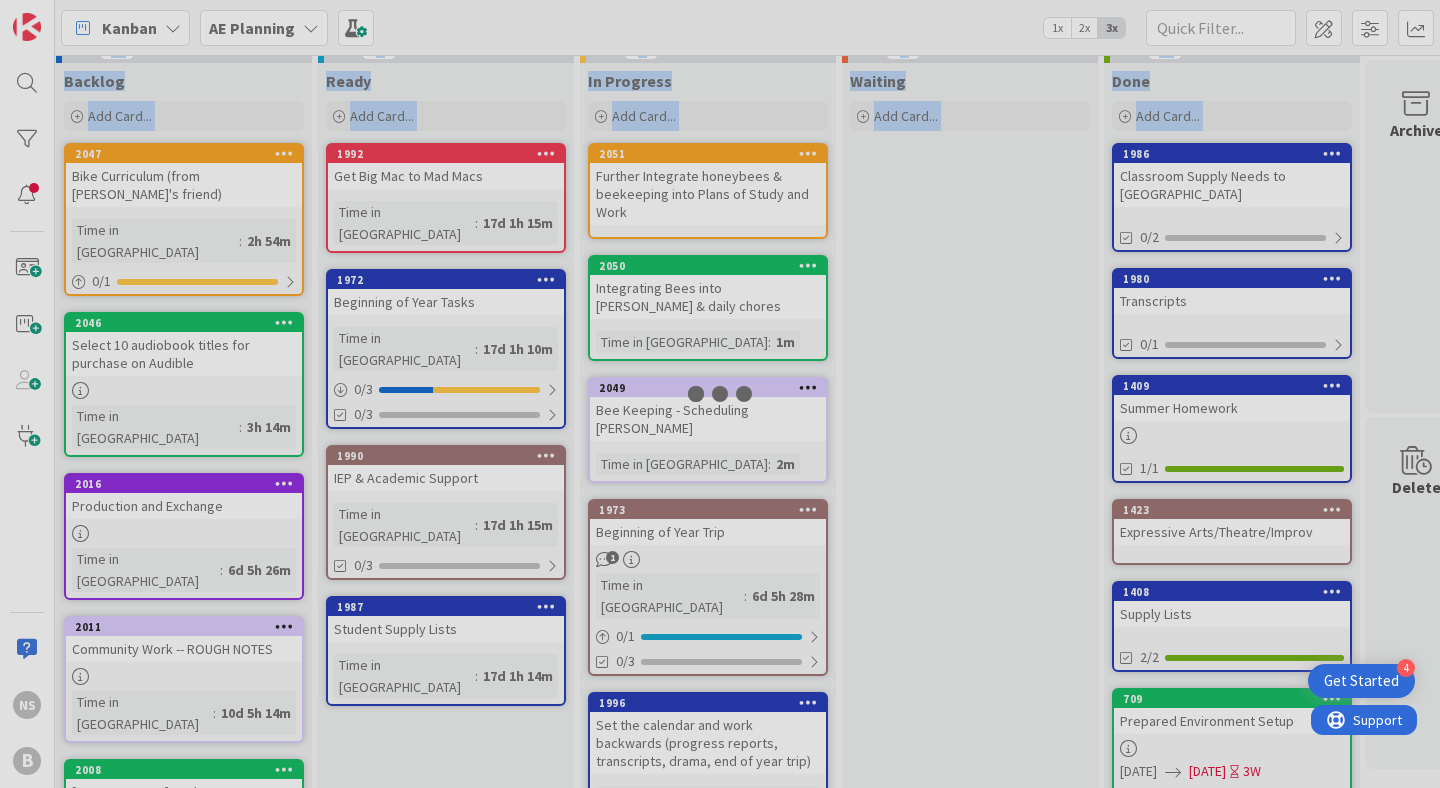click at bounding box center [720, 394] 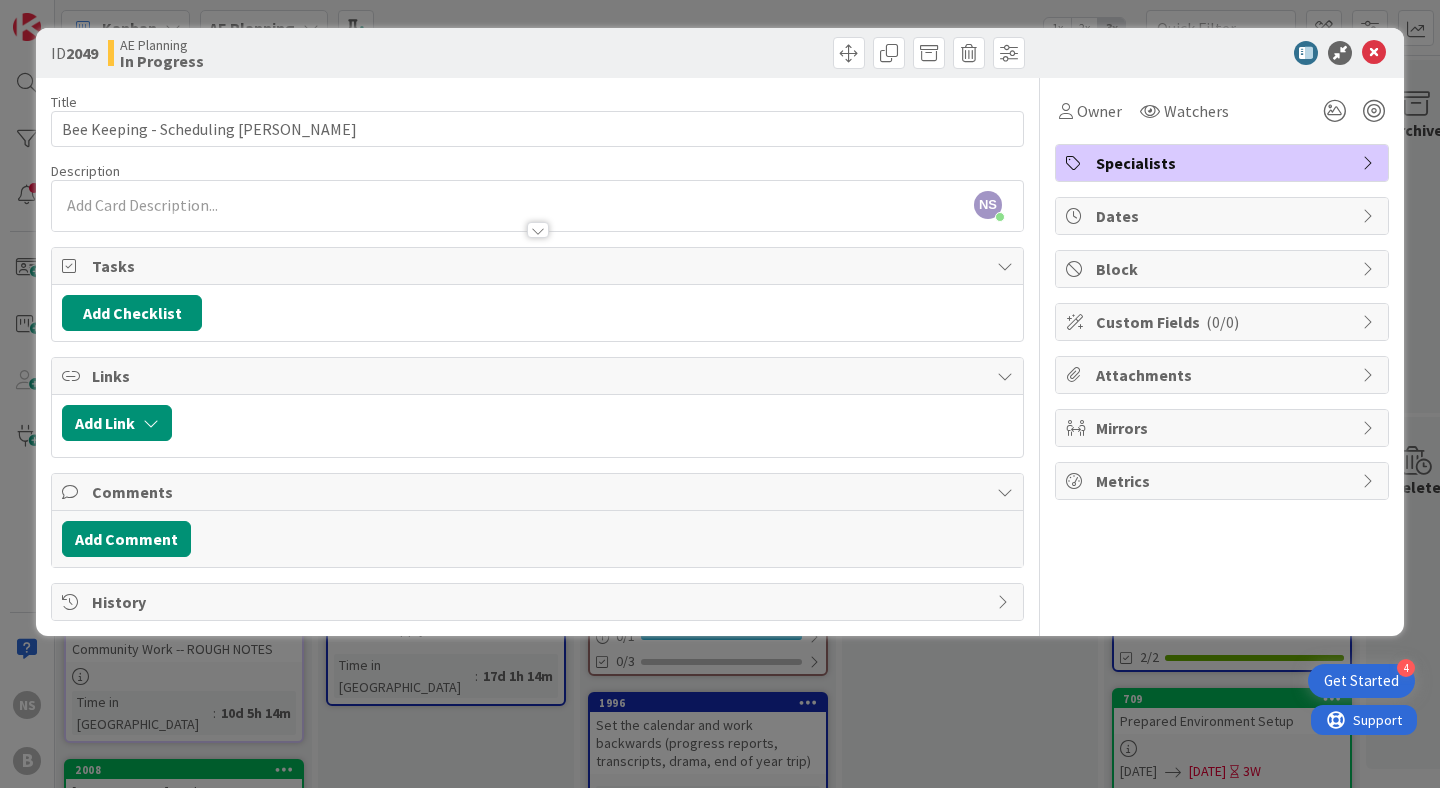 click on "Attachments" at bounding box center [1224, 375] 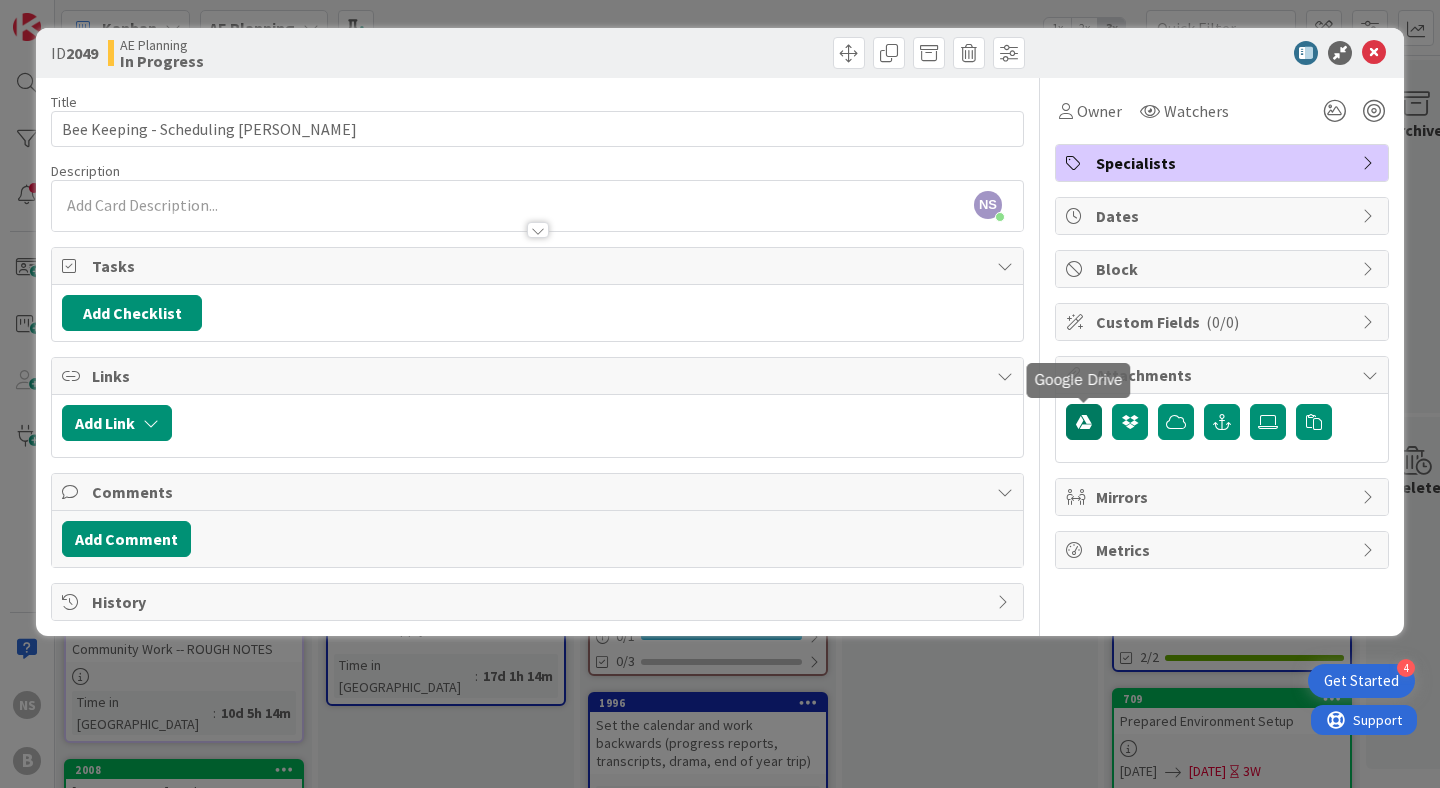 click at bounding box center [1084, 422] 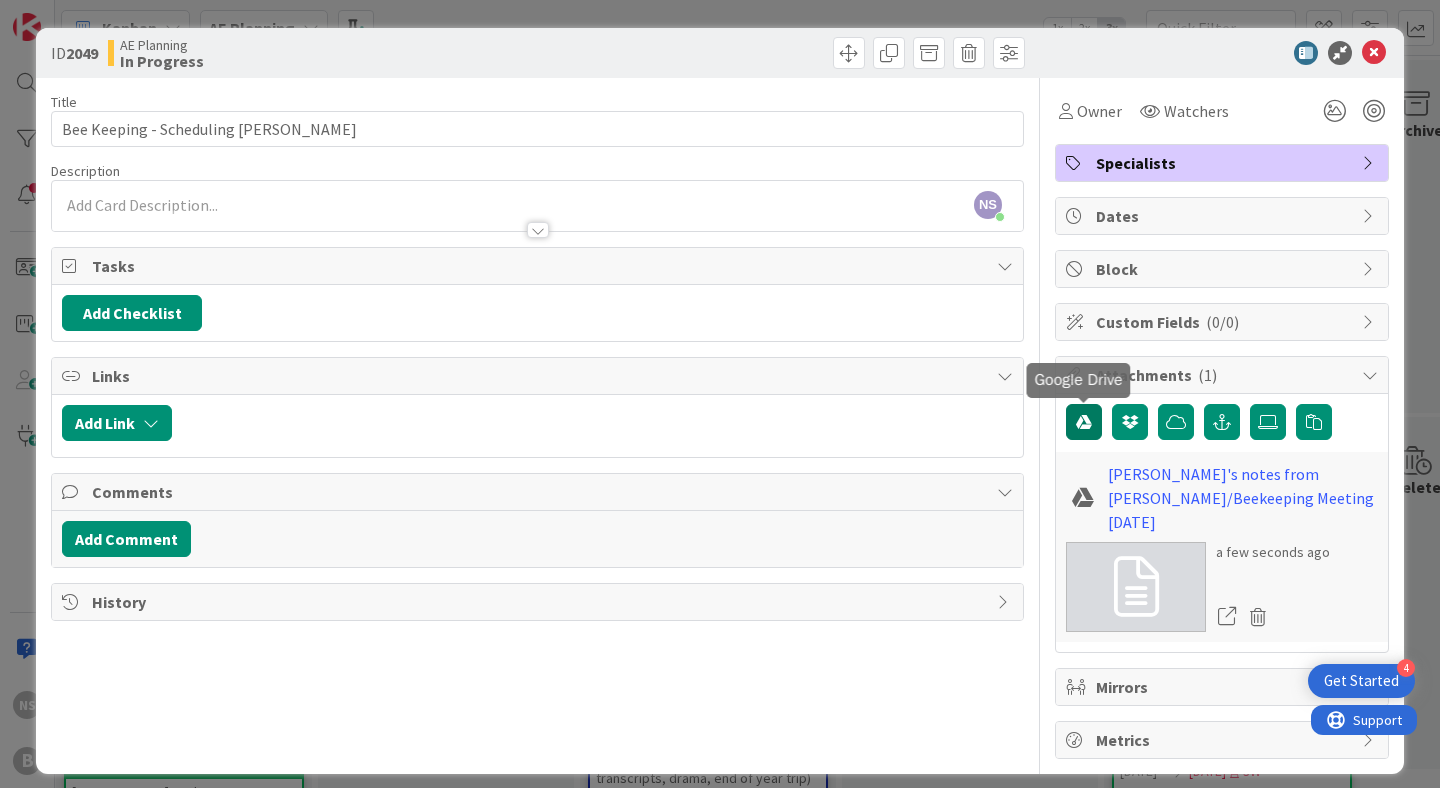 click at bounding box center [1084, 422] 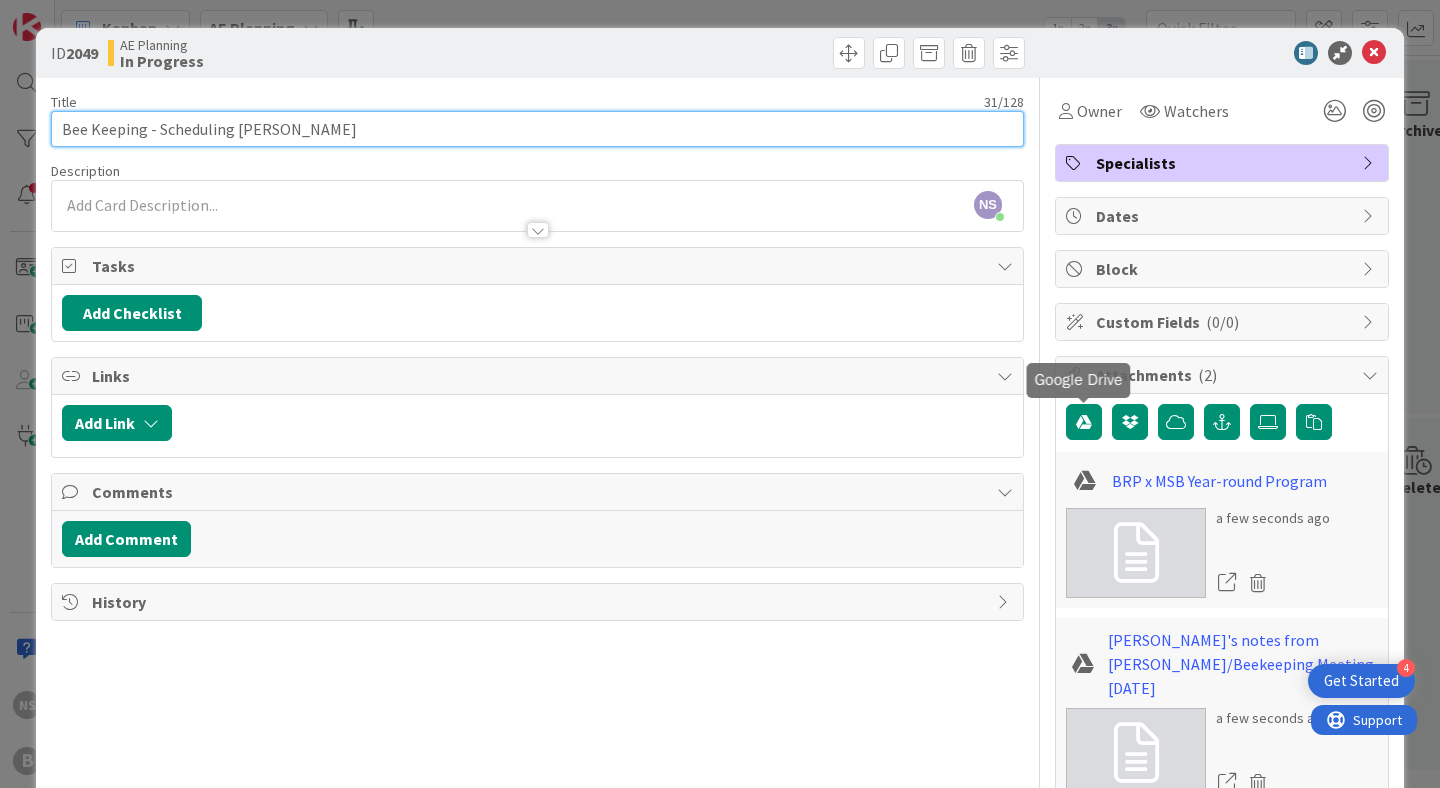 click on "Bee Keeping - Scheduling [PERSON_NAME]" at bounding box center [537, 129] 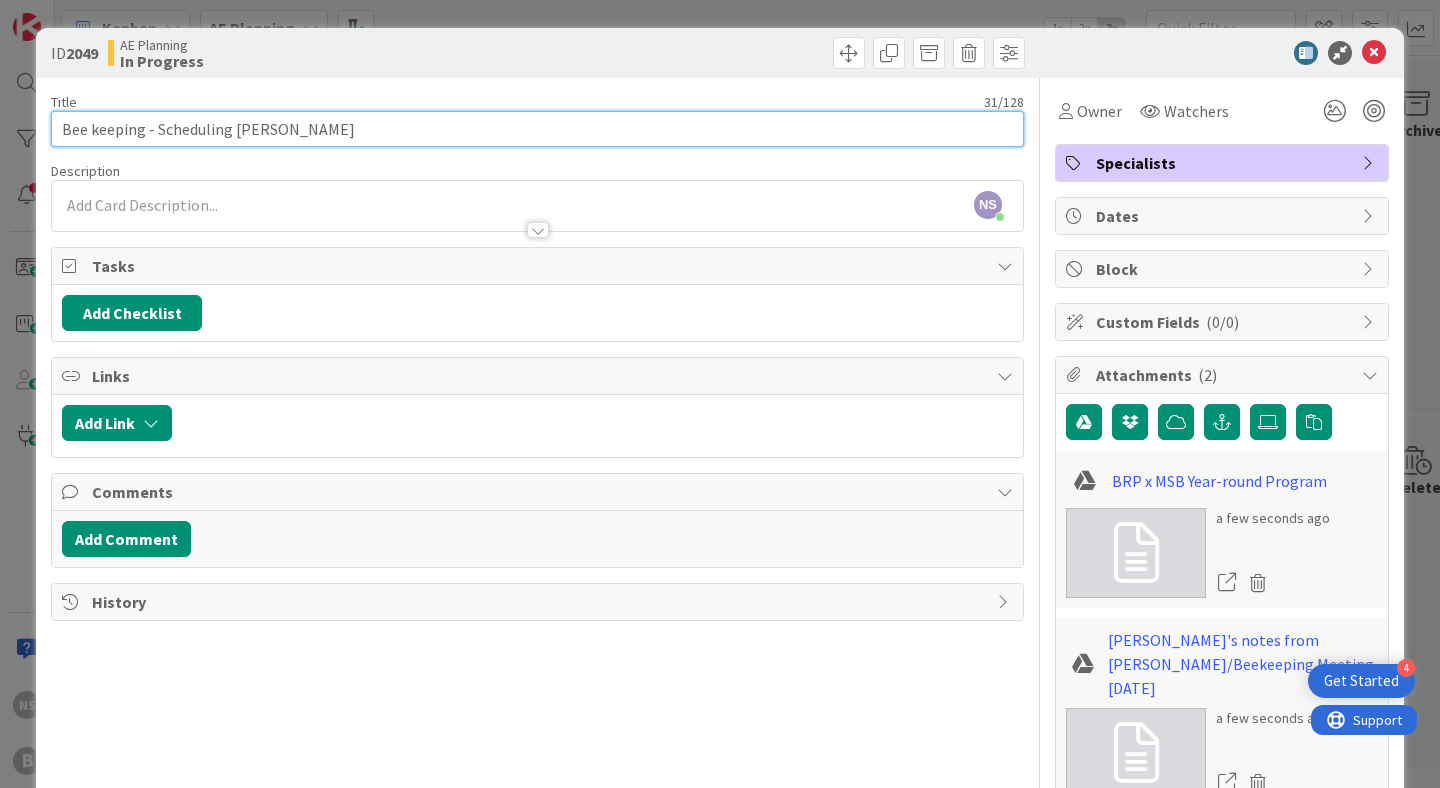 click on "Bee keeping - Scheduling [PERSON_NAME]" at bounding box center [537, 129] 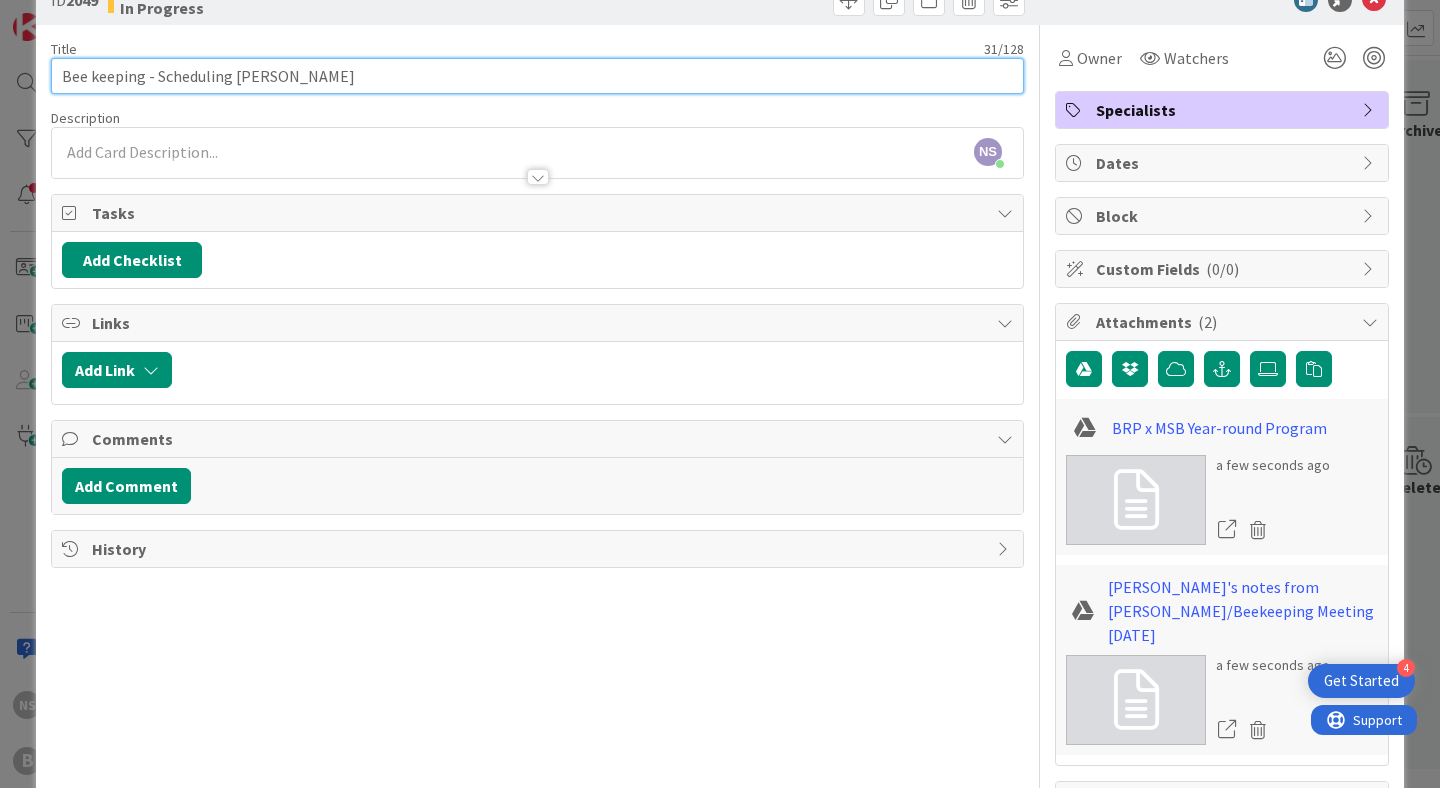 scroll, scrollTop: 0, scrollLeft: 0, axis: both 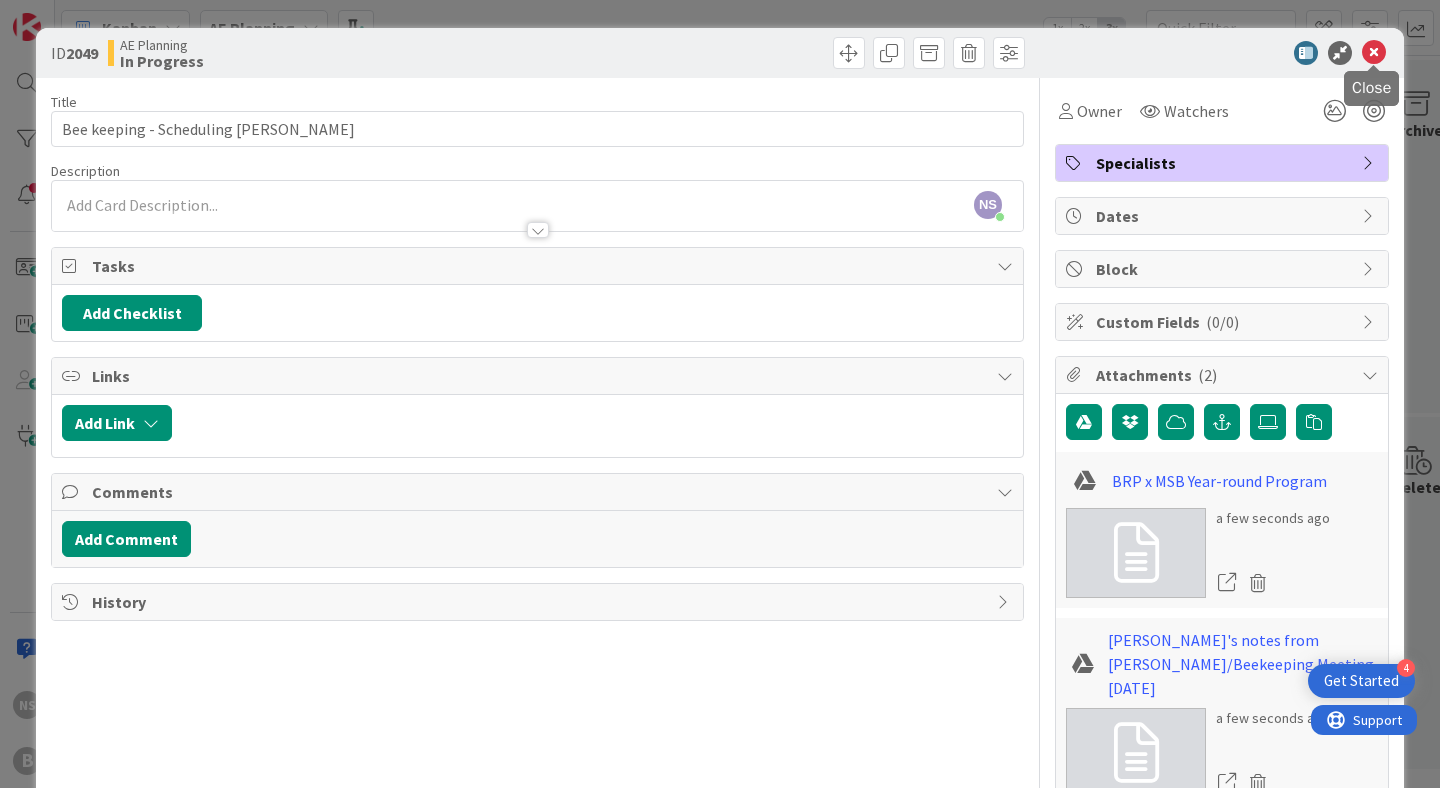 click at bounding box center [1374, 53] 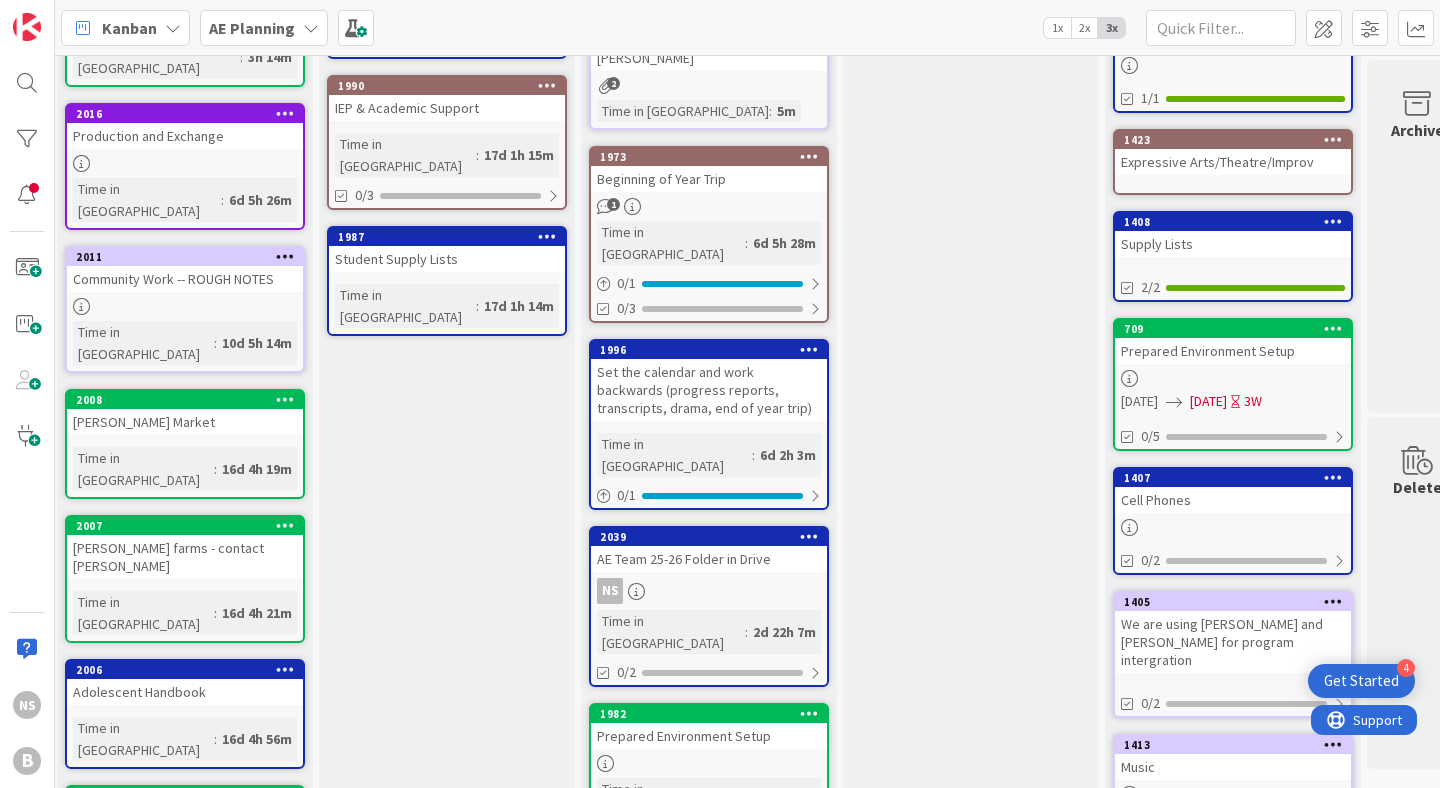 scroll, scrollTop: 399, scrollLeft: 5, axis: both 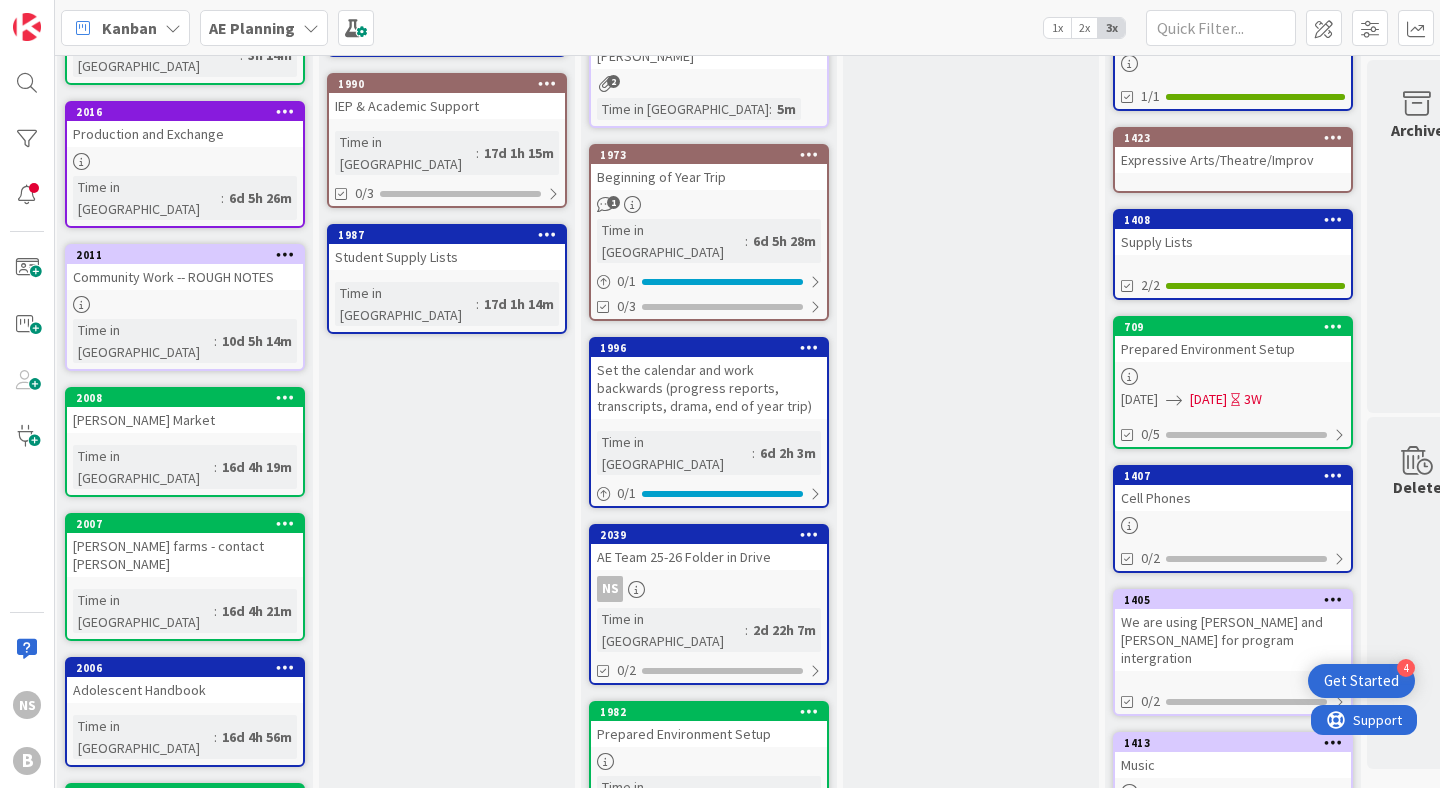 click on "Set the calendar and work backwards (progress reports, transcripts, drama, end of year trip)" at bounding box center [709, 388] 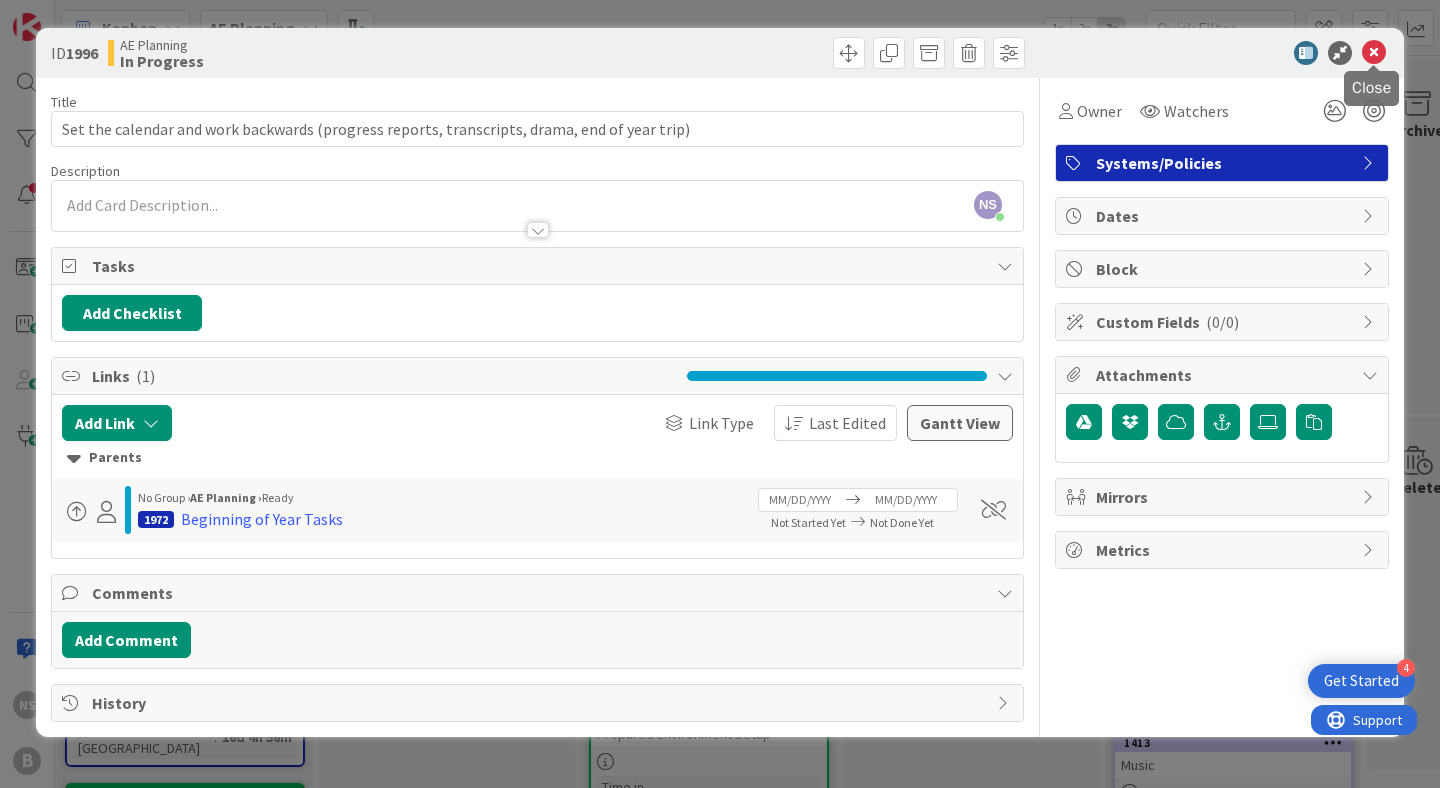 click at bounding box center (1374, 53) 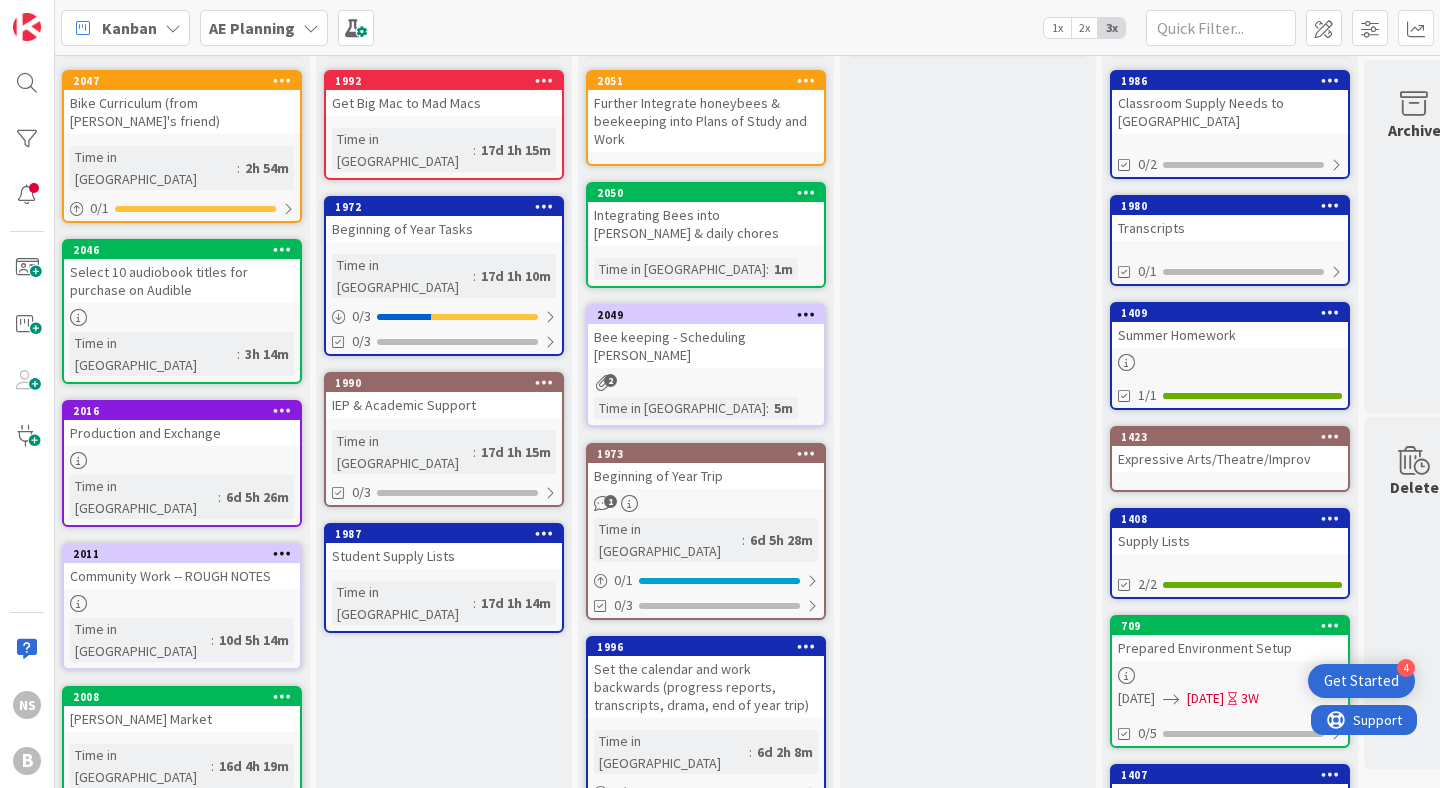 scroll, scrollTop: 0, scrollLeft: 8, axis: horizontal 